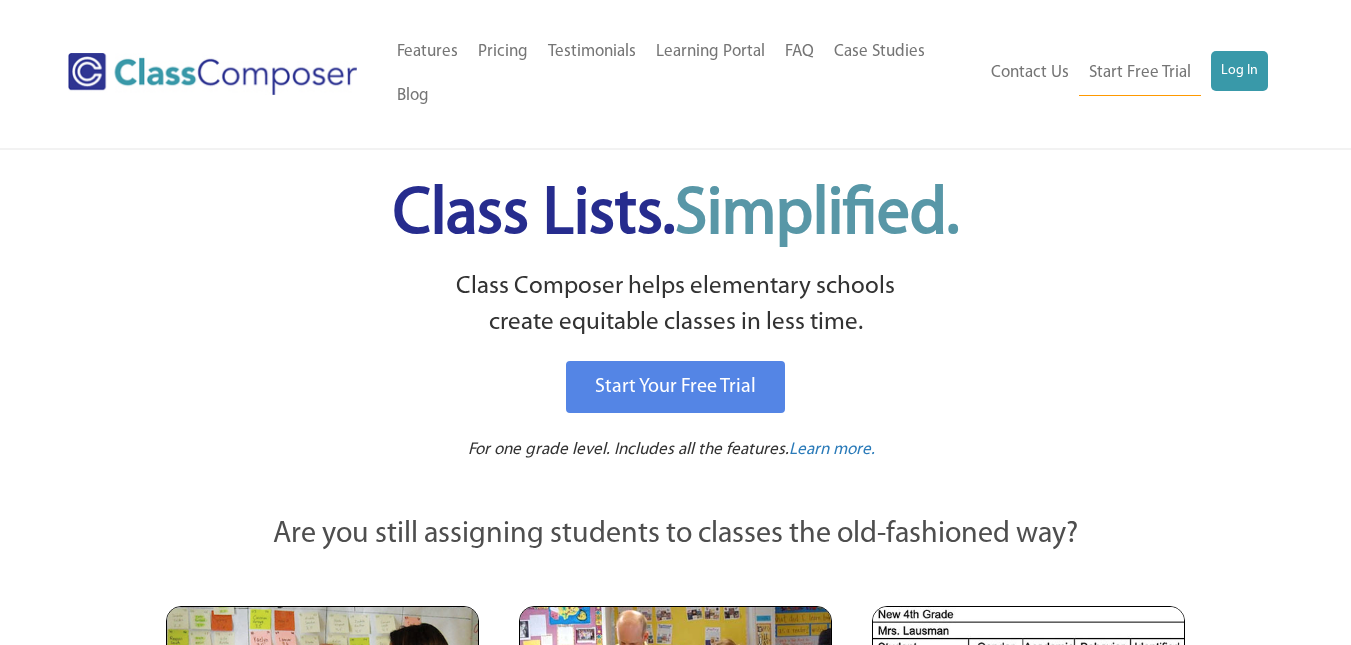 scroll, scrollTop: 0, scrollLeft: 0, axis: both 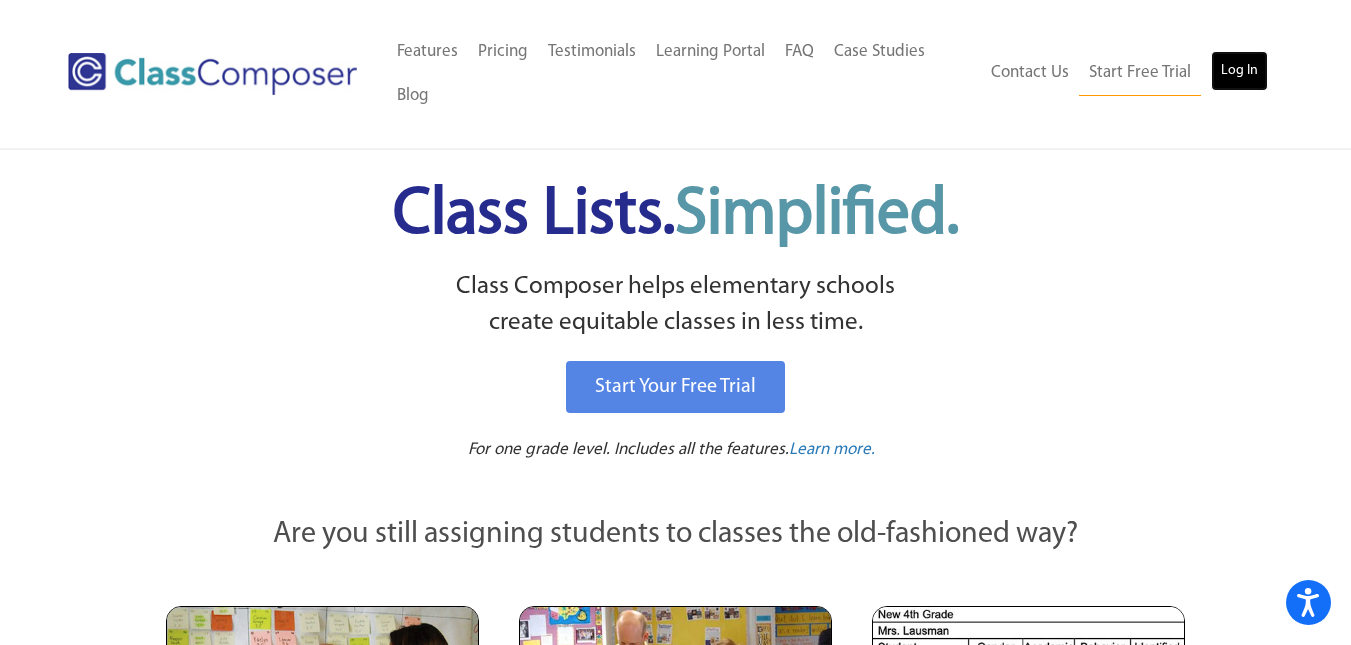 click on "Log In" at bounding box center [1239, 71] 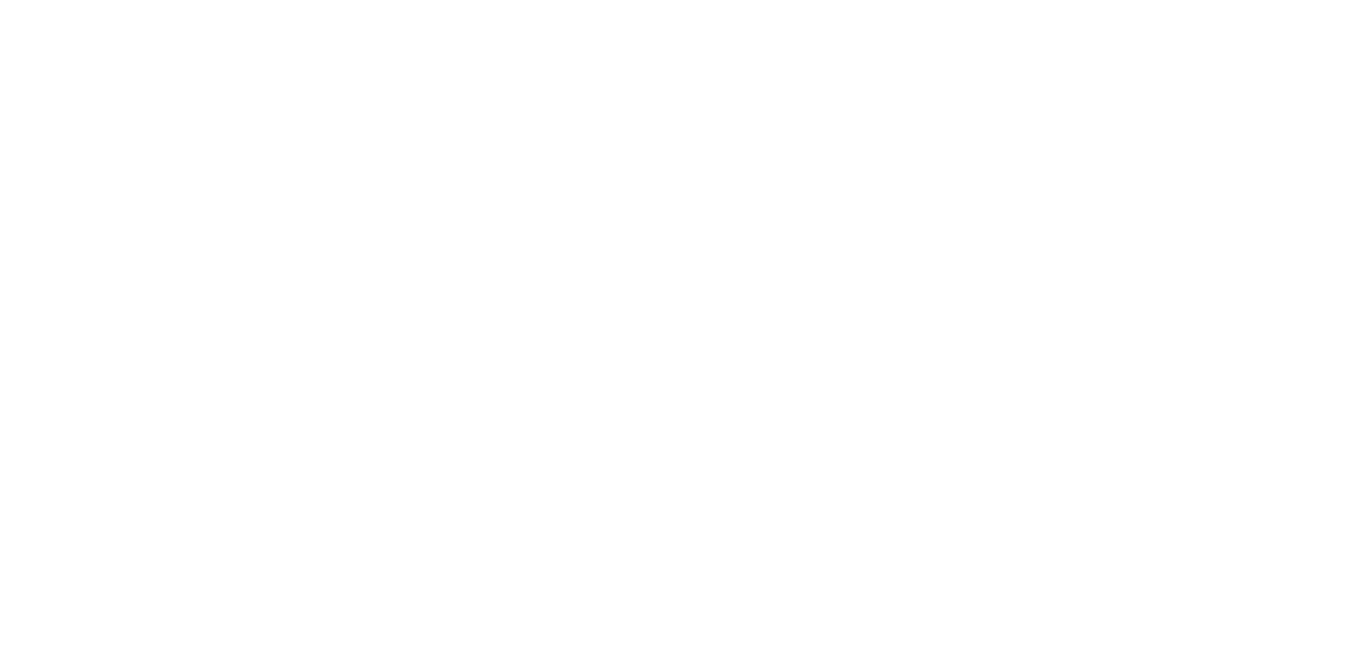 scroll, scrollTop: 0, scrollLeft: 0, axis: both 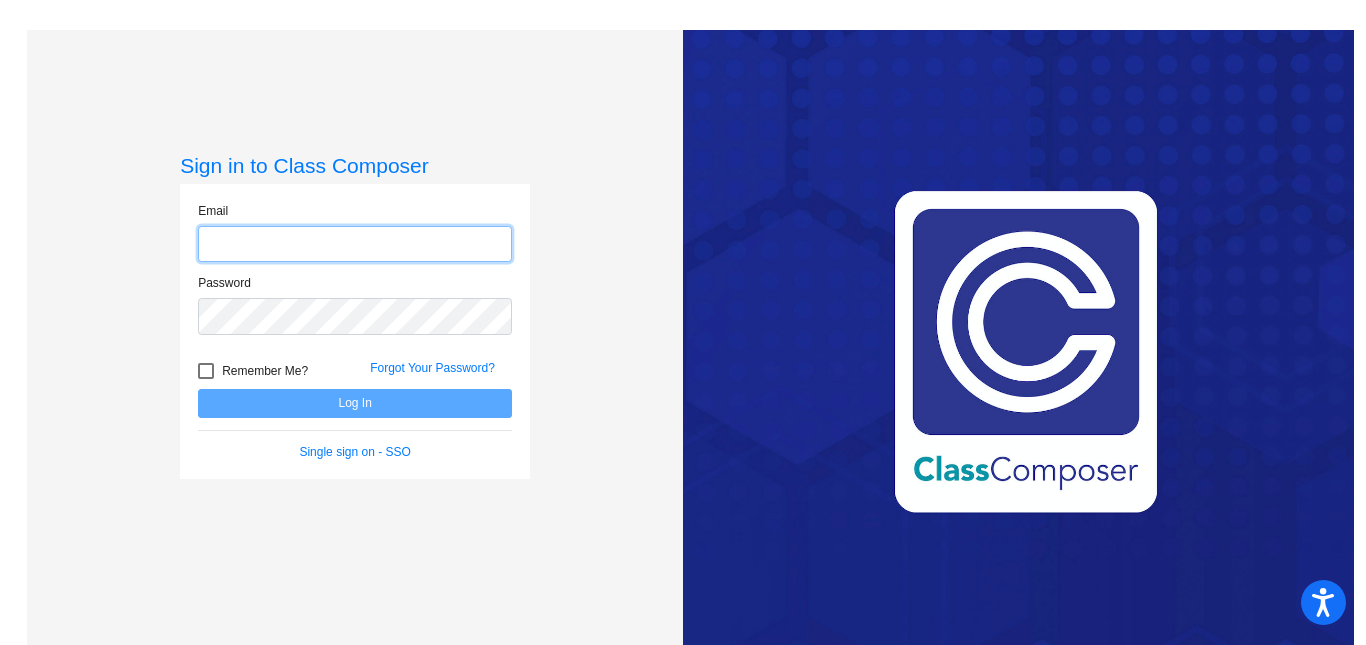 type on "chloe.watts@hesperiausd.org" 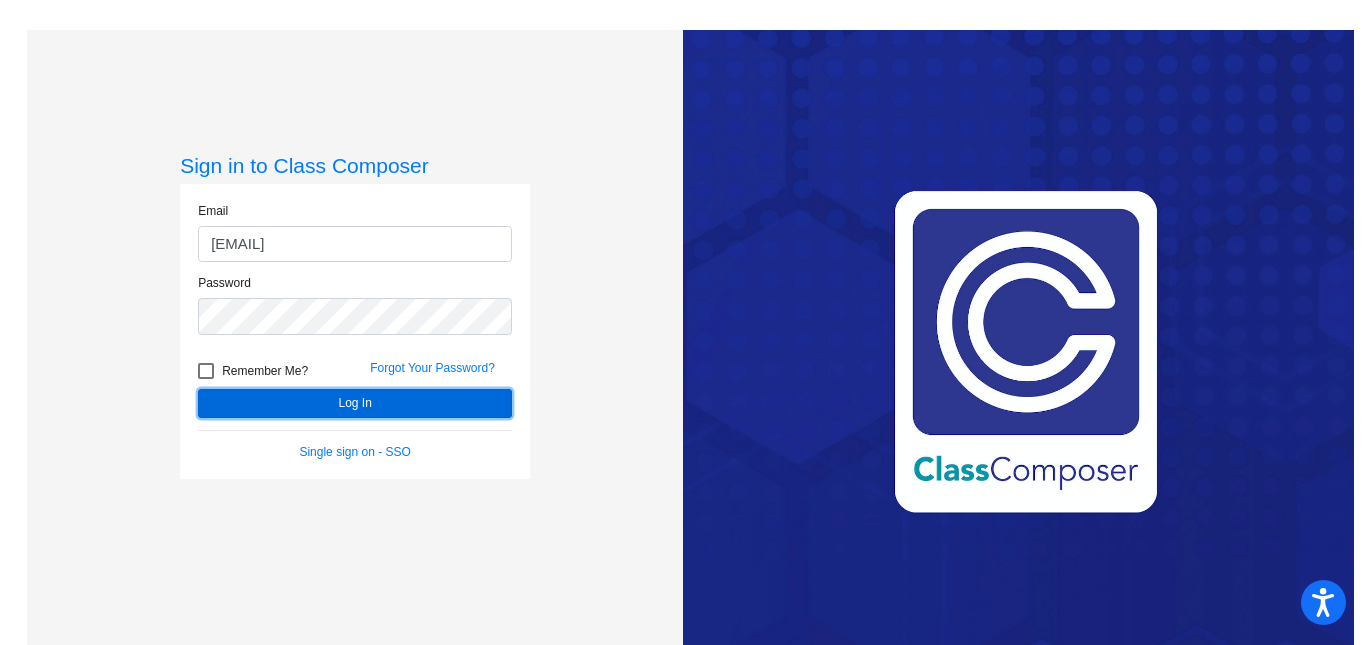 click on "Log In" 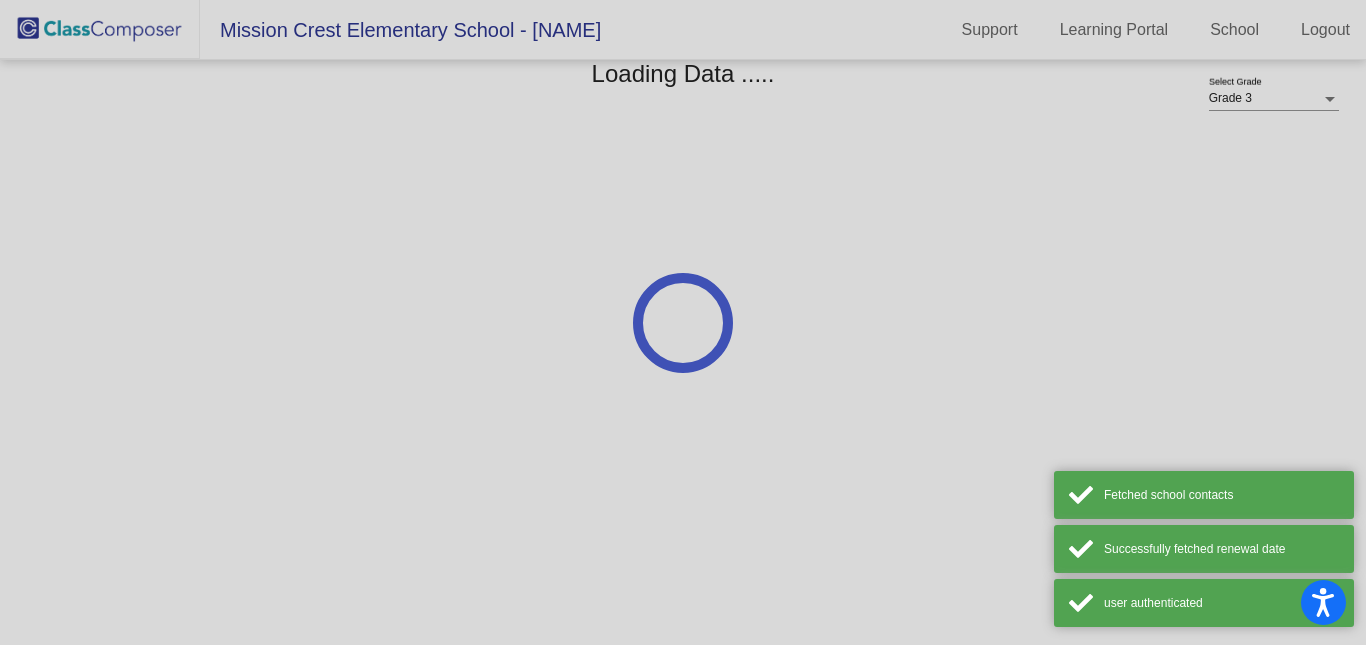 click on "Grade 3 Select Grade Loading Data ....." 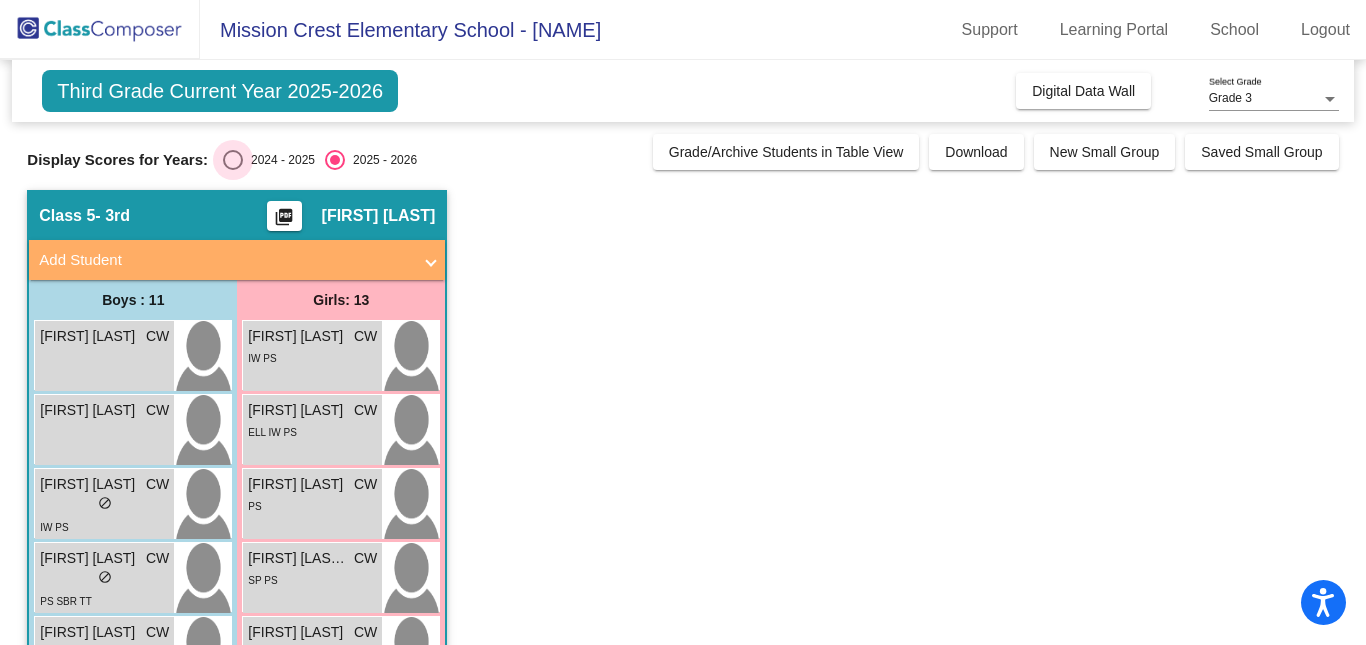 click on "2024 - 2025" at bounding box center [279, 160] 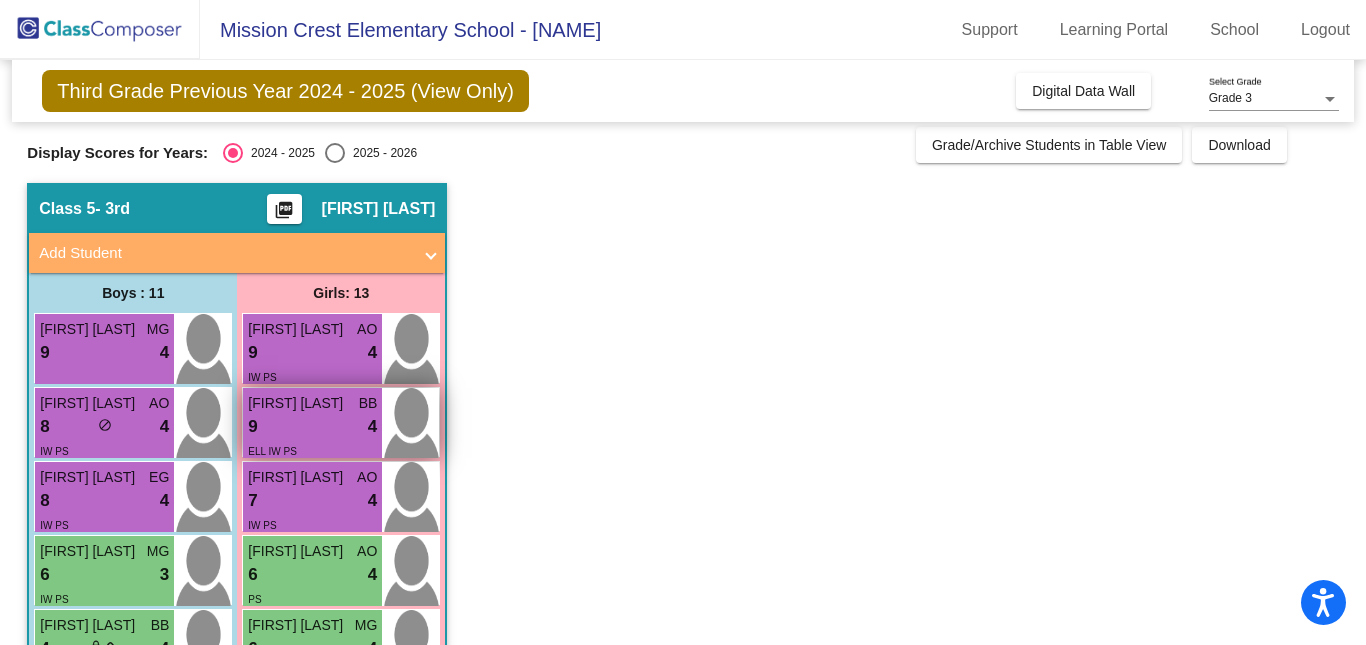 scroll, scrollTop: 0, scrollLeft: 0, axis: both 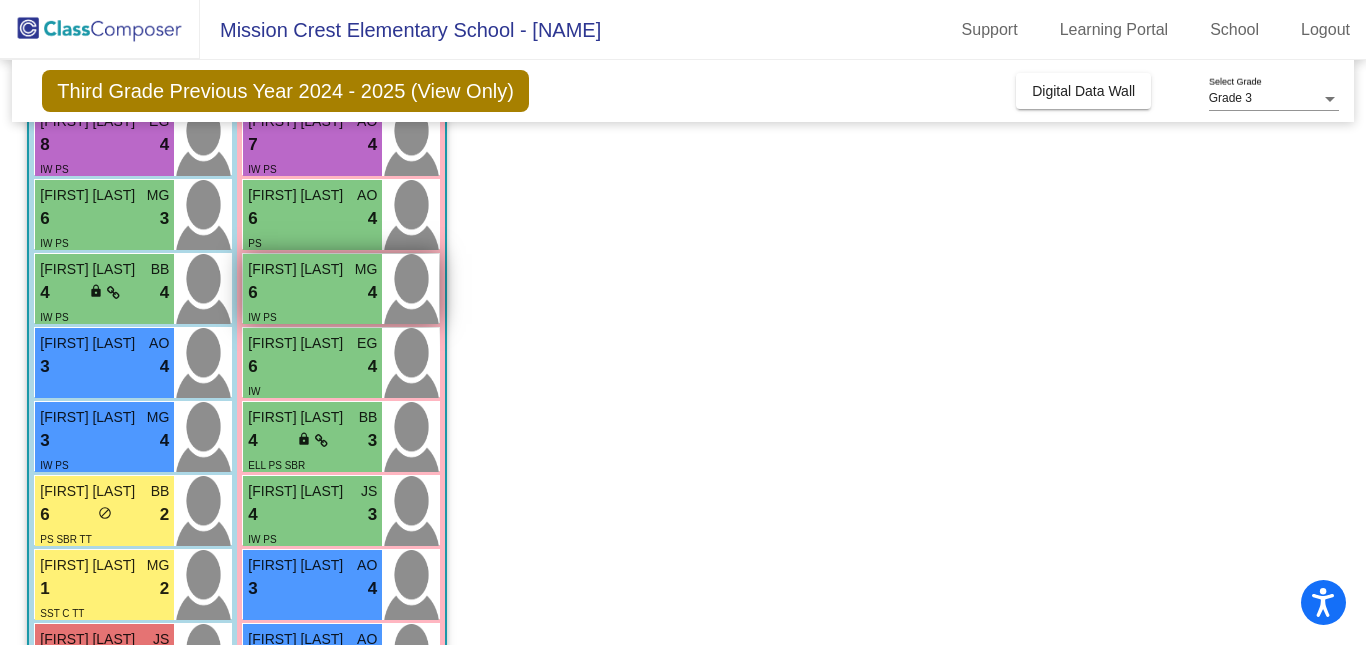 click on "Mckenzie Kelly" at bounding box center [298, 269] 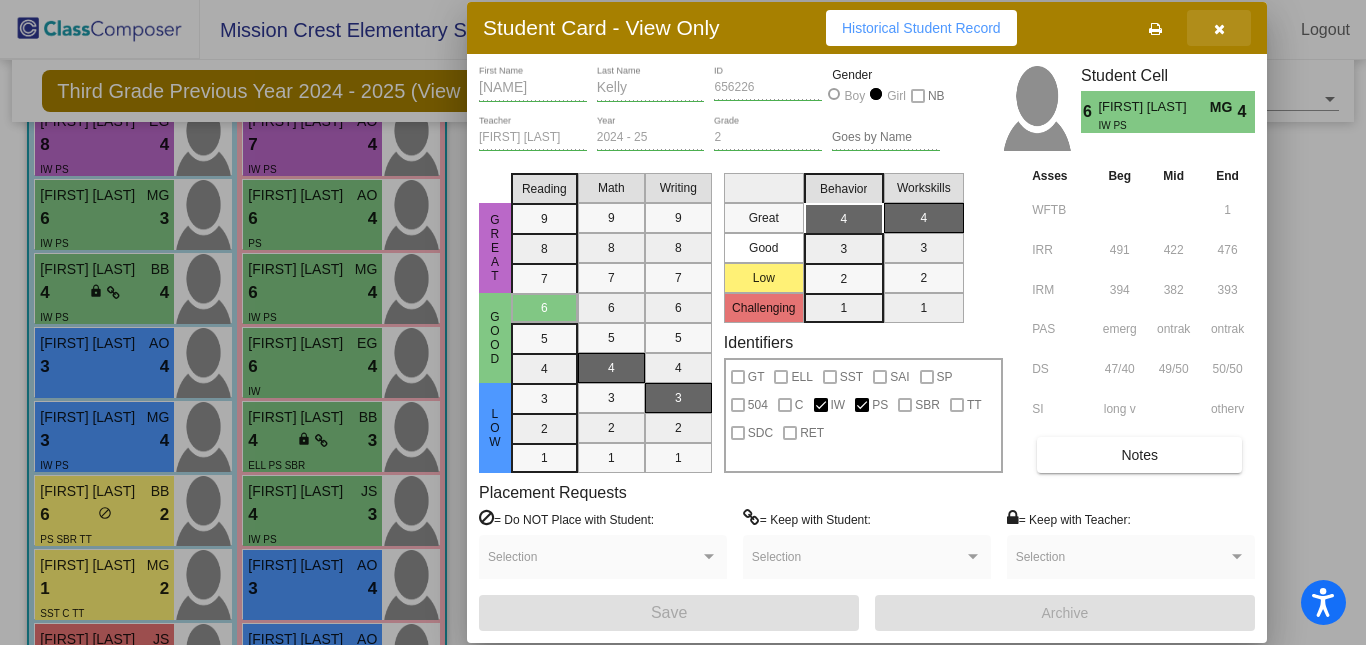 click at bounding box center [1219, 28] 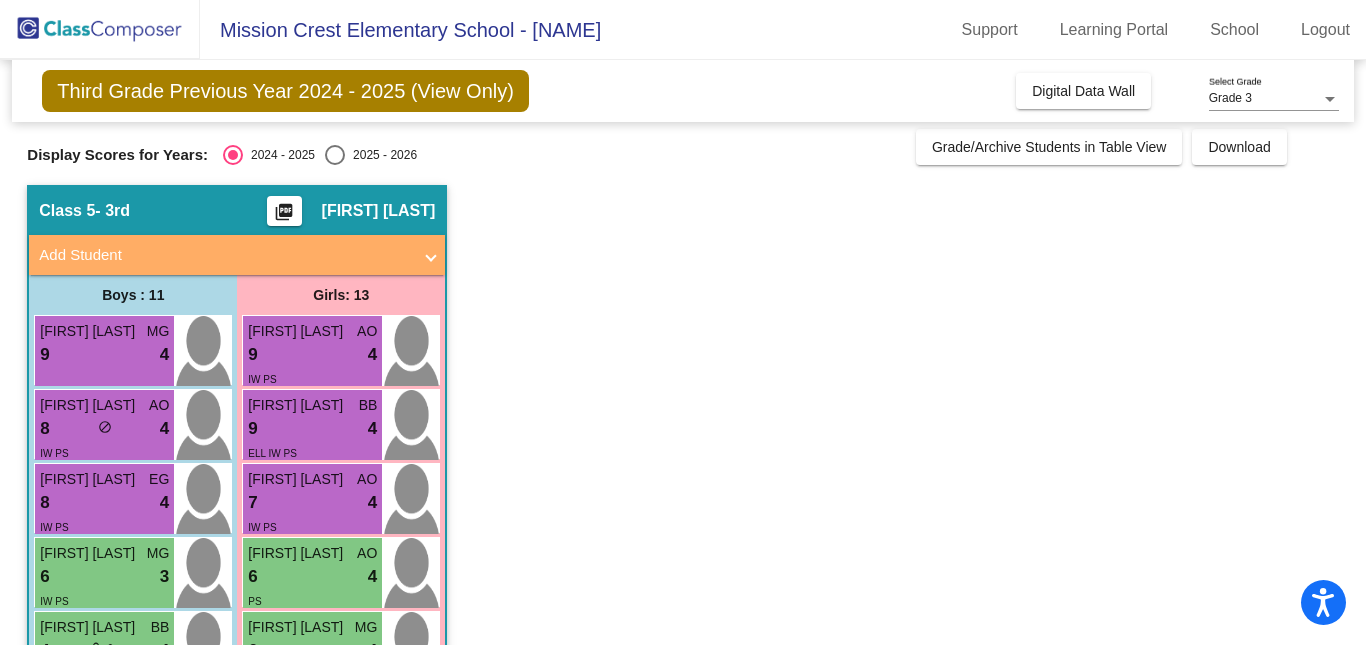 scroll, scrollTop: 0, scrollLeft: 0, axis: both 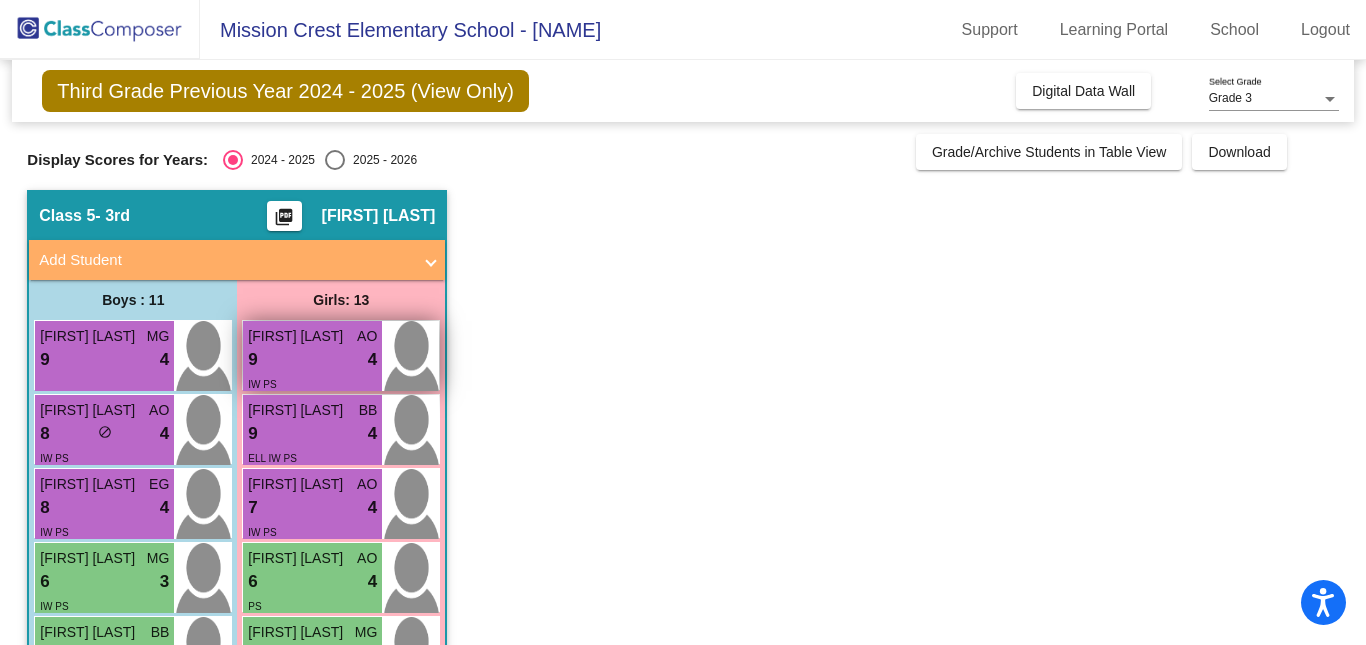 click on "Amina Reece" at bounding box center (298, 336) 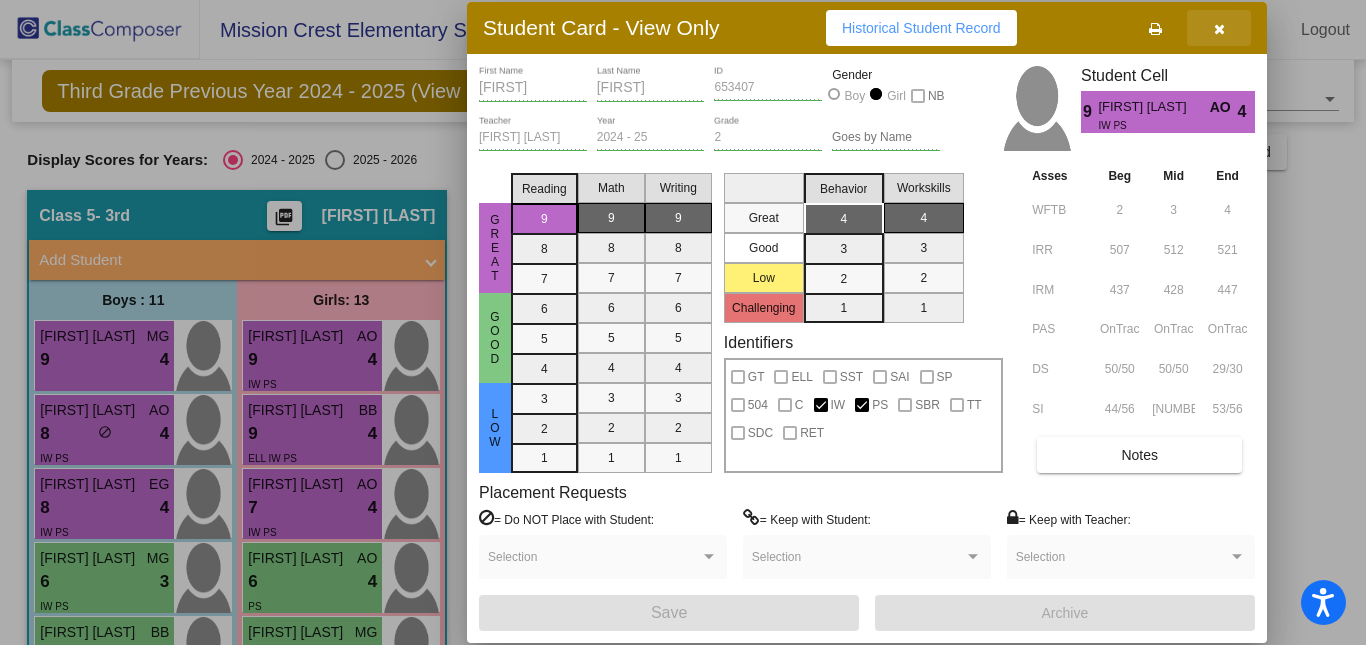 click at bounding box center (1219, 28) 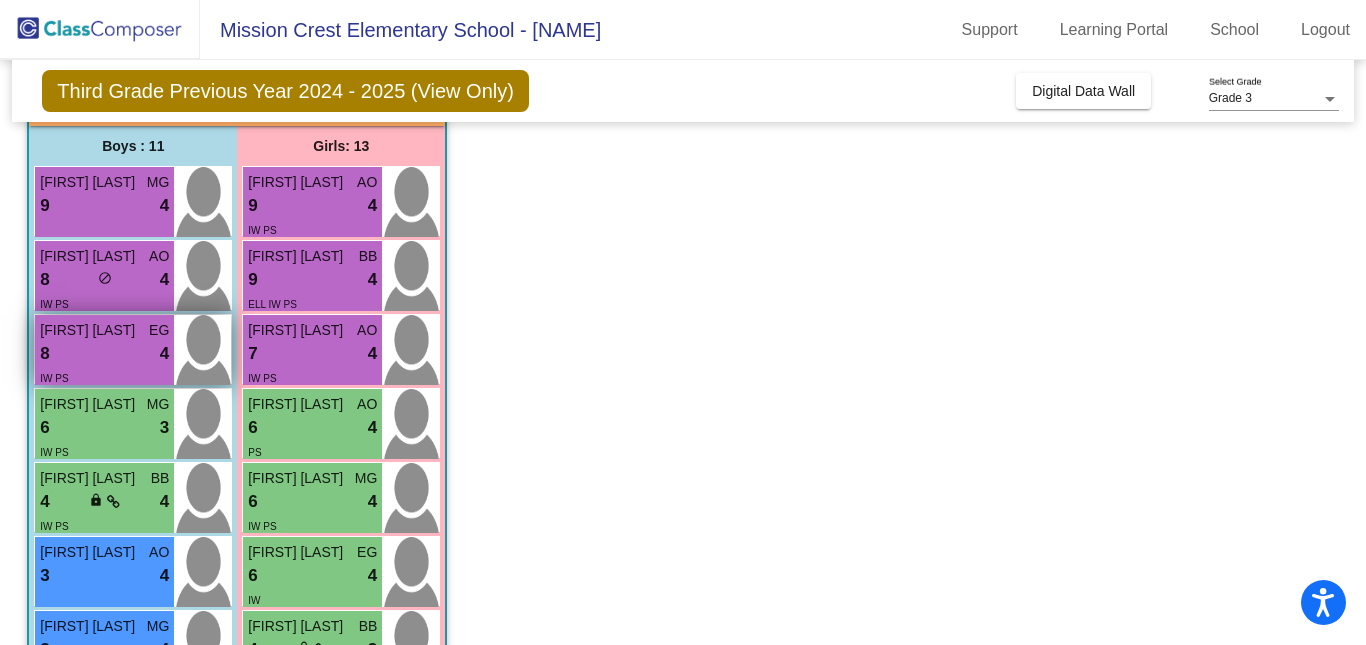 scroll, scrollTop: 155, scrollLeft: 0, axis: vertical 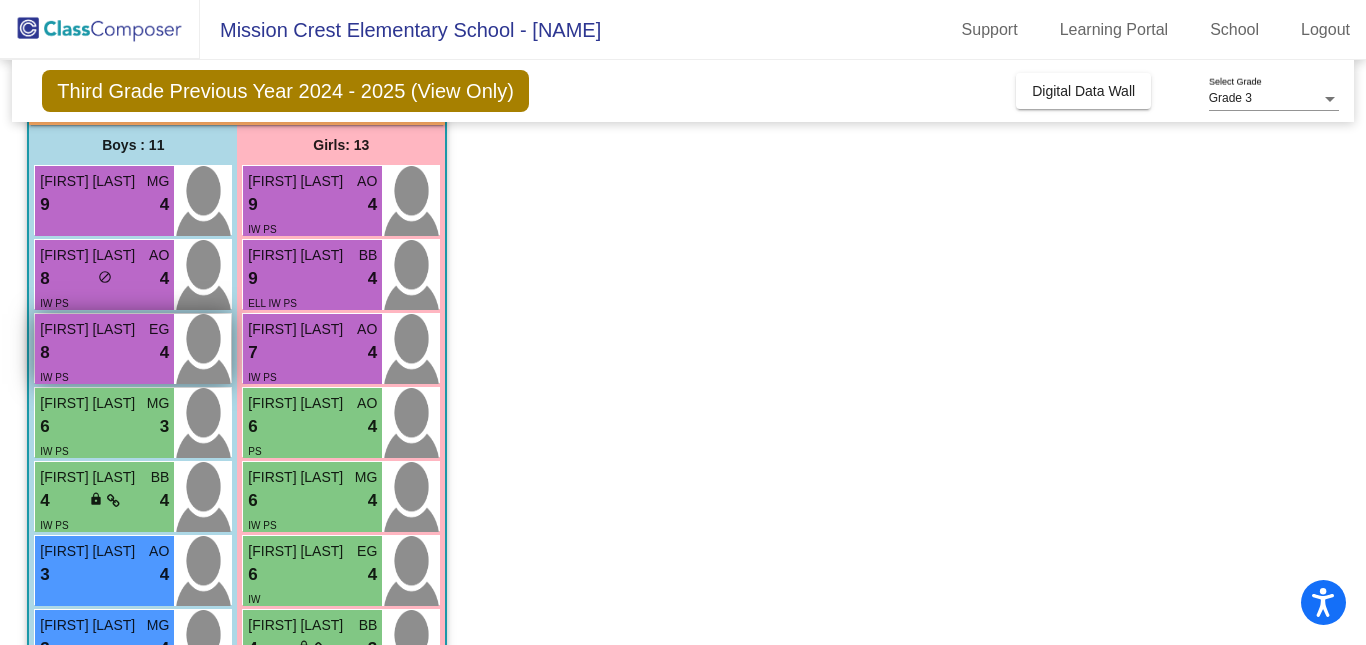 click on "Kevin Davis" at bounding box center [90, 477] 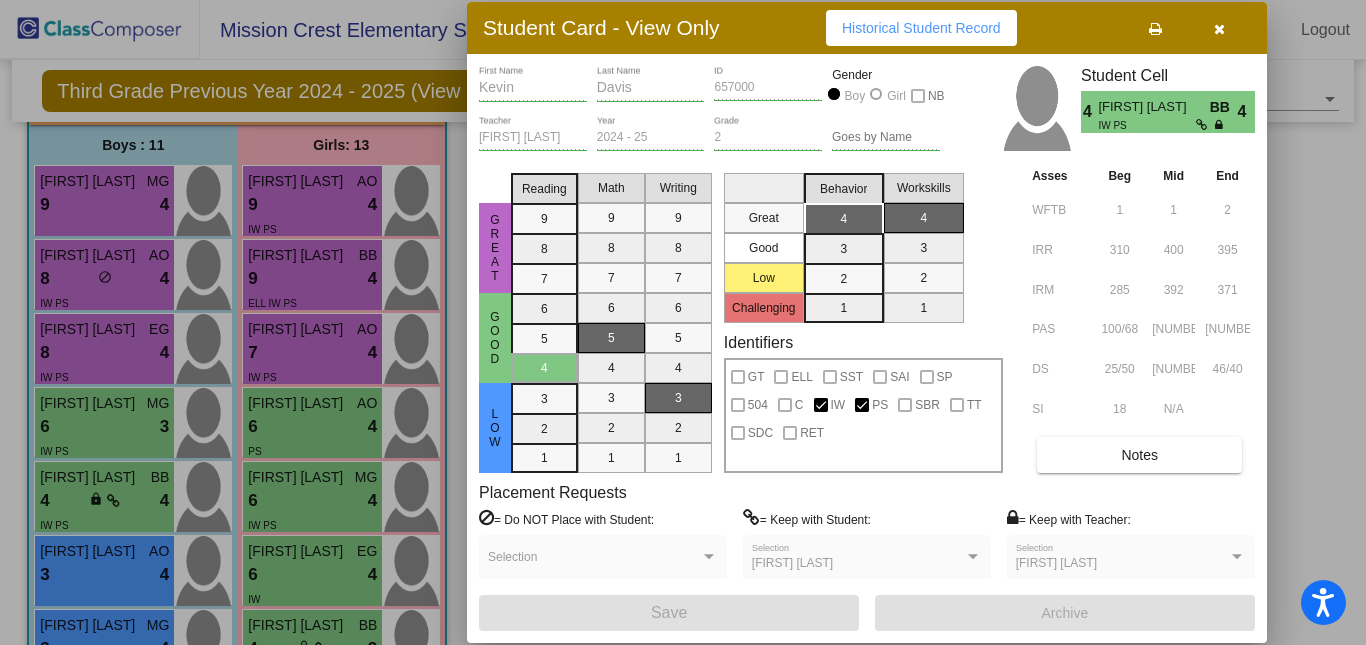 click at bounding box center [683, 322] 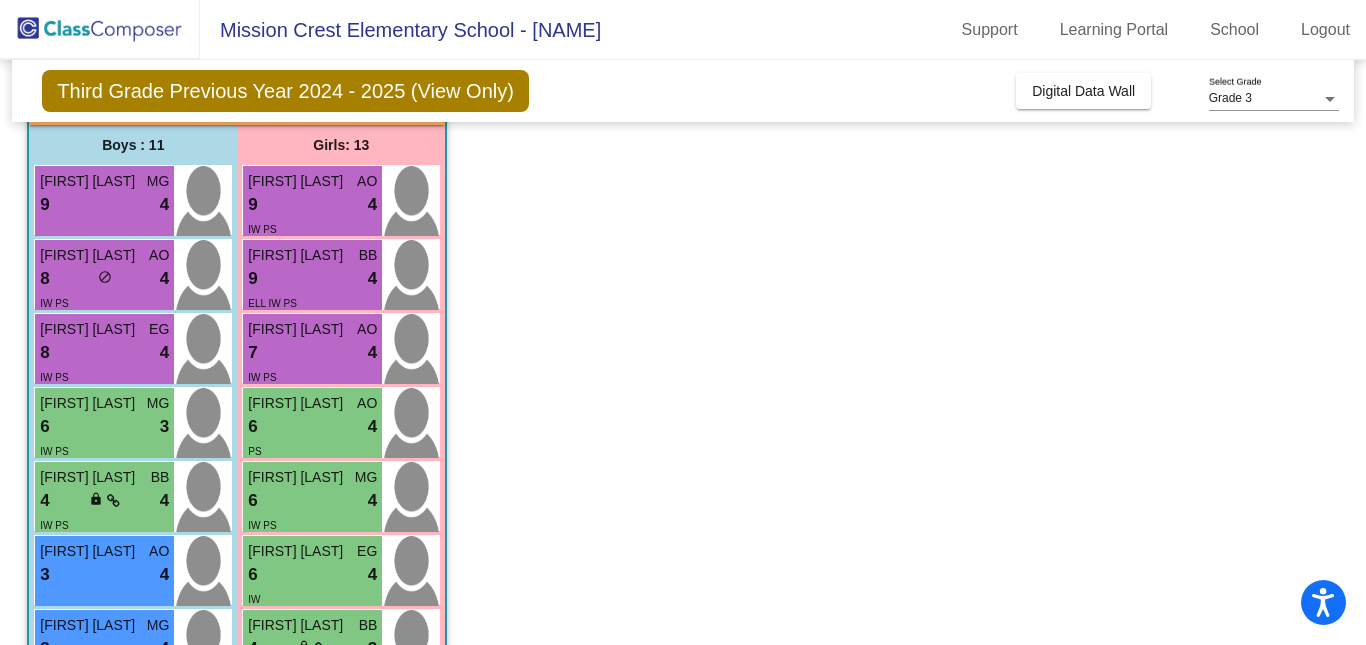 click on "IW PS" at bounding box center (54, 450) 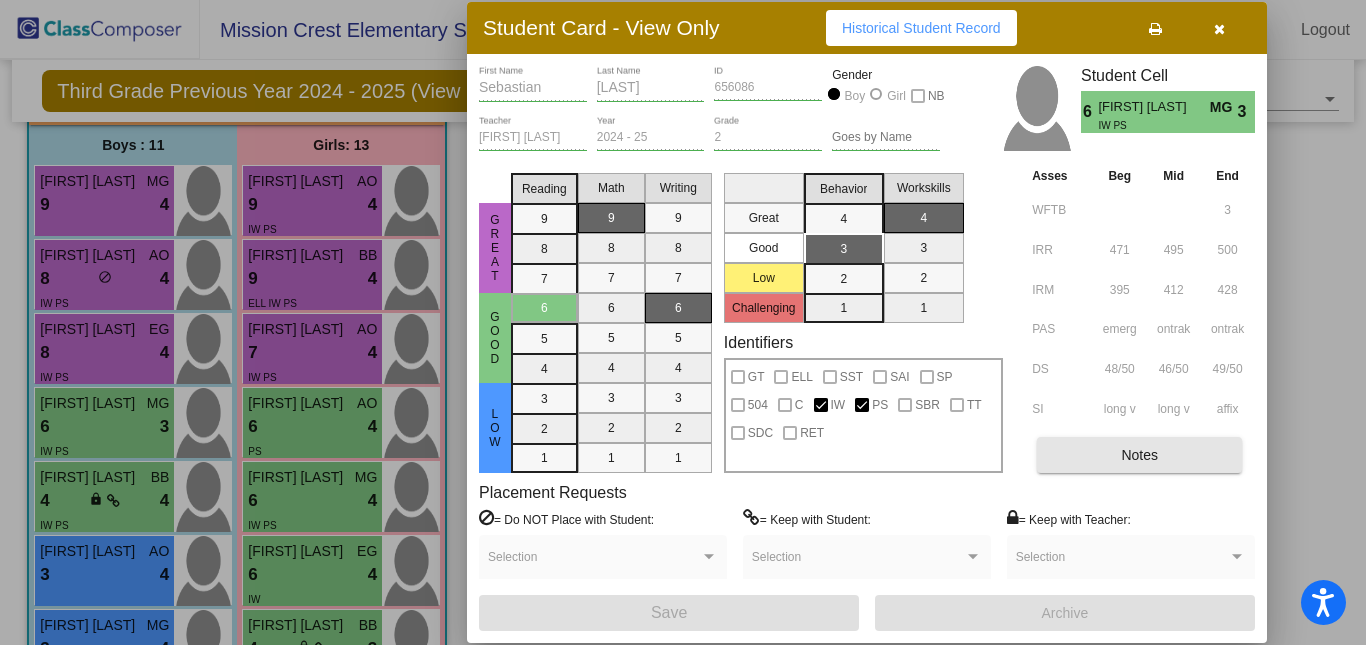 click on "Notes" at bounding box center (1139, 455) 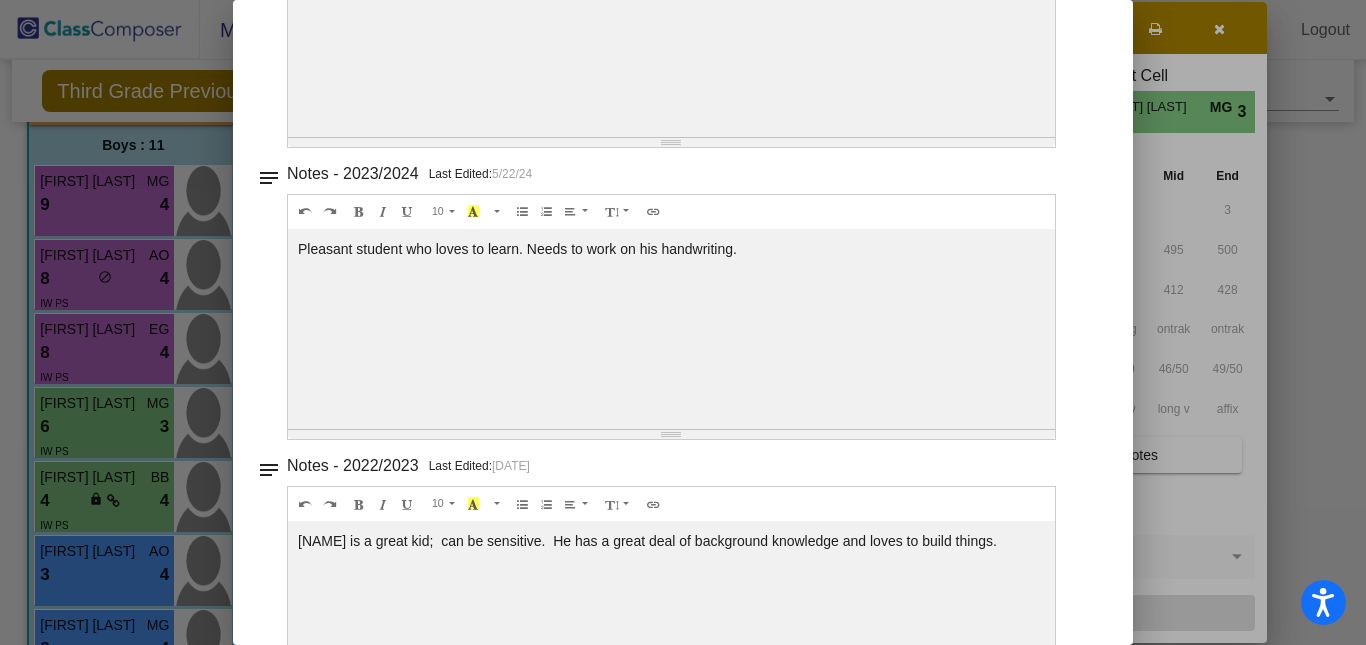 scroll, scrollTop: 282, scrollLeft: 0, axis: vertical 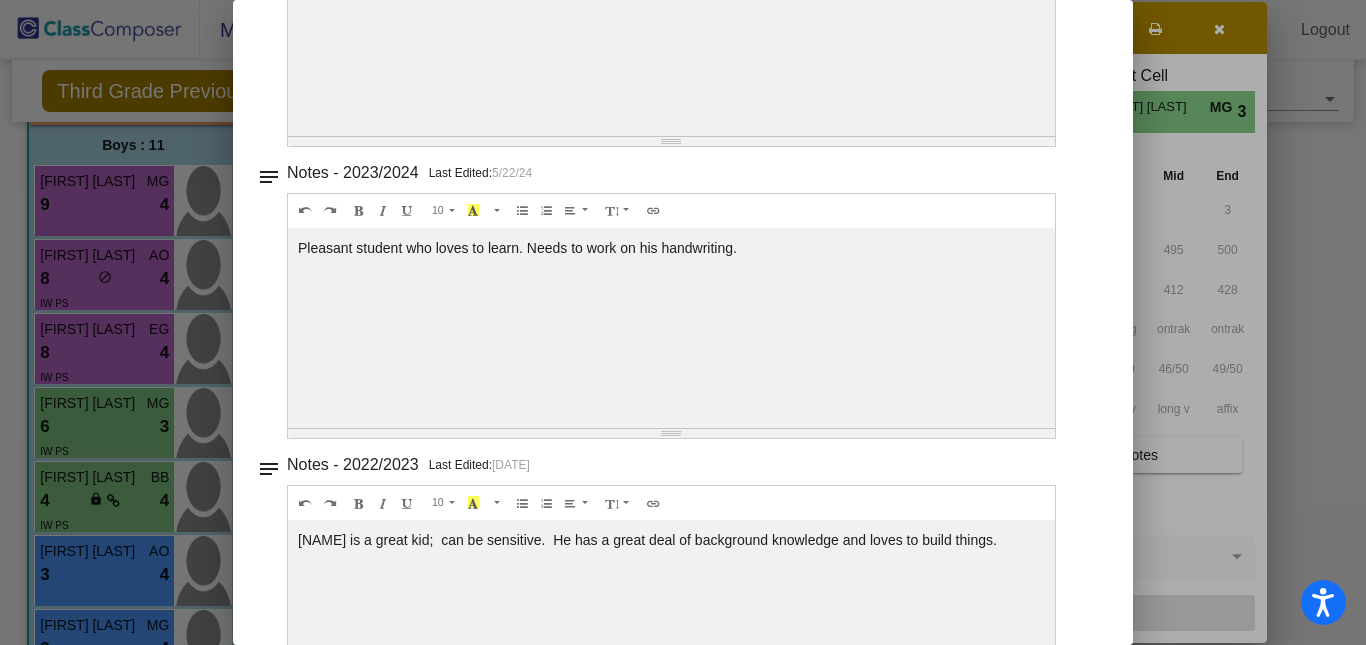 click at bounding box center (683, 322) 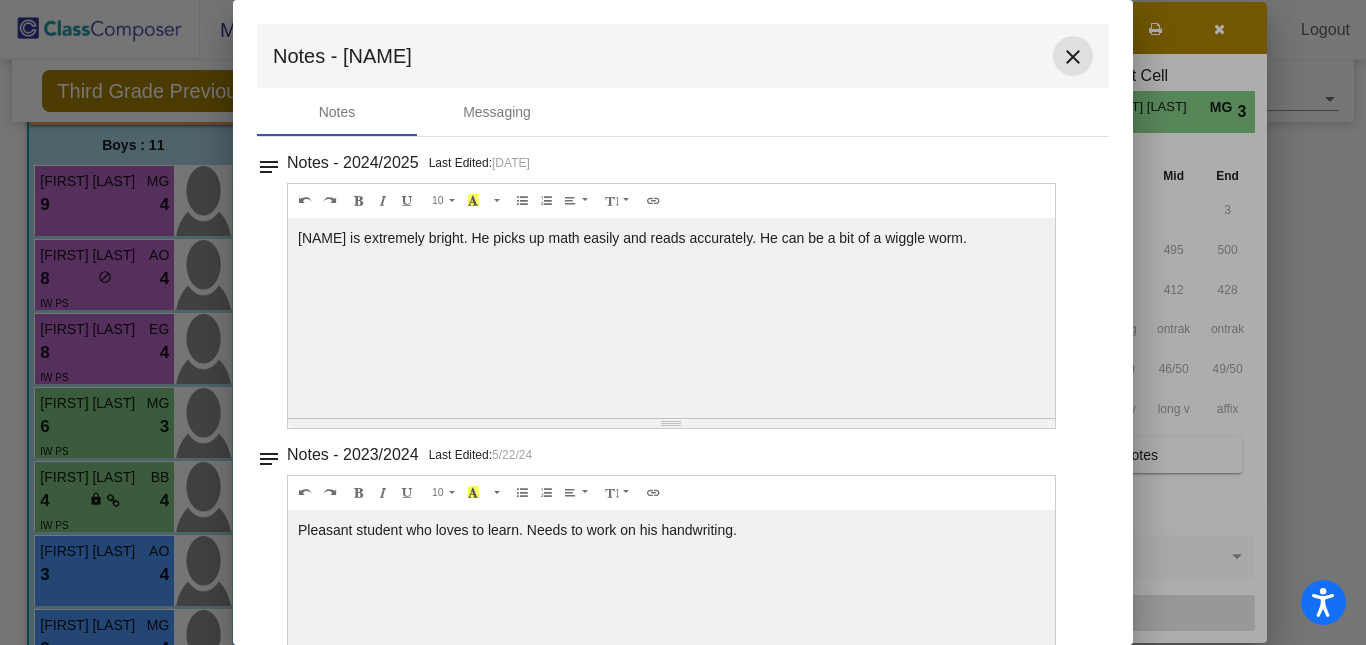 click on "close" at bounding box center [1073, 57] 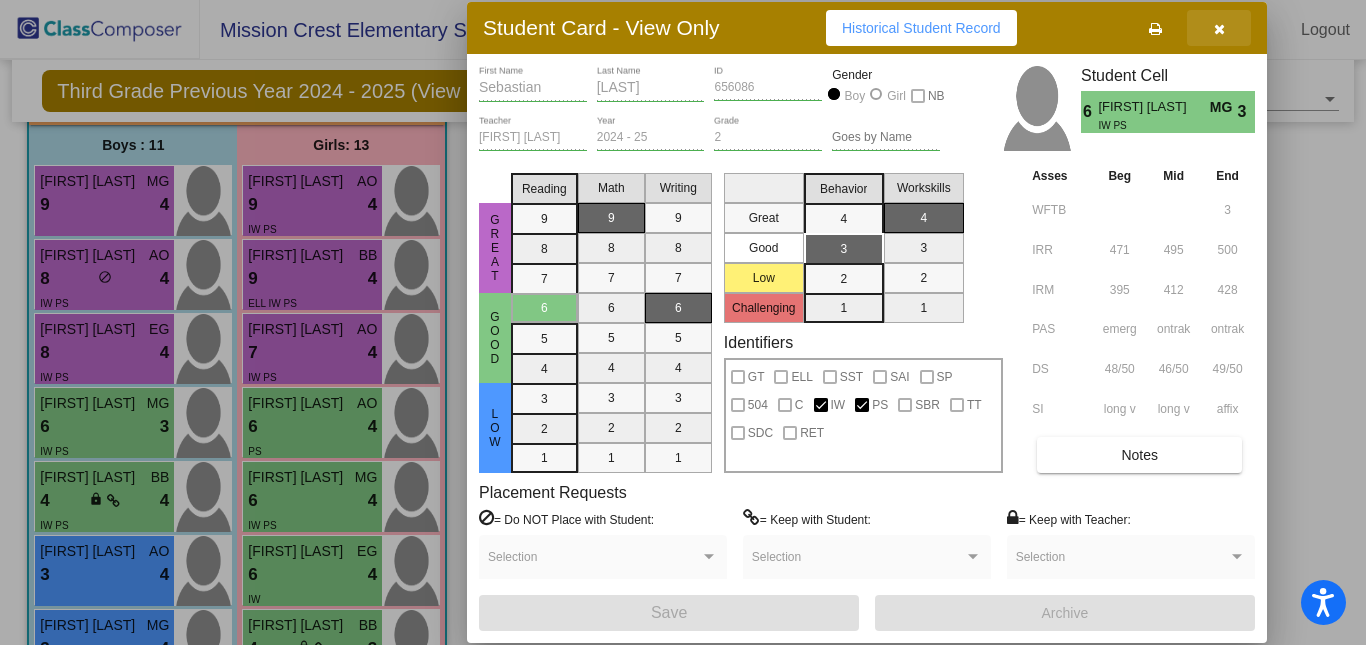 click at bounding box center (1219, 28) 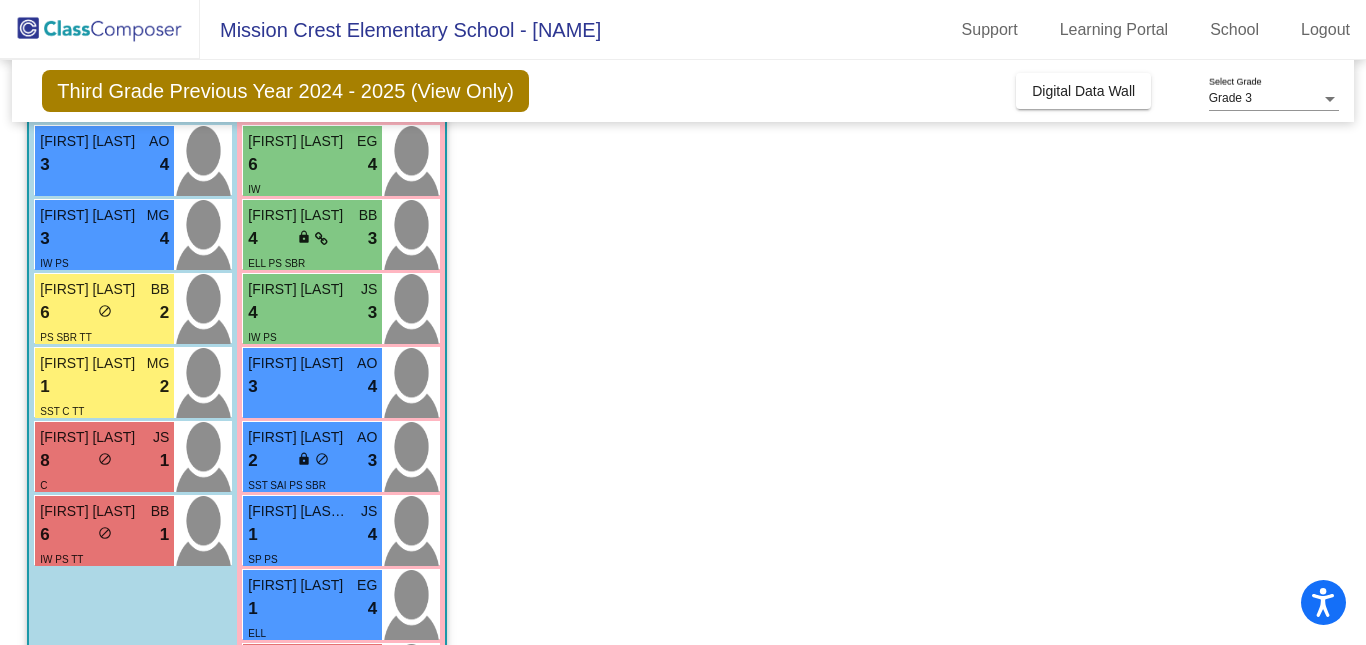 scroll, scrollTop: 573, scrollLeft: 0, axis: vertical 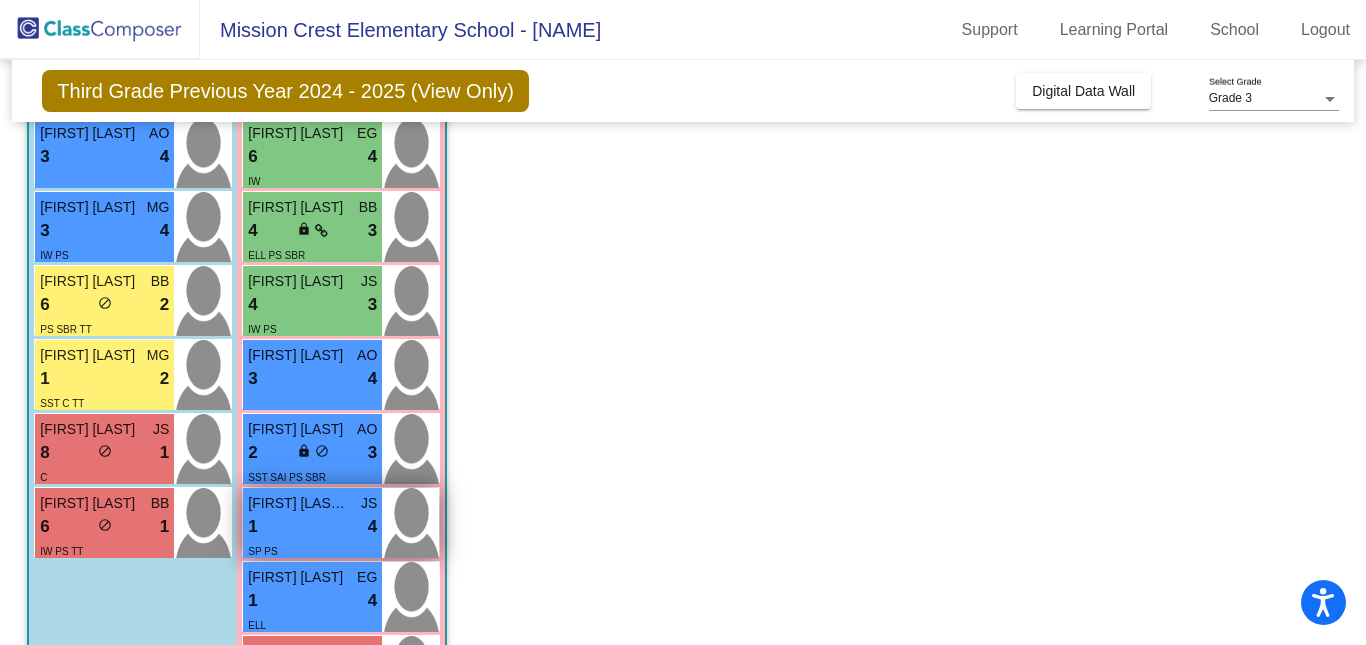 click on "1 lock do_not_disturb_alt 4" at bounding box center (312, 527) 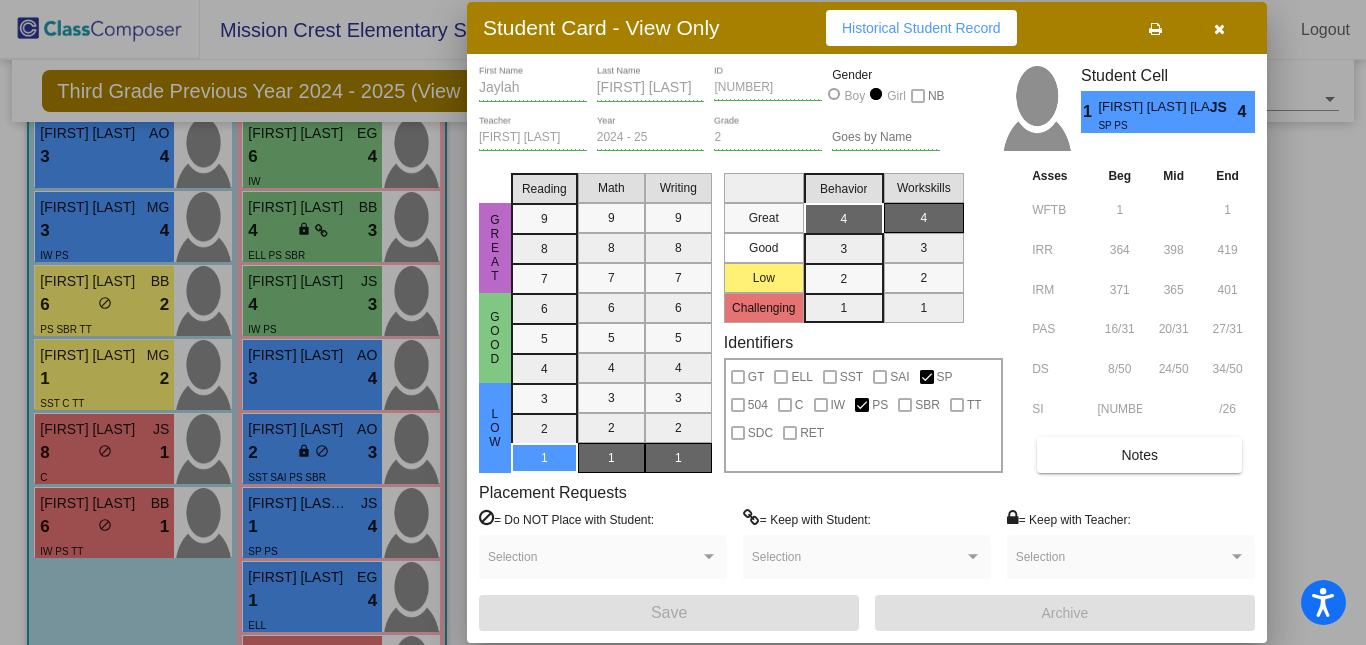 click on "Notes" at bounding box center [1139, 455] 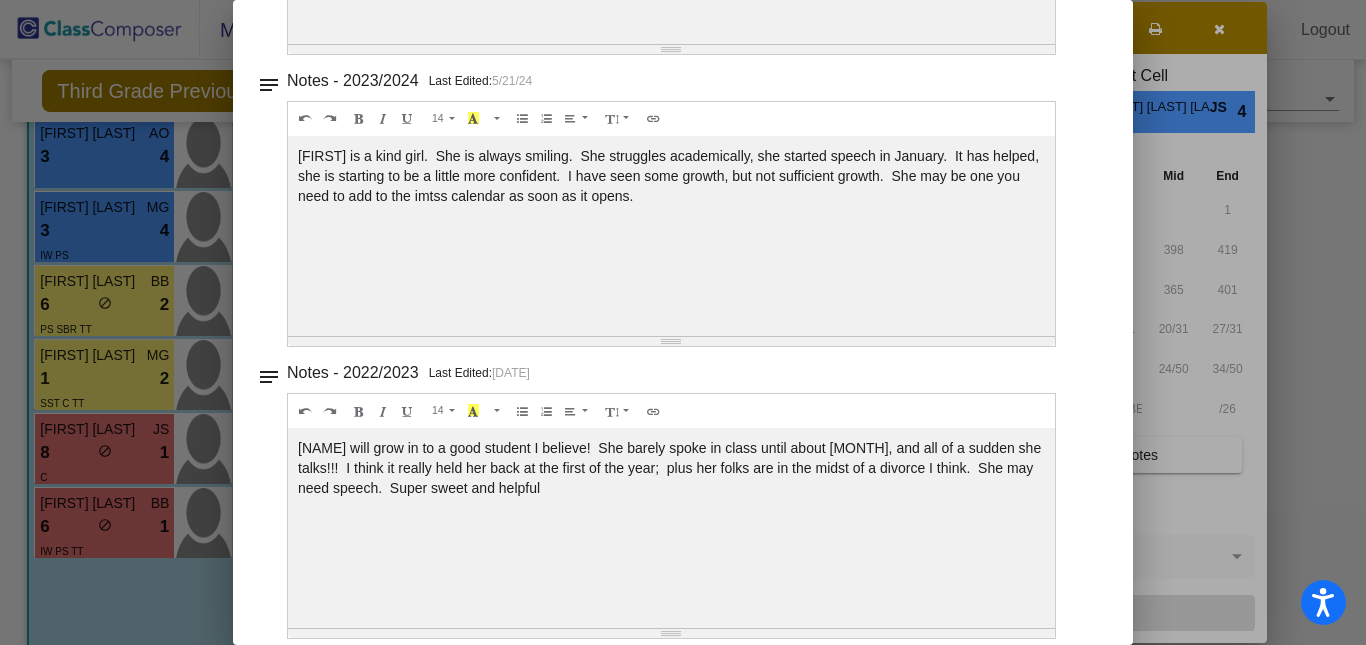 scroll, scrollTop: 375, scrollLeft: 0, axis: vertical 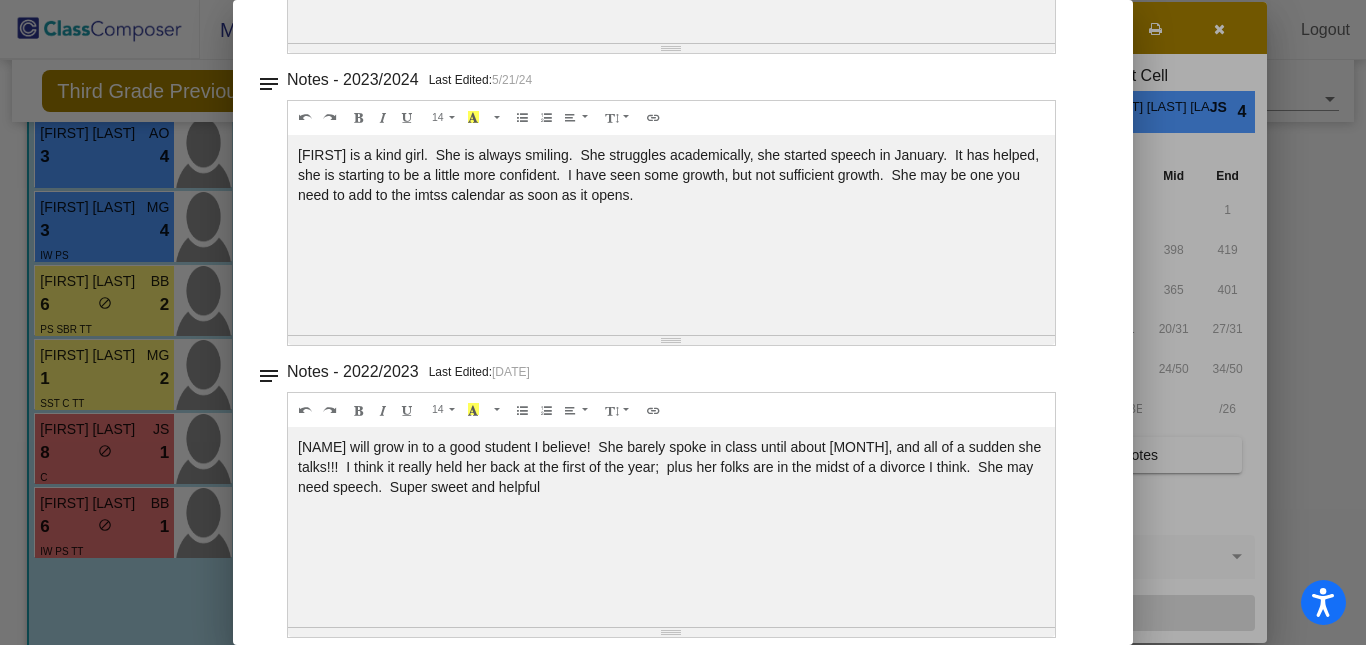 click on "notes Notes - 2023/2024 Last Edited:   5/21/24 14    8  9  10  11  12  14  18  24  36   Background Color Transparent Select #ffff00 Text Color Reset to default Select #000000      1.0  1.2  1.4  1.5  1.6  1.8  2.0  3.0 Jaylah is a kind girl.  She is always smiling.  She struggles academically, she started speech in January.  It has helped, she is starting to be a little more confident.  I have seen some growth, but not sufficient growth.  She may be one you need to add to the imtss calendar as soon as it opens.     100% 50% 25%" at bounding box center (683, 206) 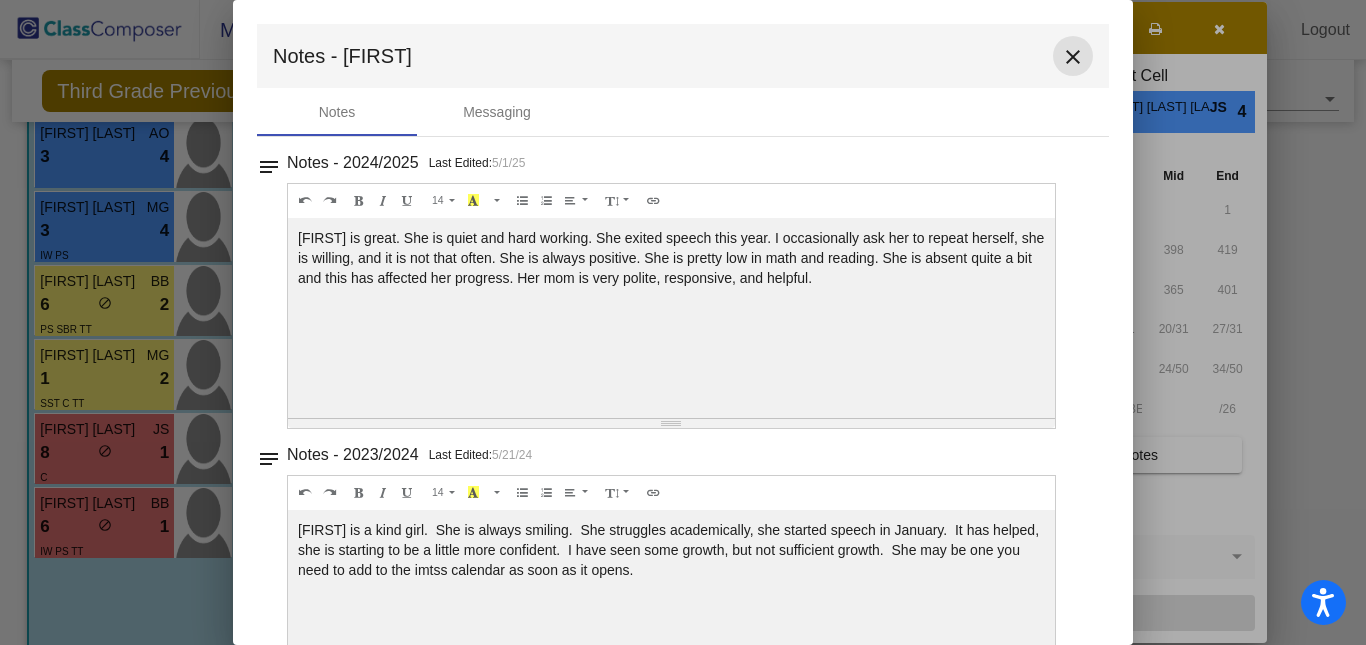 click on "close" at bounding box center (1073, 57) 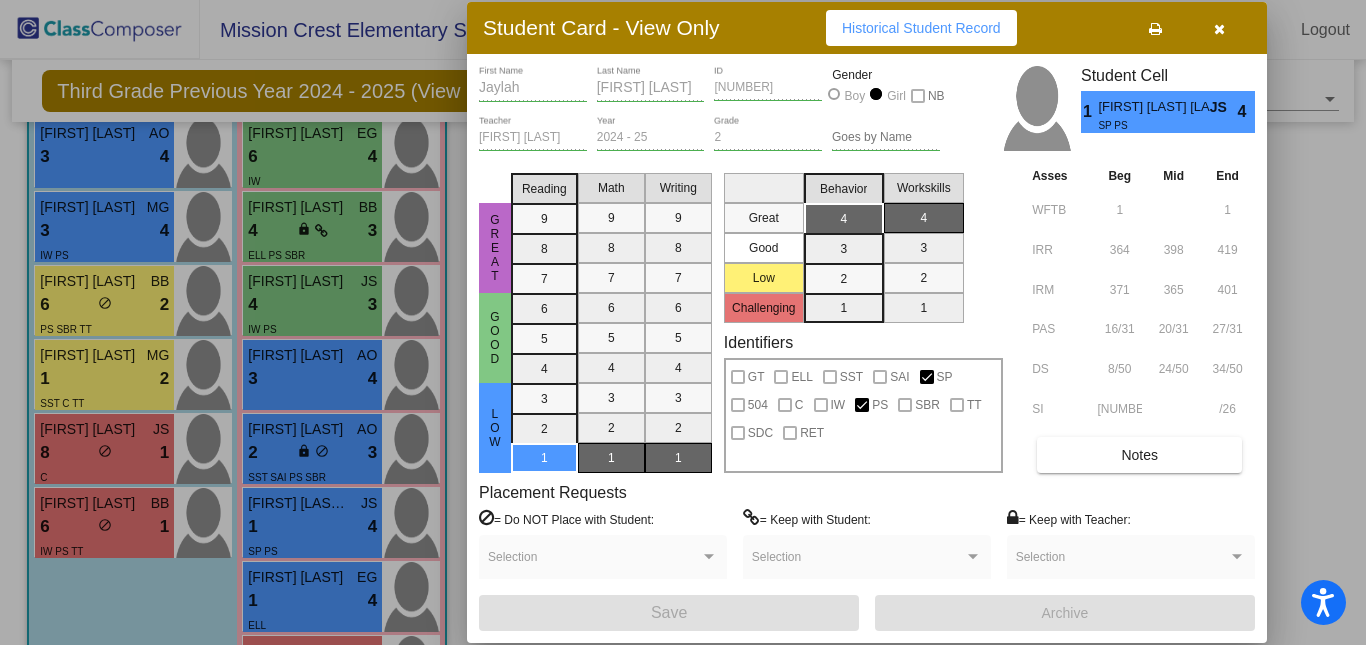 click at bounding box center (683, 322) 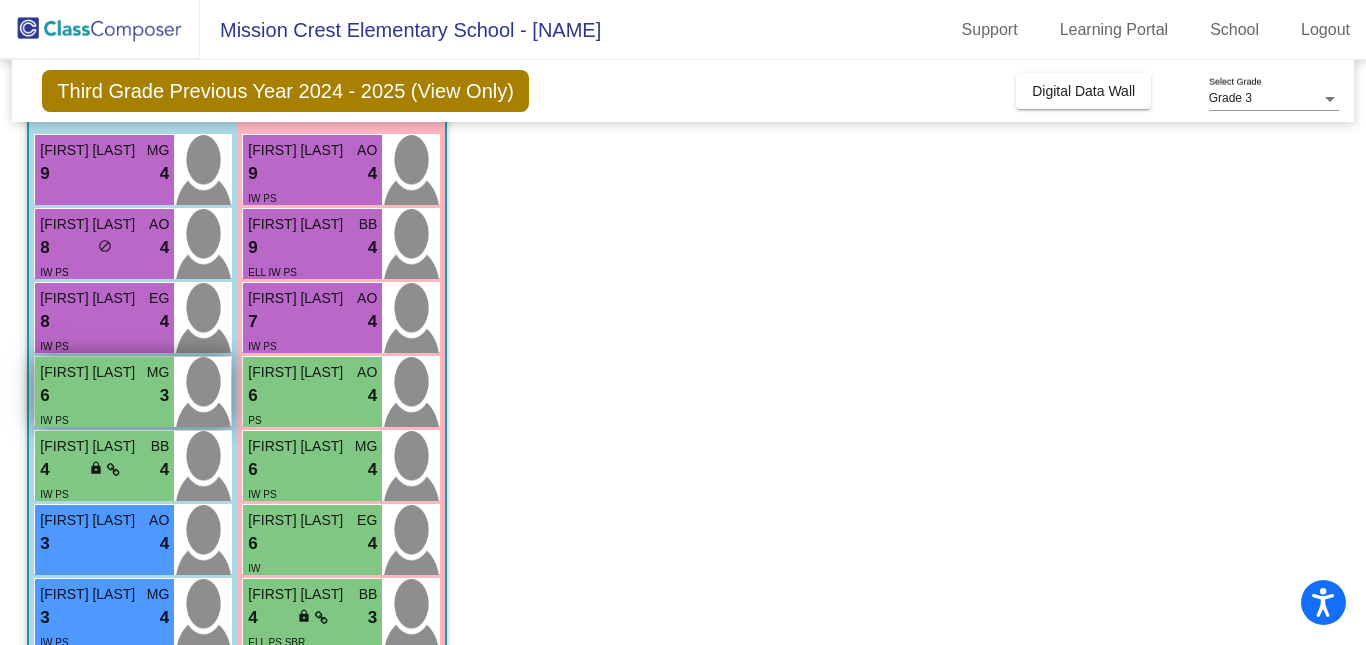 scroll, scrollTop: 184, scrollLeft: 0, axis: vertical 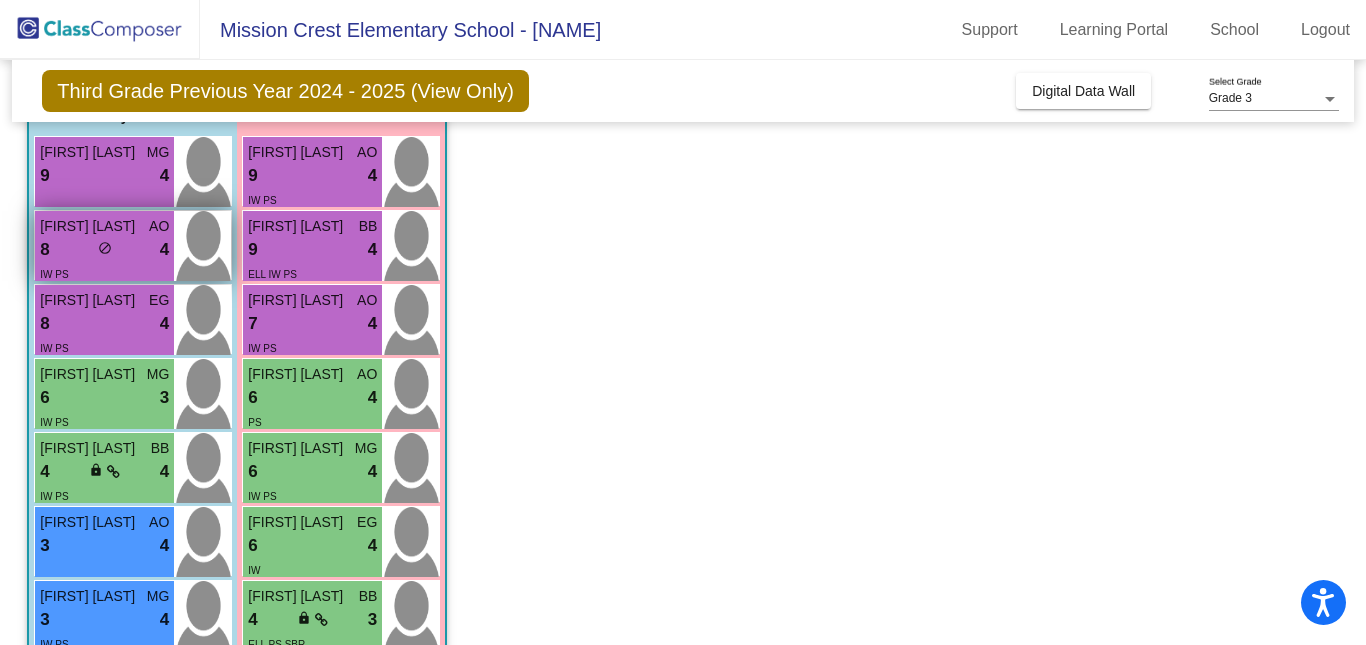 click on "Dylan Pennick" at bounding box center (90, 226) 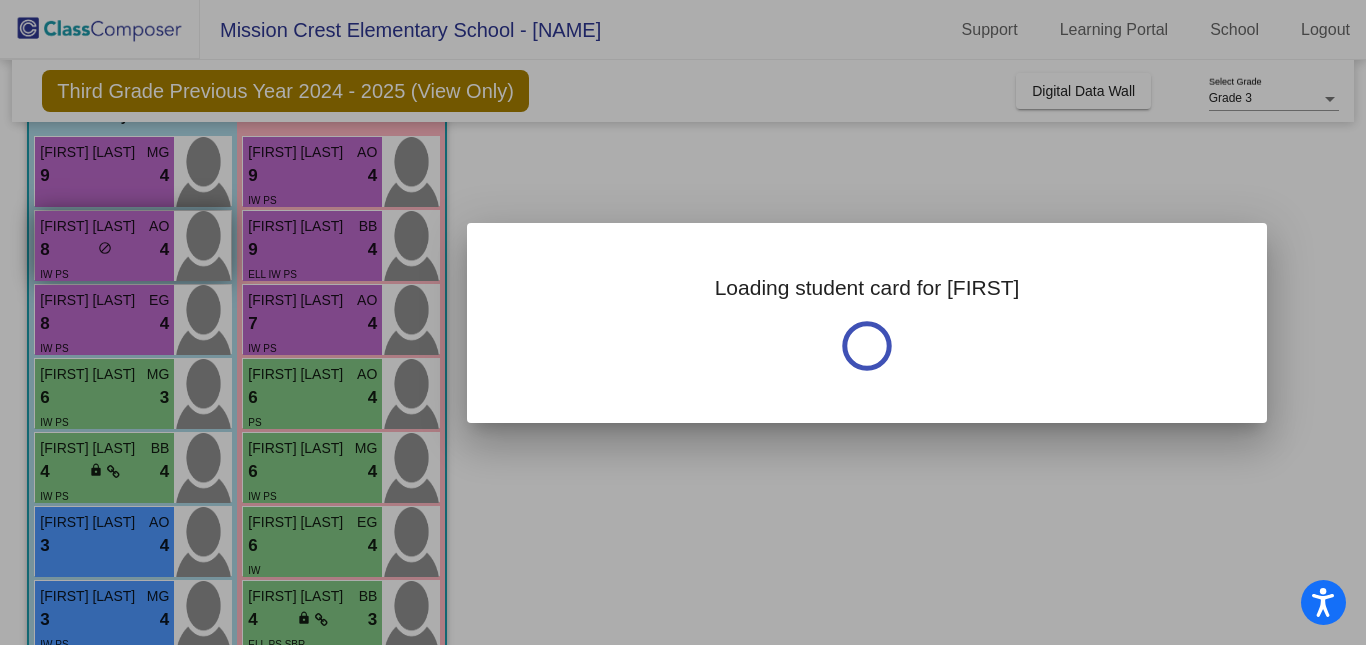 click at bounding box center [683, 322] 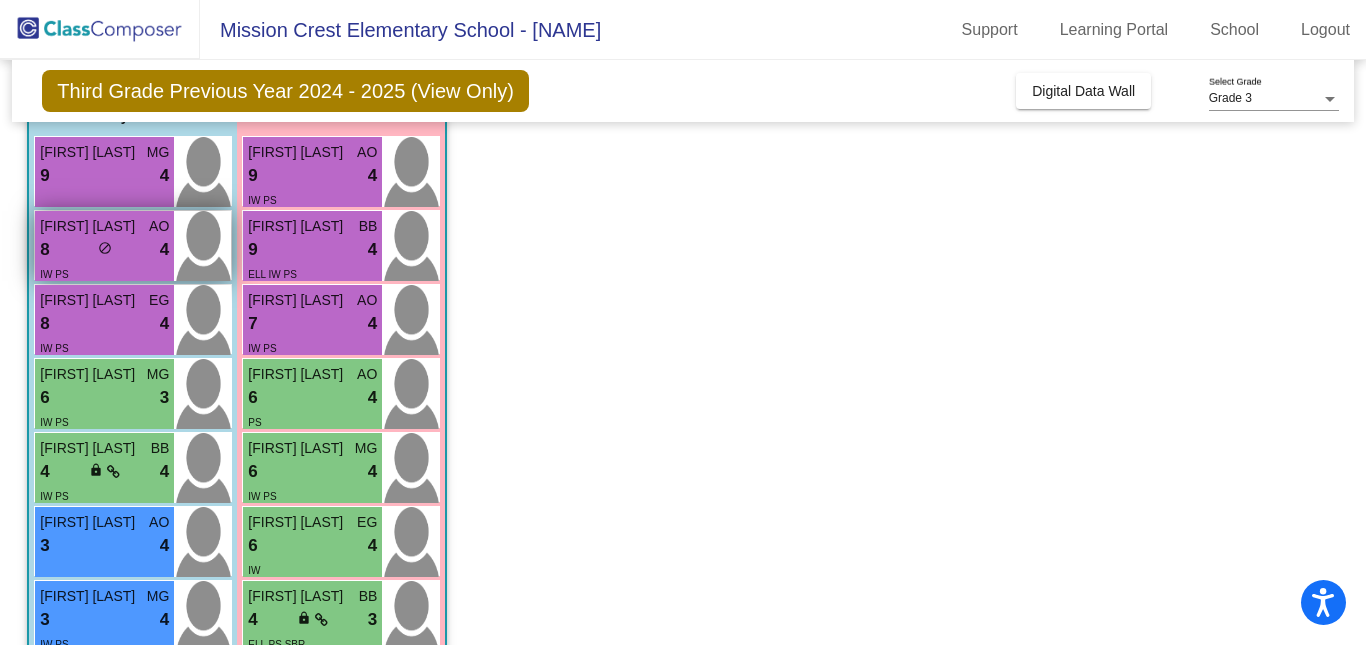 click on "Dylan Pennick" at bounding box center [90, 226] 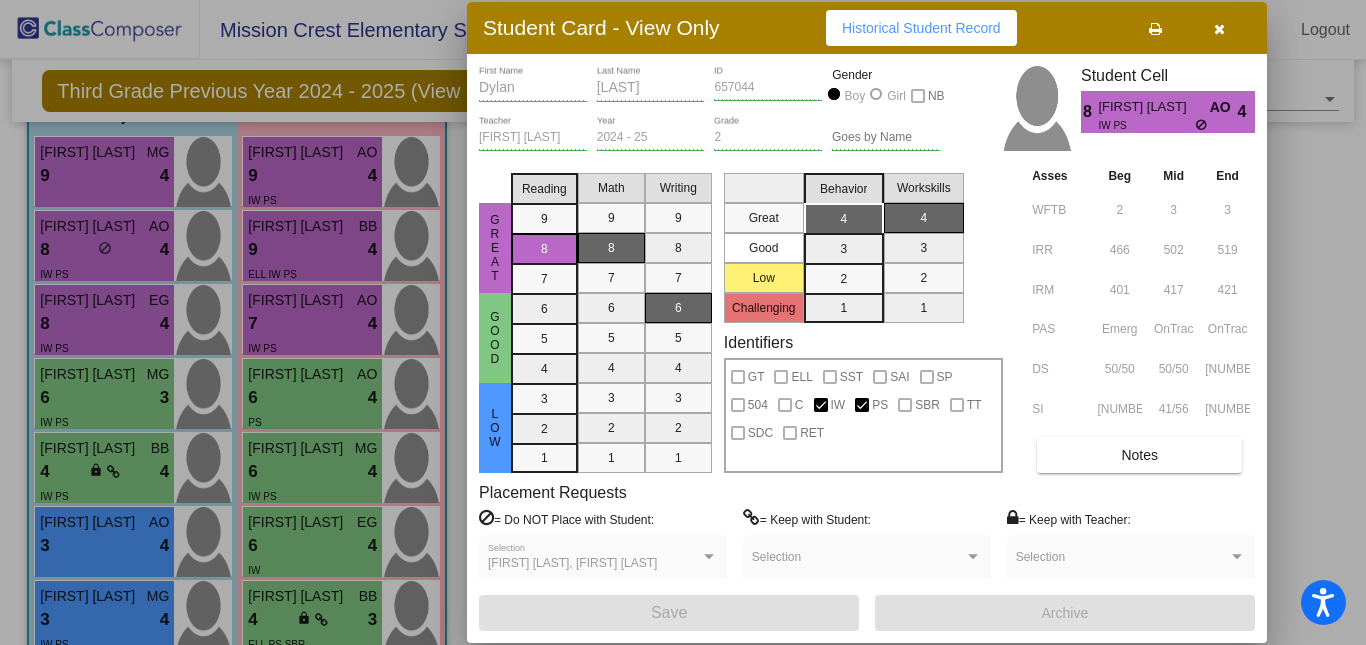 click at bounding box center (683, 322) 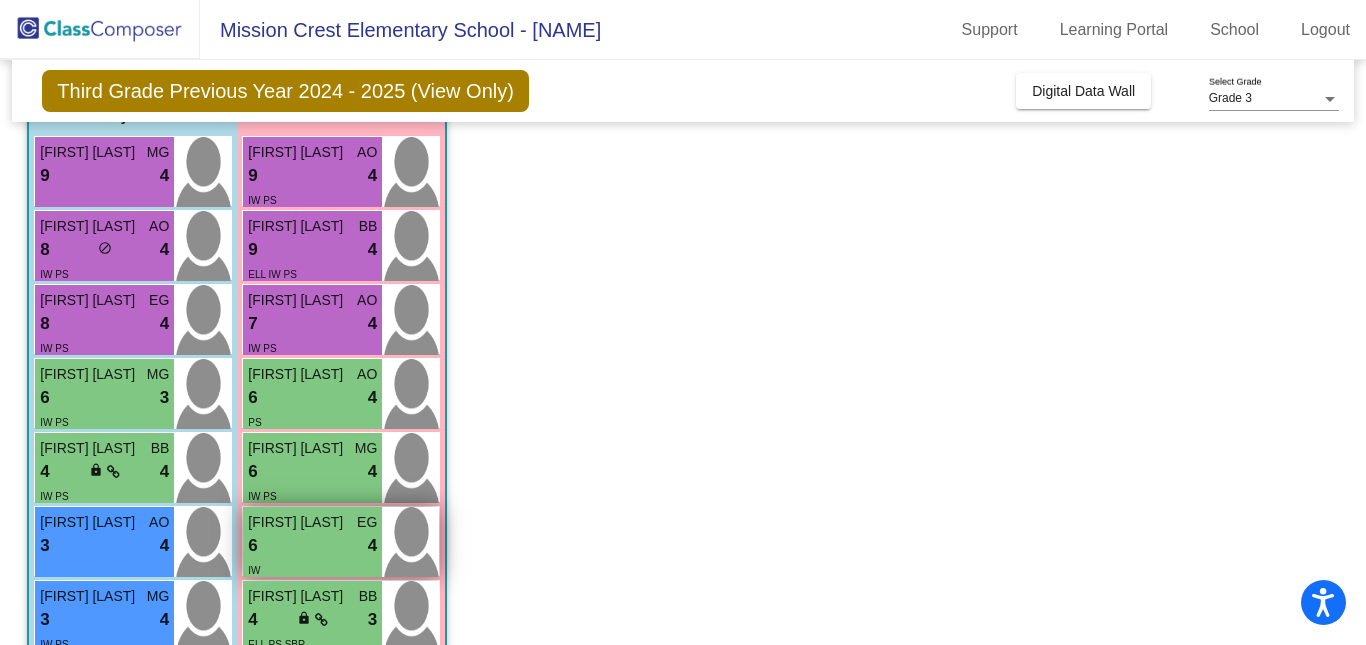 click on "6 lock do_not_disturb_alt 4" at bounding box center [312, 546] 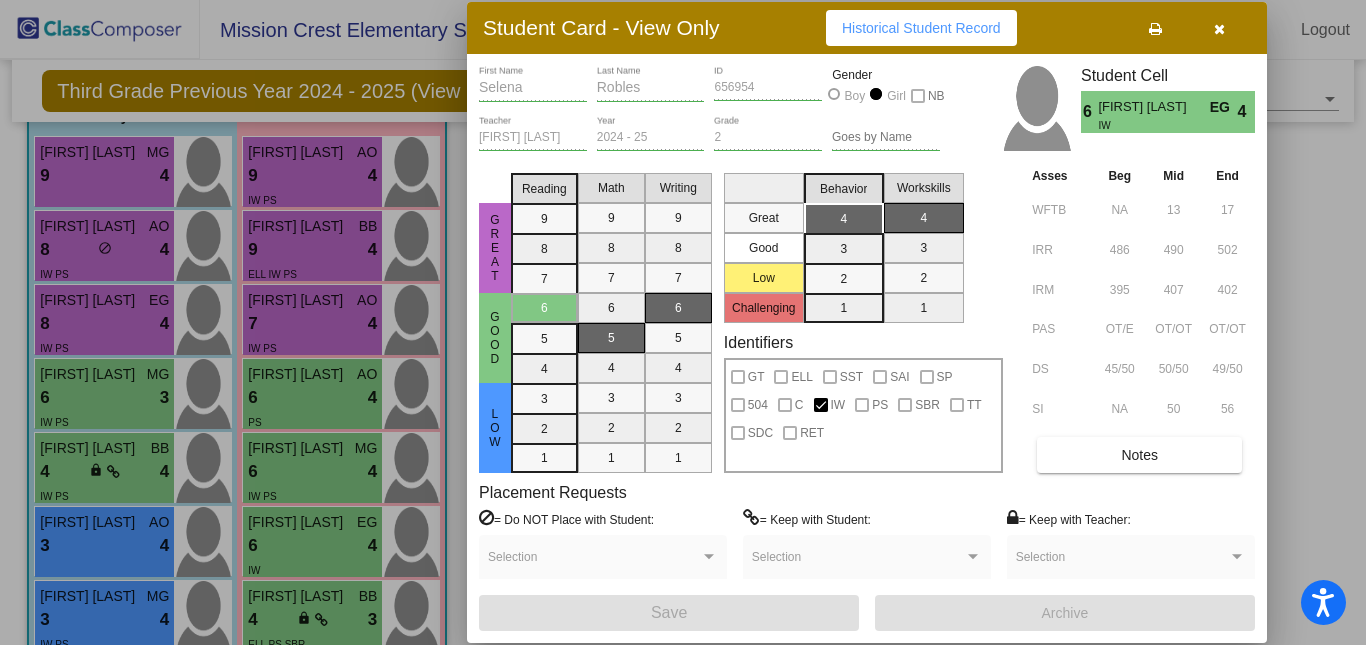 click at bounding box center [683, 322] 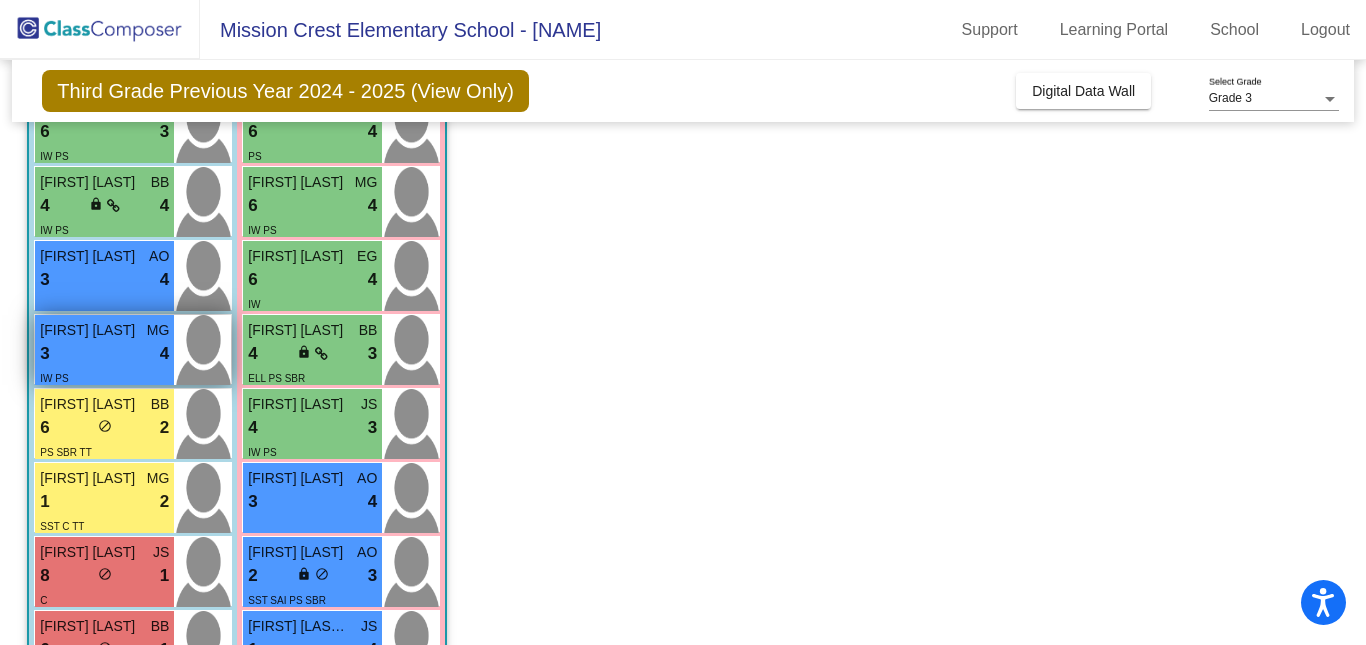 scroll, scrollTop: 451, scrollLeft: 0, axis: vertical 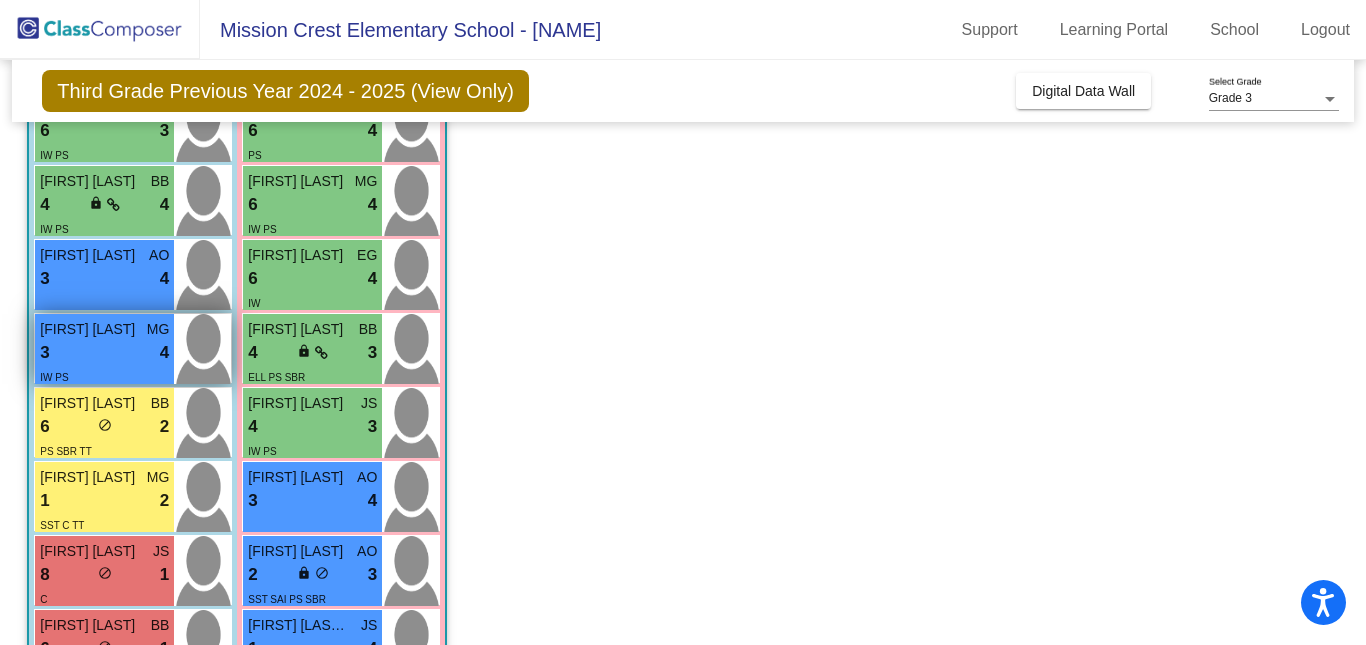 click on "IW PS" at bounding box center [104, 376] 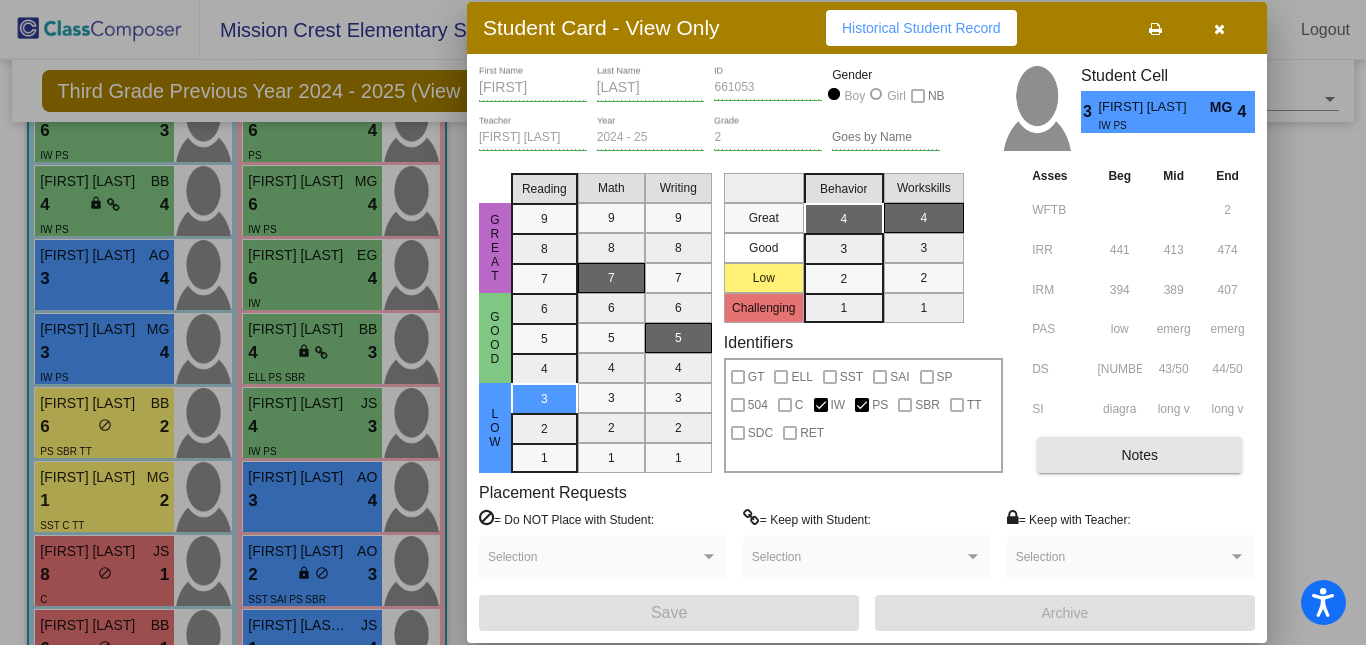 click on "Notes" at bounding box center (1139, 455) 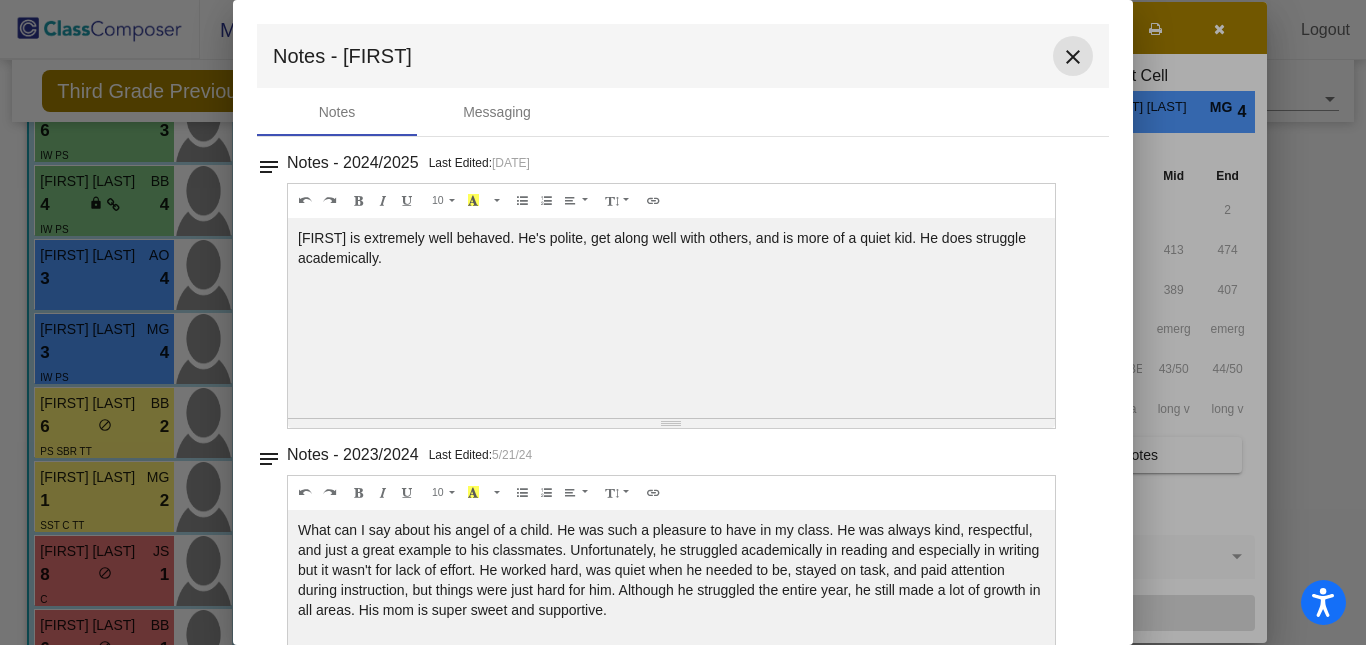 click on "close" at bounding box center (1073, 56) 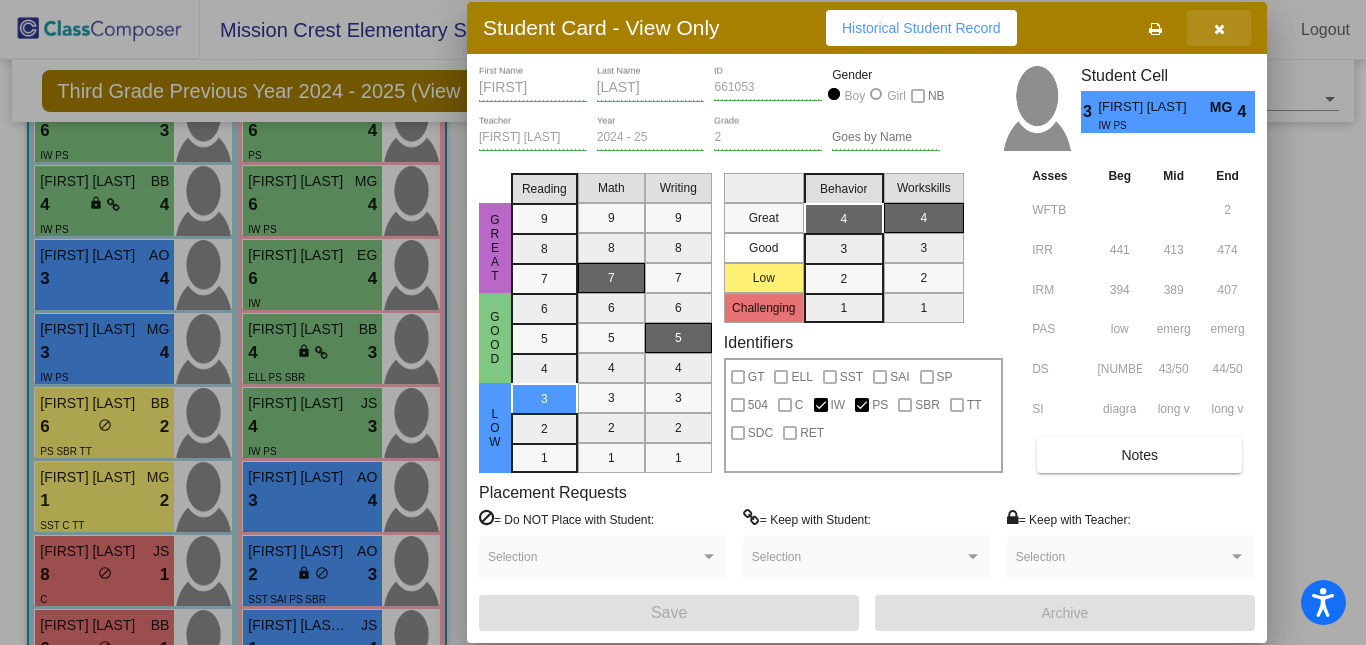 click at bounding box center [1219, 29] 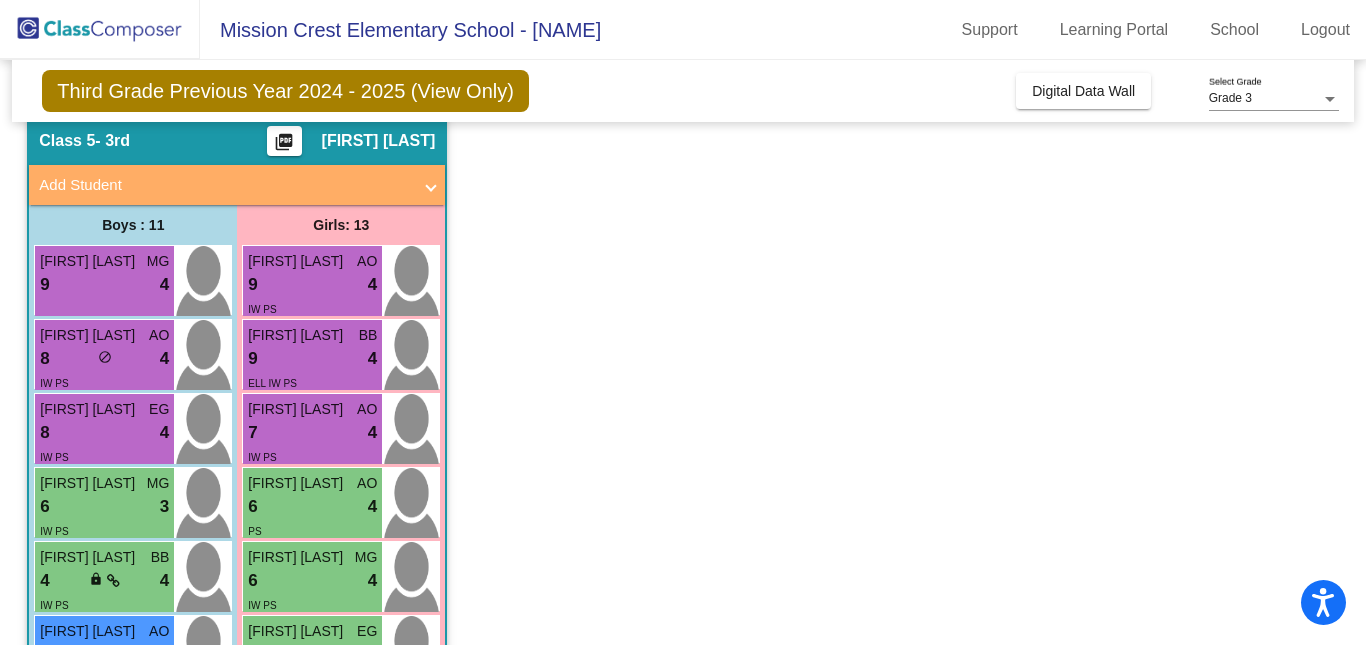 scroll, scrollTop: 73, scrollLeft: 0, axis: vertical 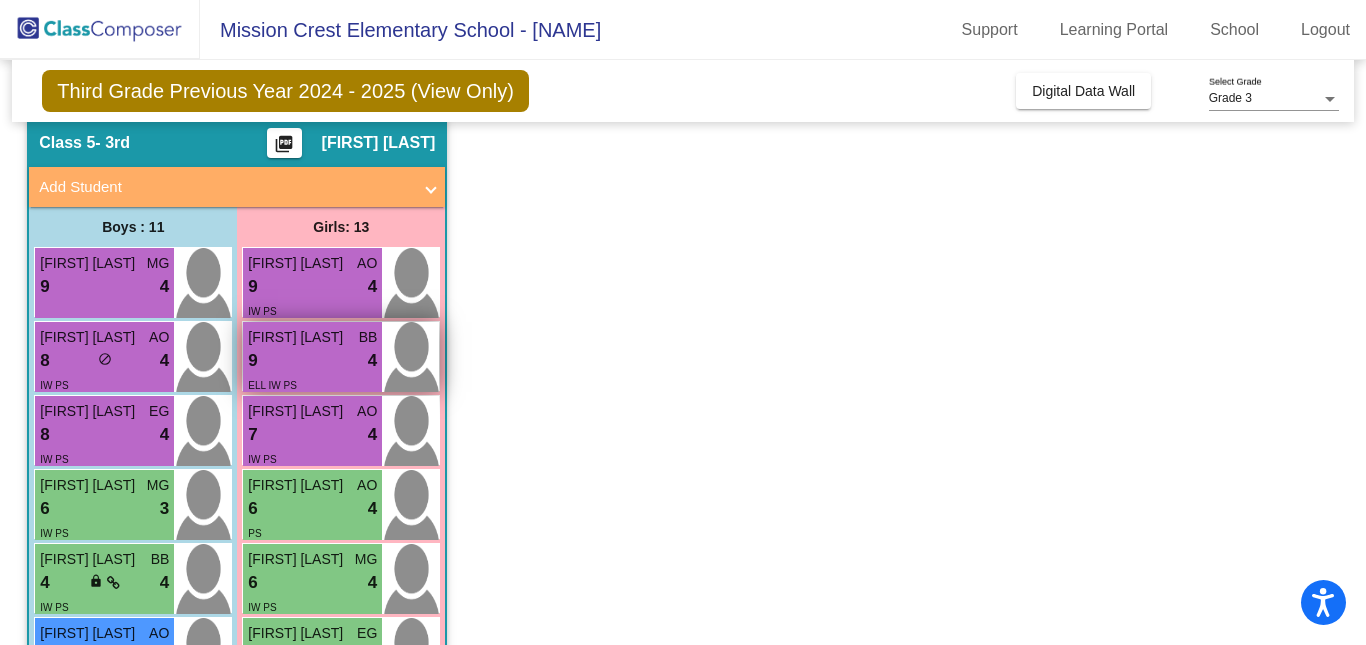 click on "ELL IW PS" at bounding box center [312, 384] 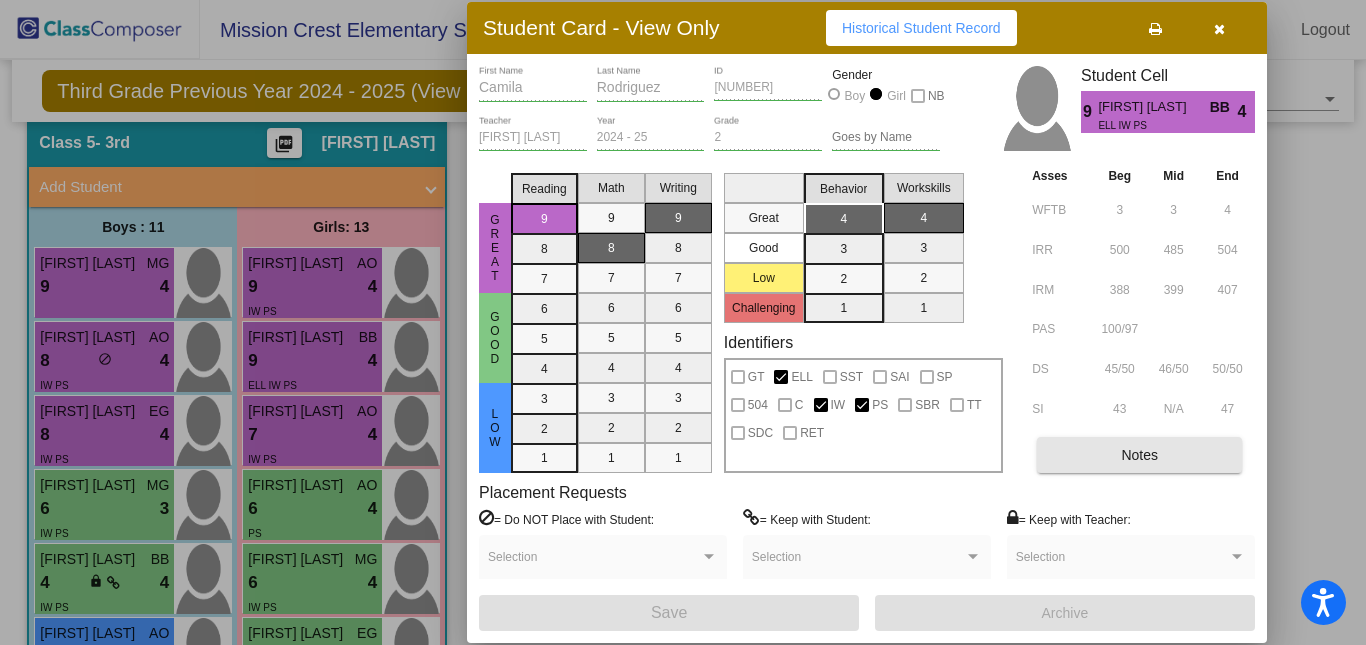 click on "Notes" at bounding box center [1139, 455] 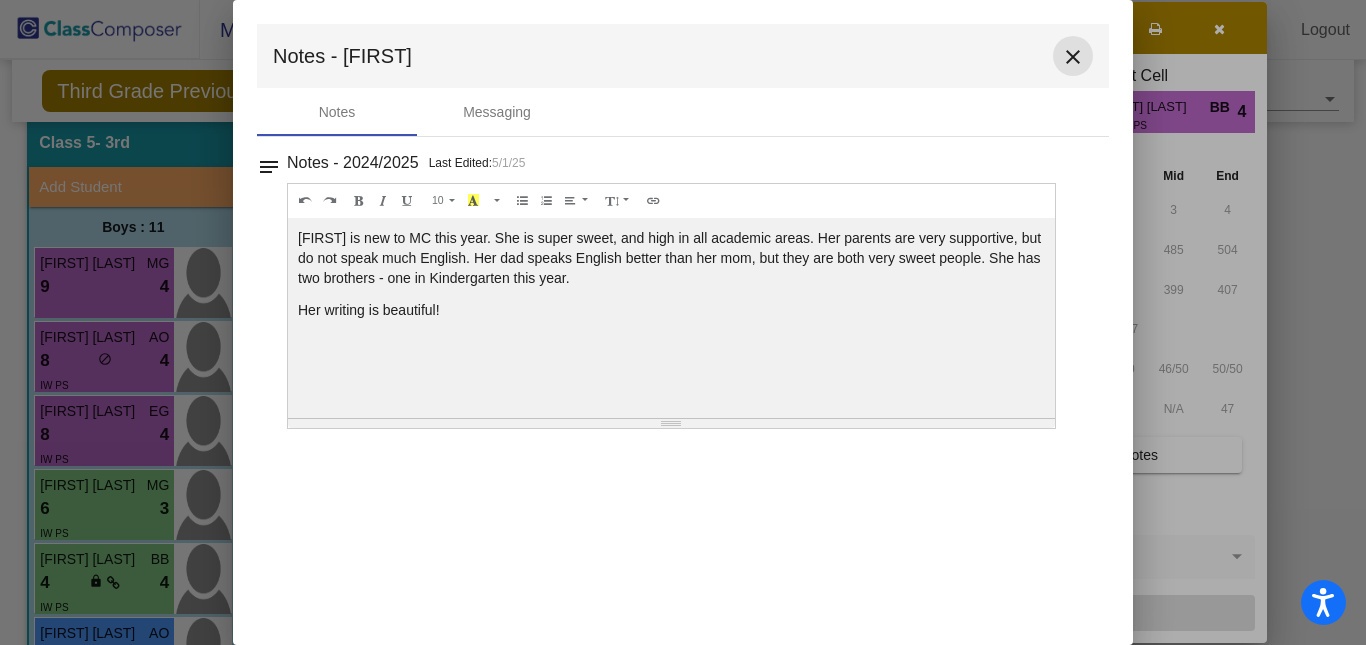 click on "close" at bounding box center [1073, 57] 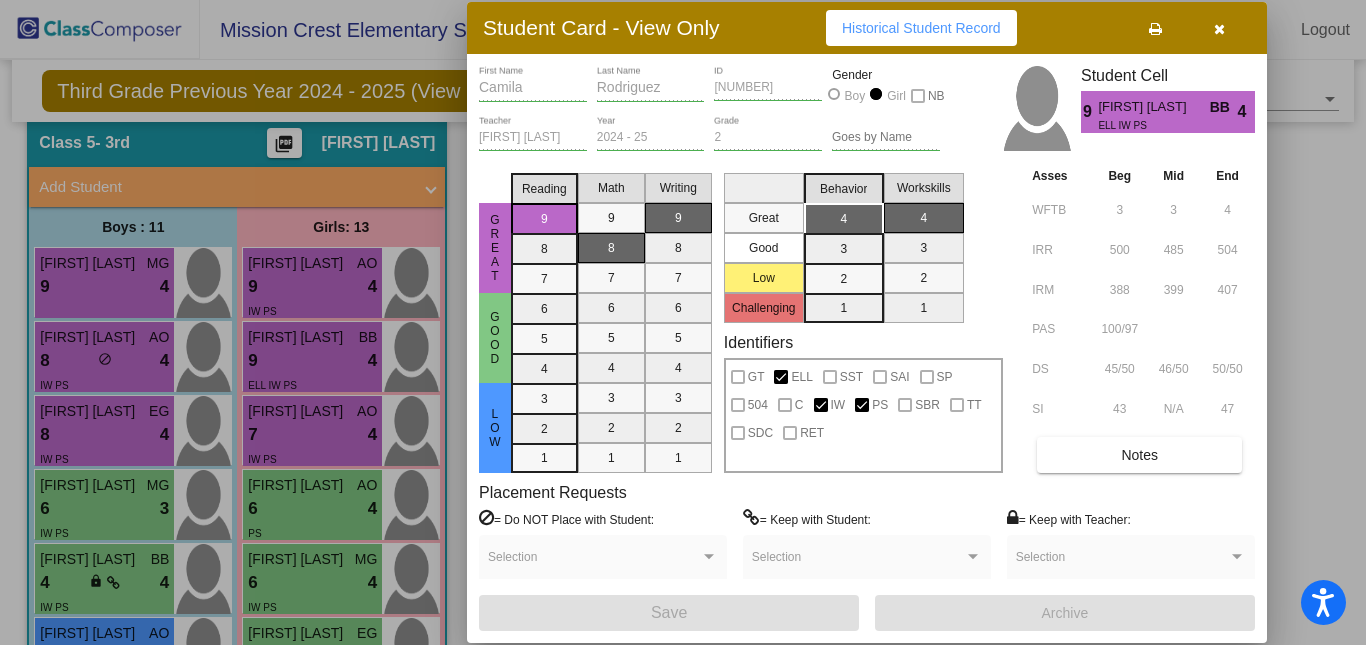 click at bounding box center [683, 322] 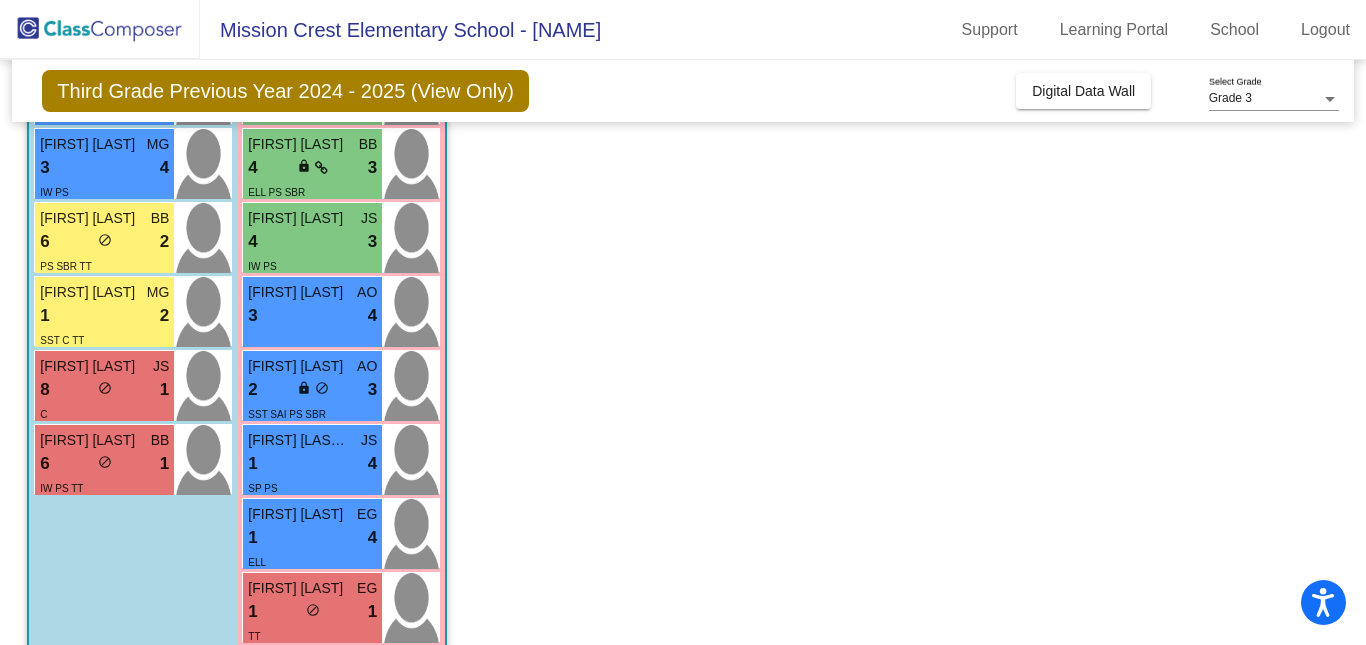 scroll, scrollTop: 637, scrollLeft: 0, axis: vertical 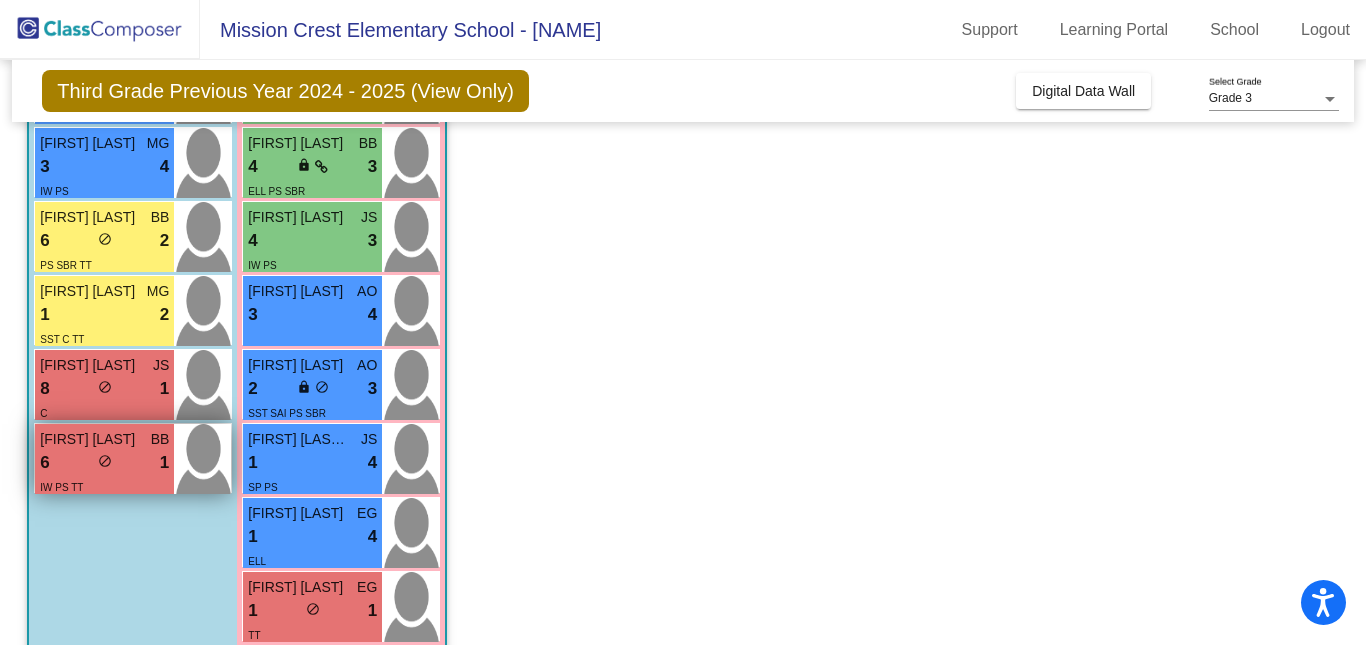 click on "6 lock do_not_disturb_alt 1" at bounding box center (104, 463) 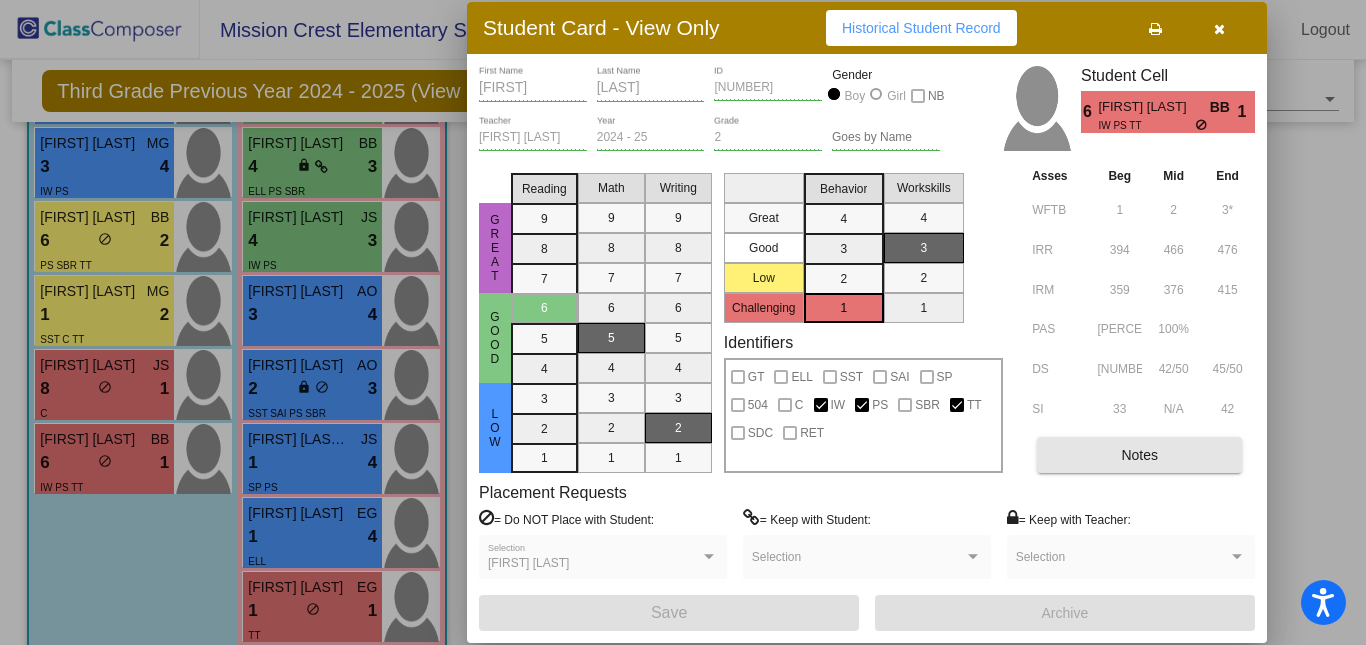 click on "Notes" at bounding box center [1139, 455] 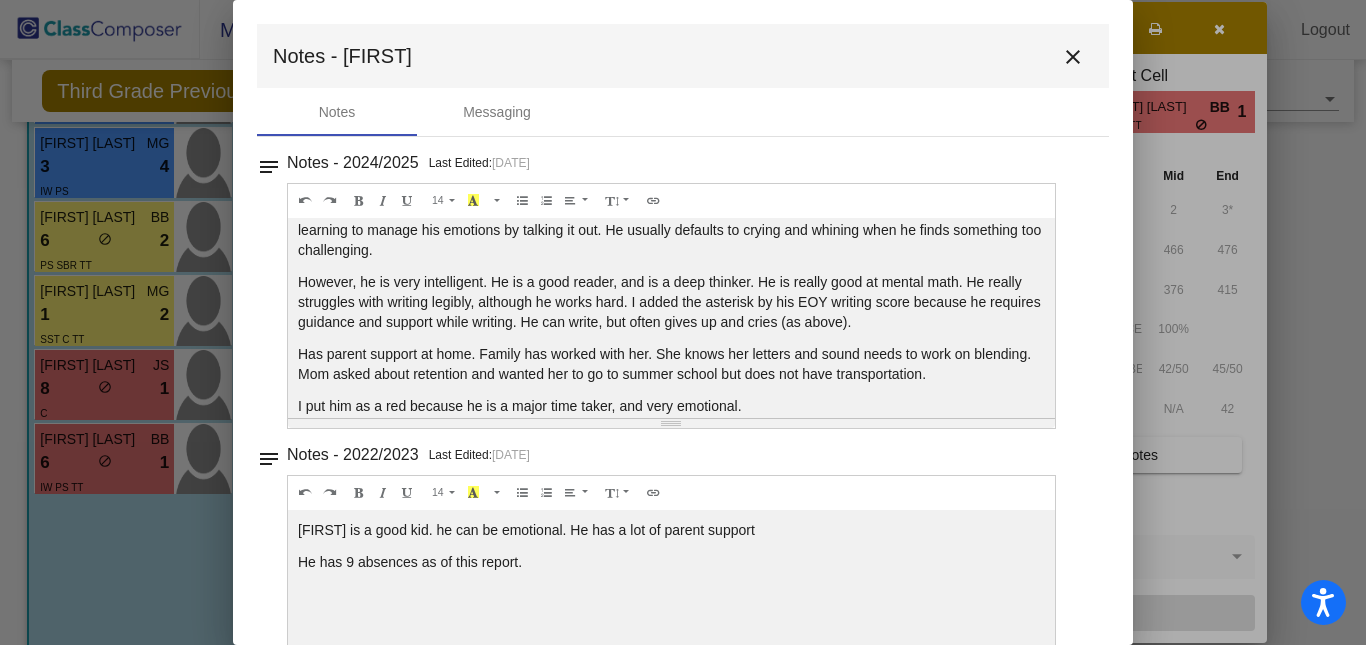 scroll, scrollTop: 28, scrollLeft: 0, axis: vertical 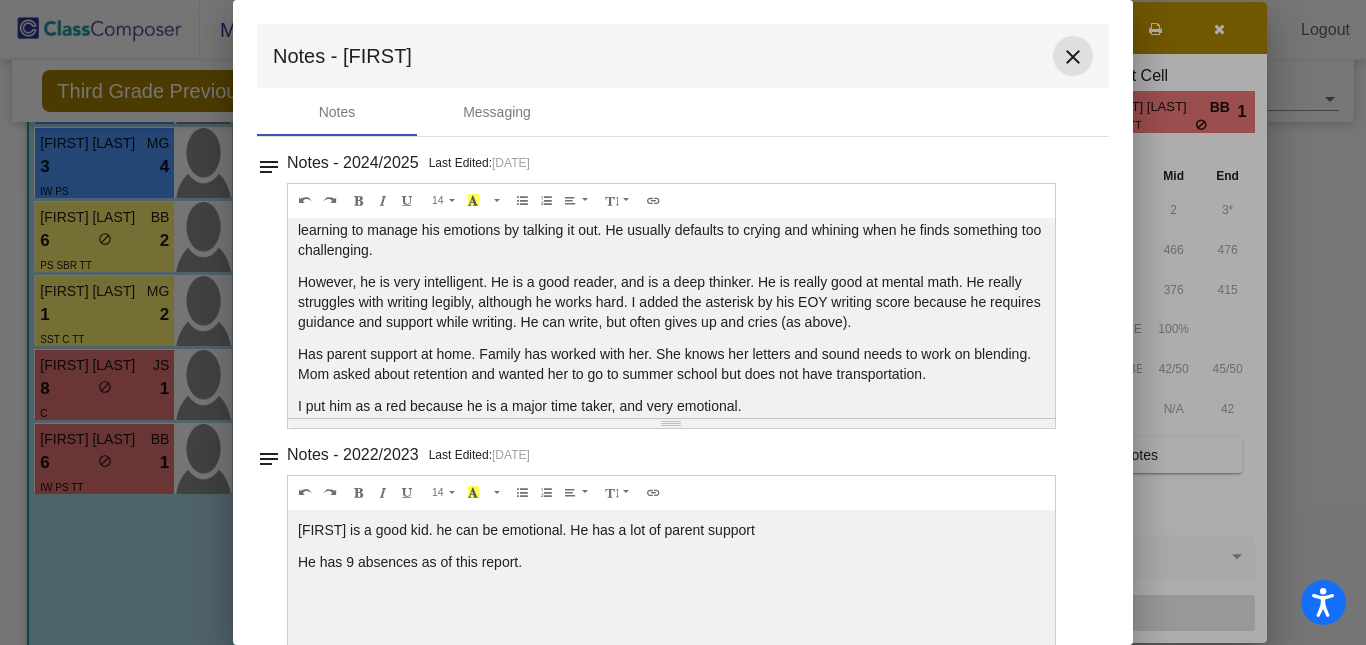 click on "close" at bounding box center (1073, 57) 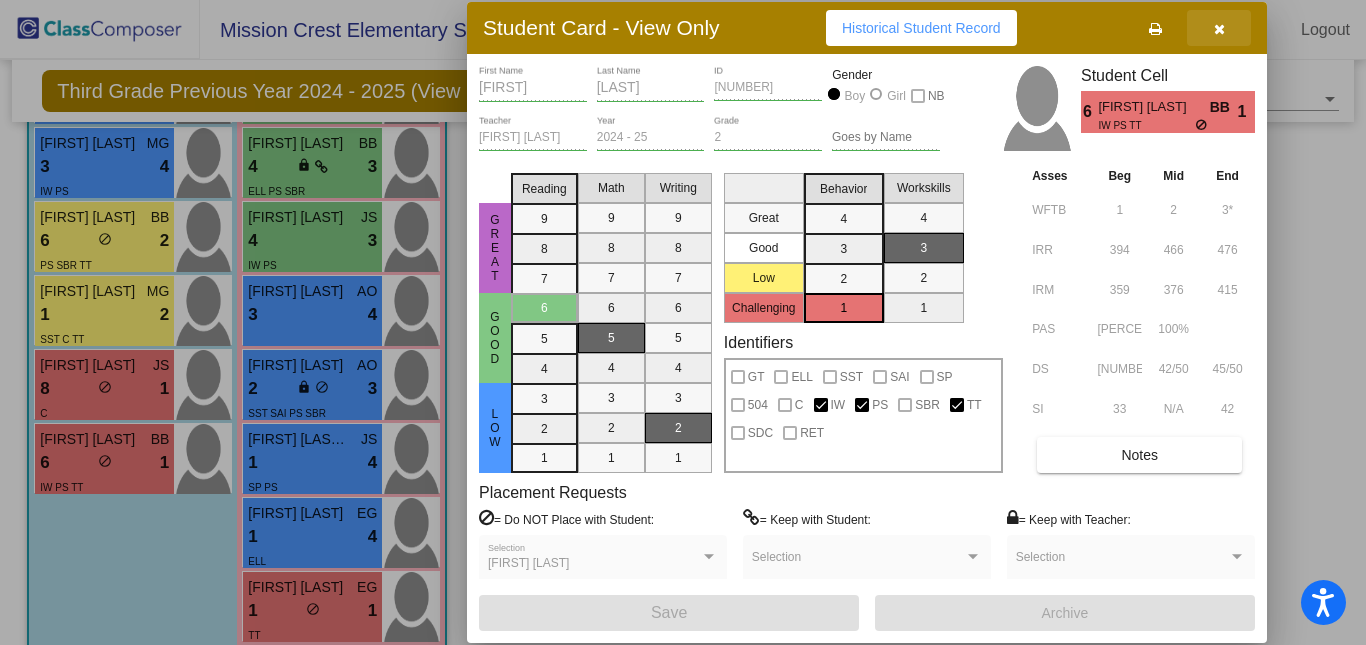 click at bounding box center [1219, 29] 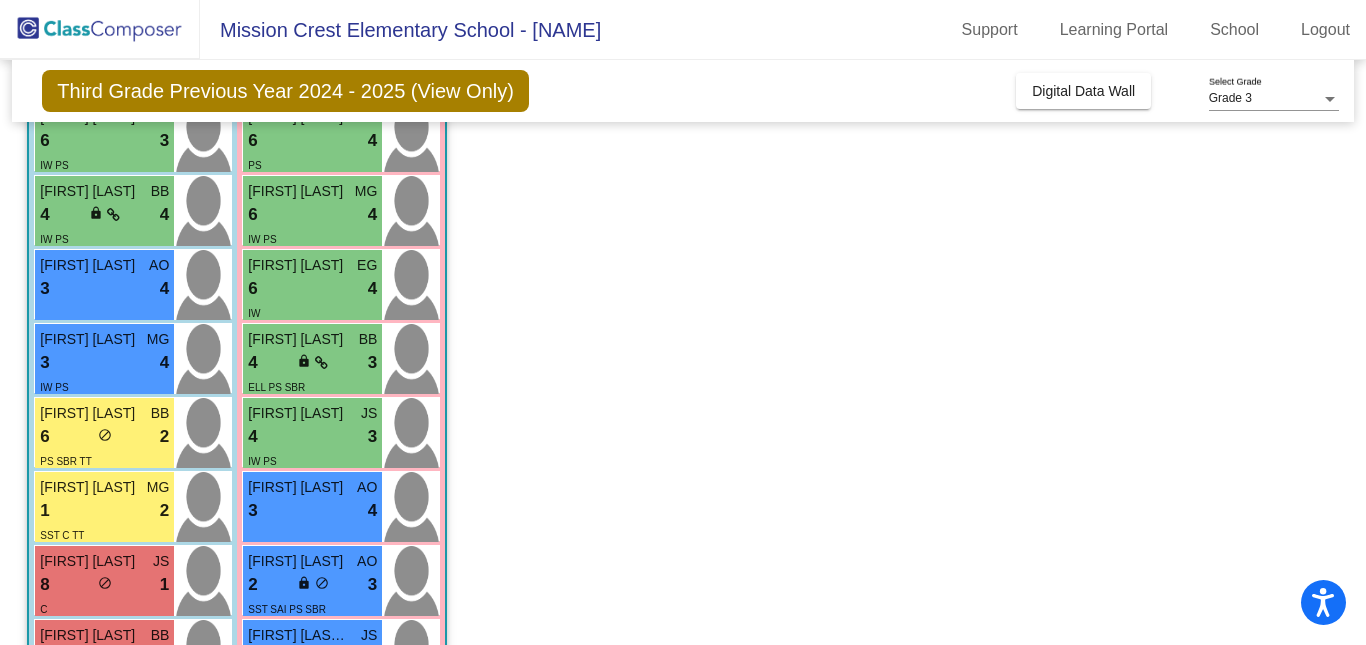 scroll, scrollTop: 431, scrollLeft: 0, axis: vertical 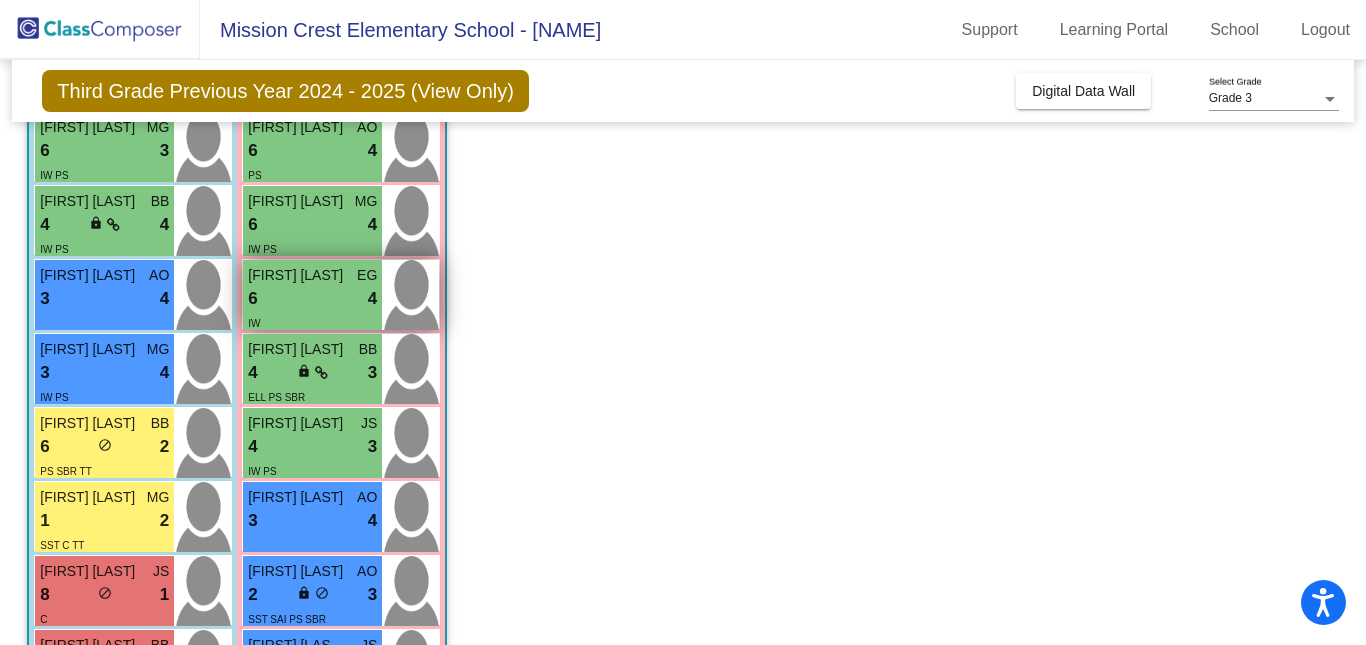 click on "Selena Robles" at bounding box center (298, 275) 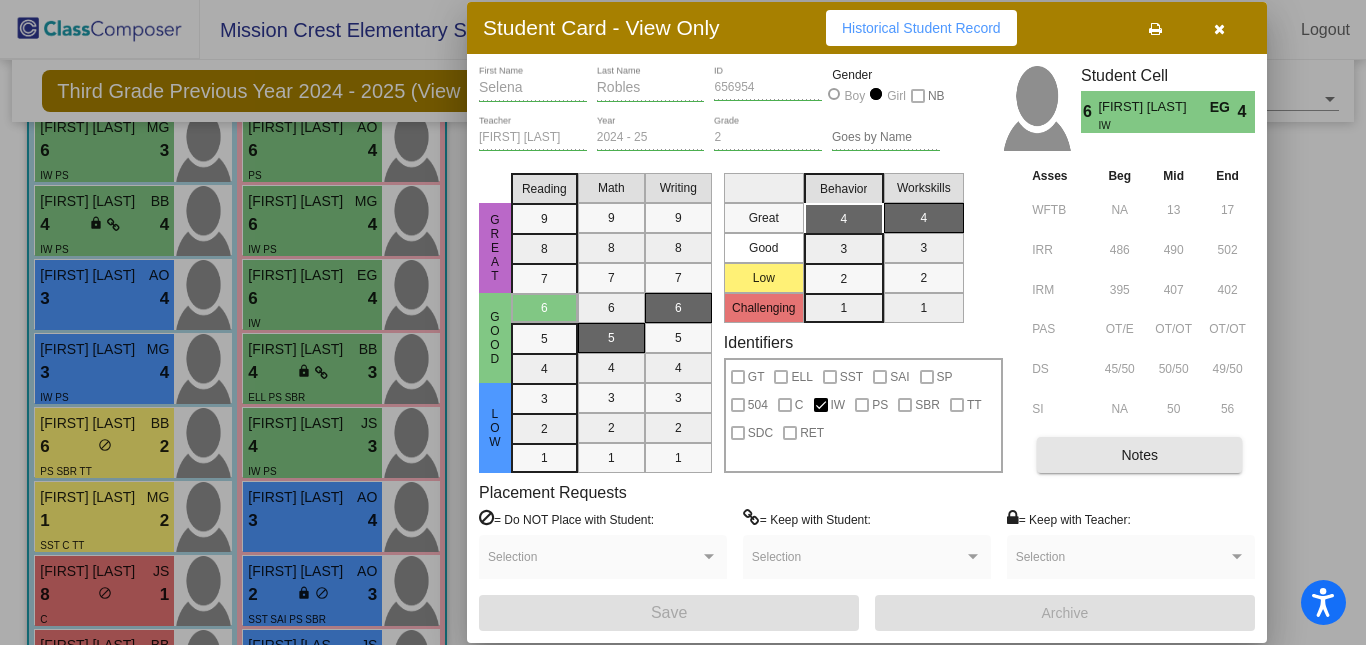 click on "Notes" at bounding box center (1139, 455) 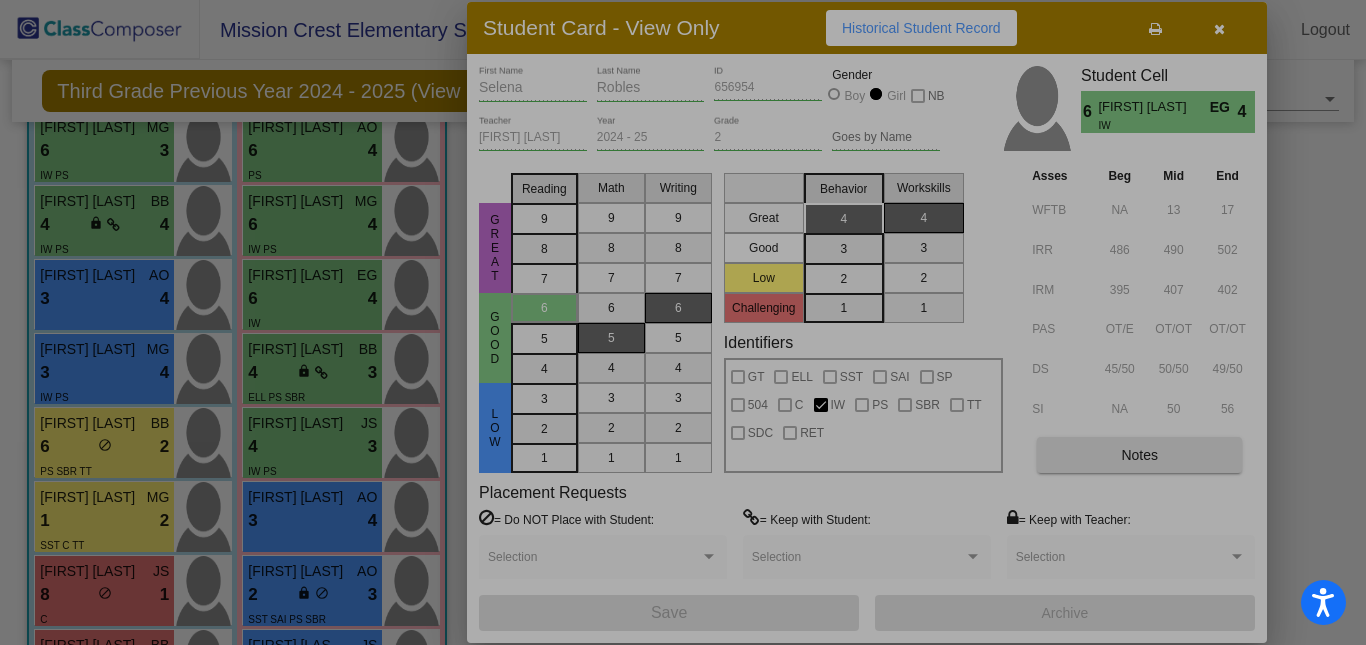 click at bounding box center [683, 322] 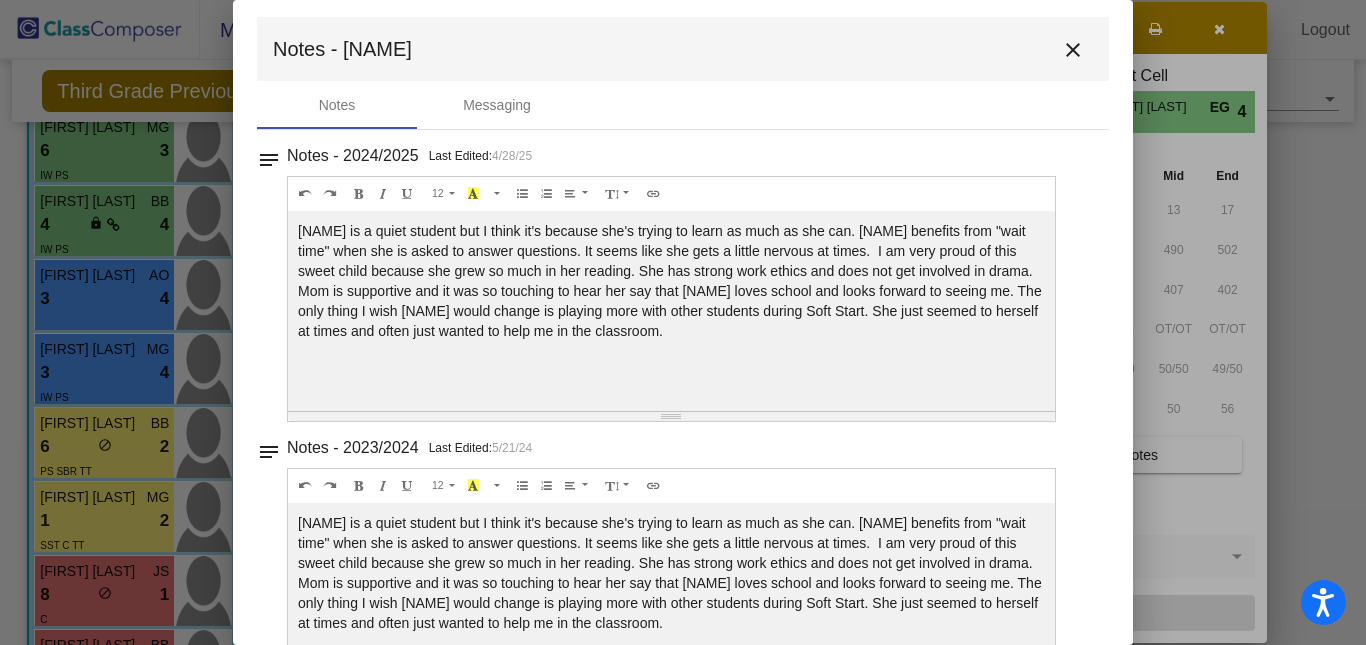 scroll, scrollTop: 0, scrollLeft: 0, axis: both 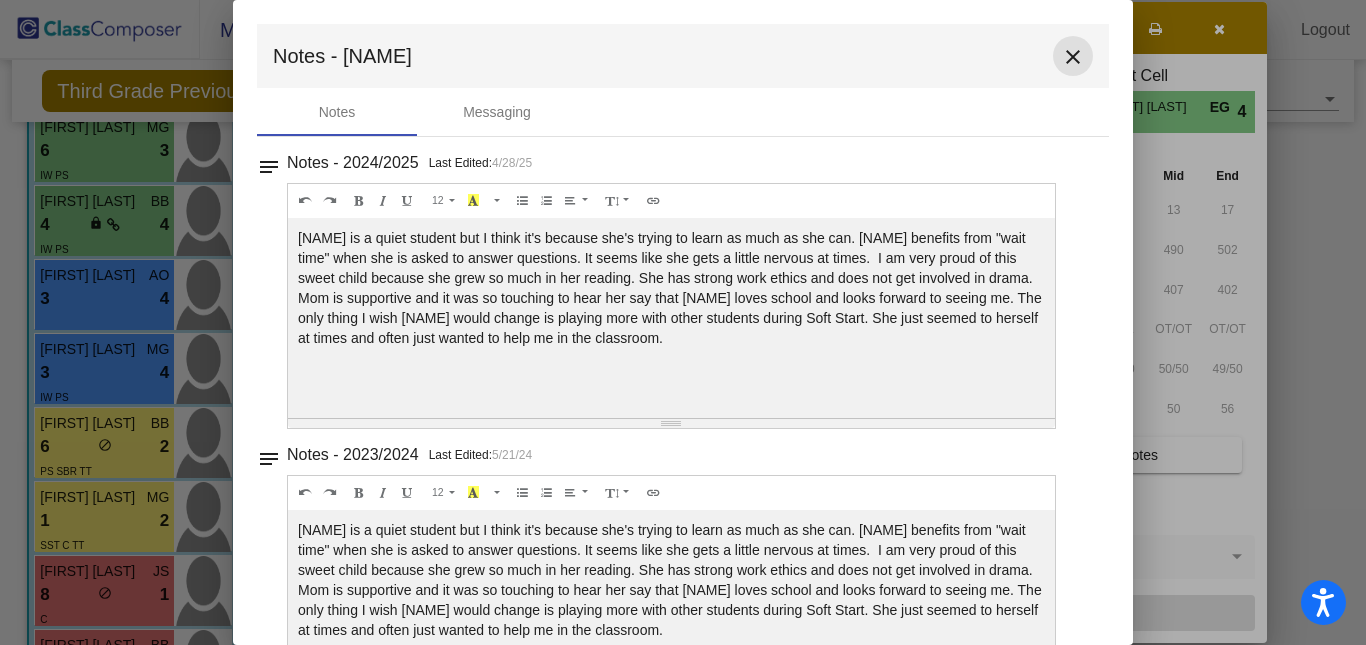 click on "close" at bounding box center [1073, 57] 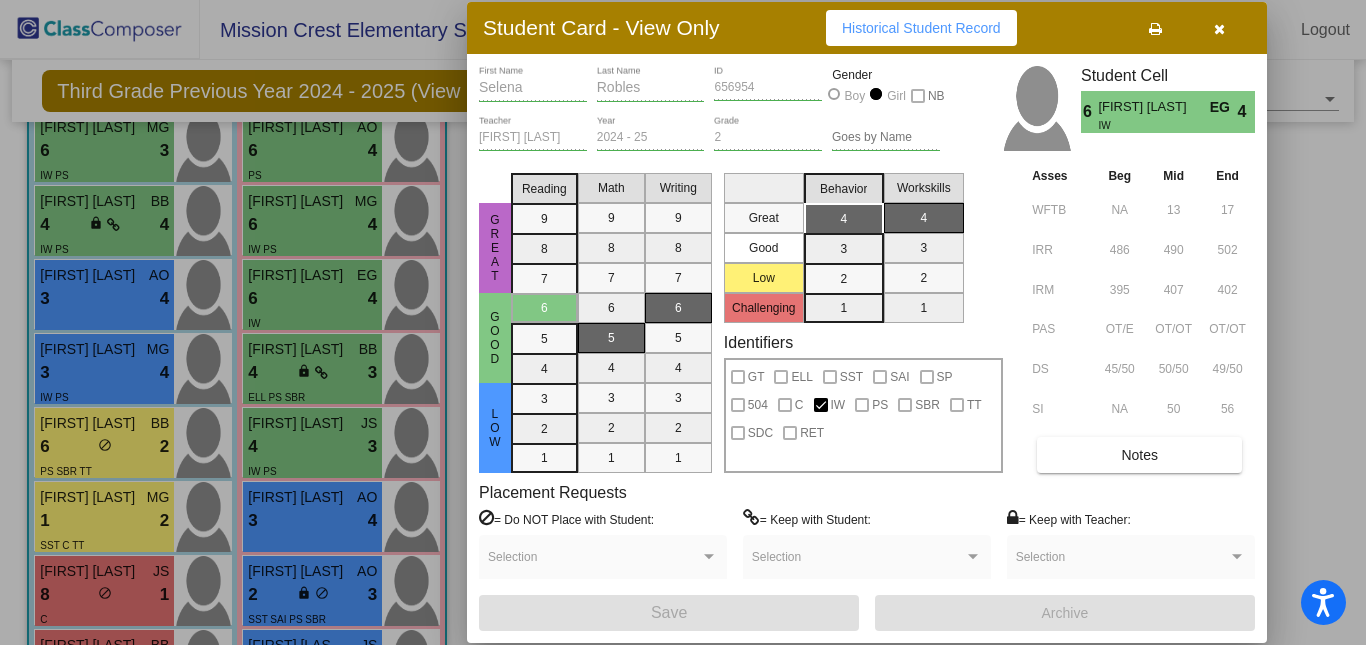 click at bounding box center (1219, 28) 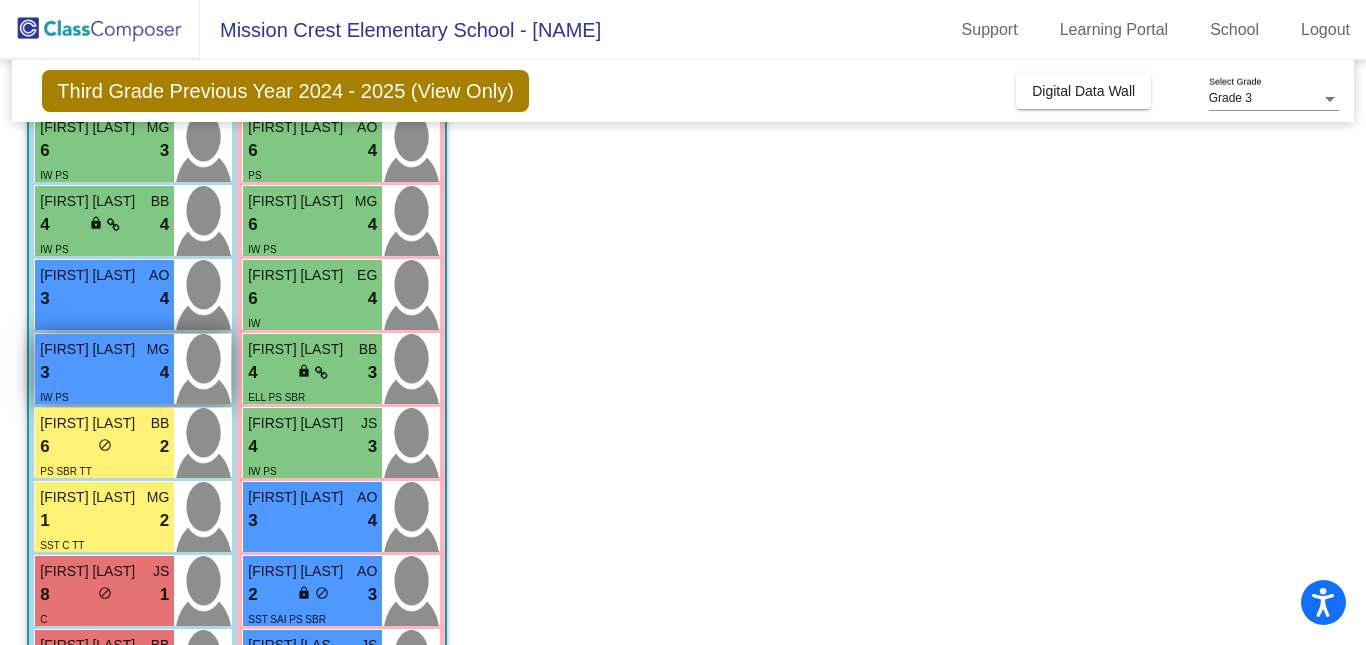 click on "3 lock do_not_disturb_alt 4" at bounding box center (104, 373) 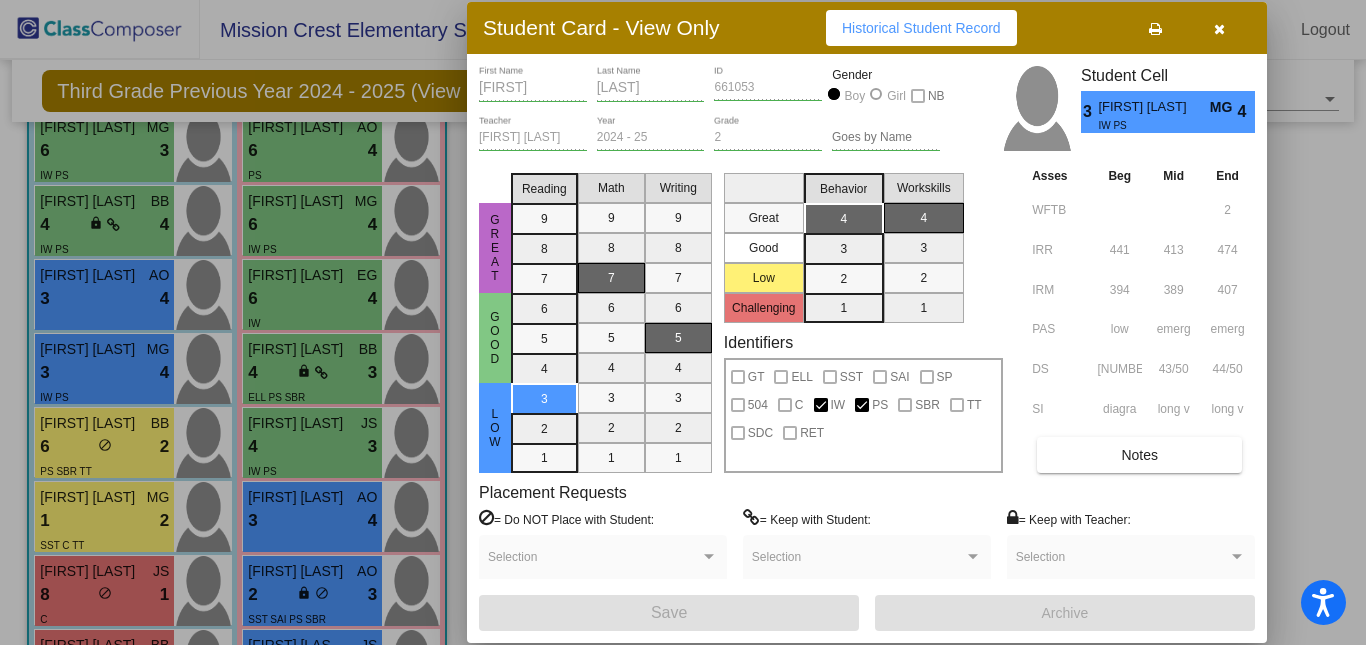 click on "Notes" at bounding box center (1139, 455) 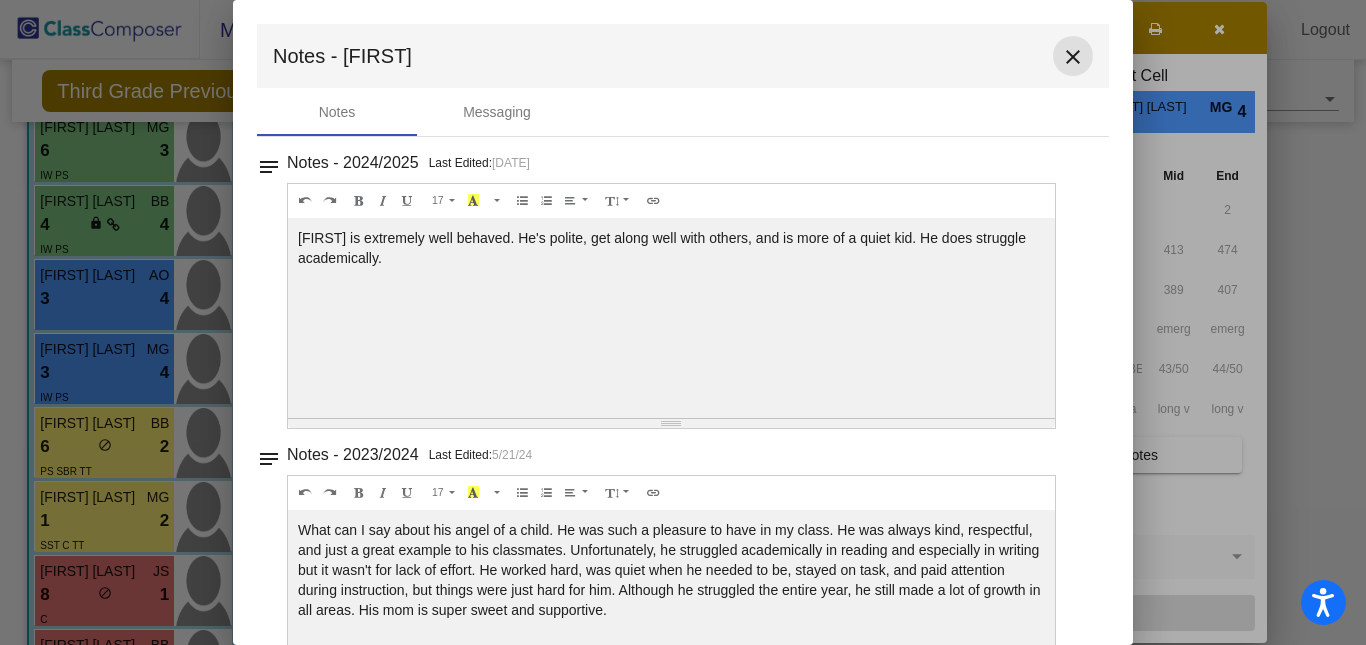 click on "close" at bounding box center (1073, 57) 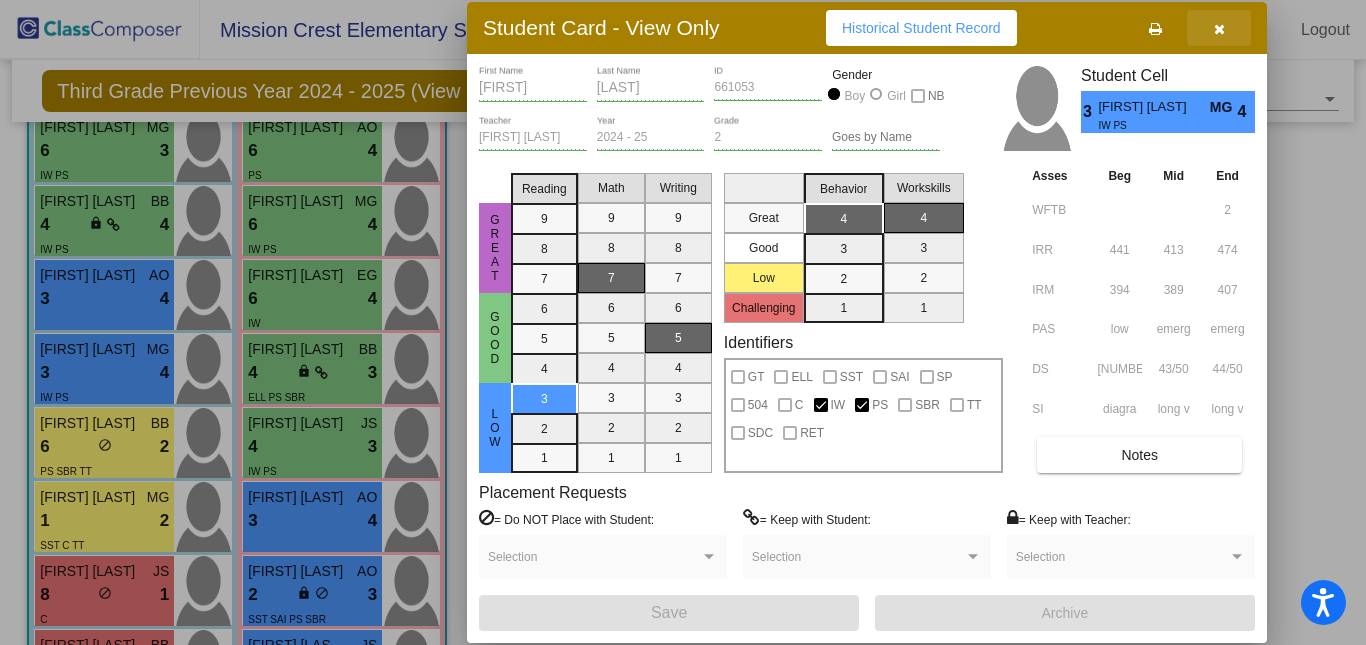 click at bounding box center [1219, 28] 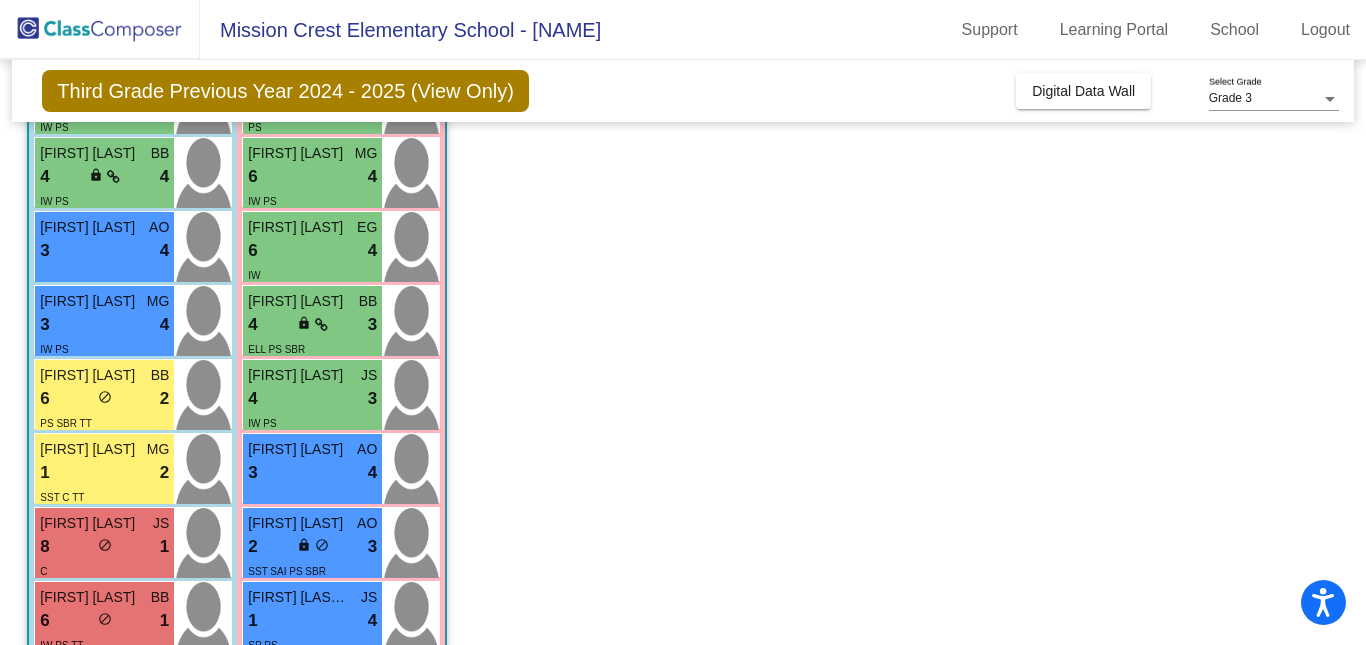 scroll, scrollTop: 481, scrollLeft: 0, axis: vertical 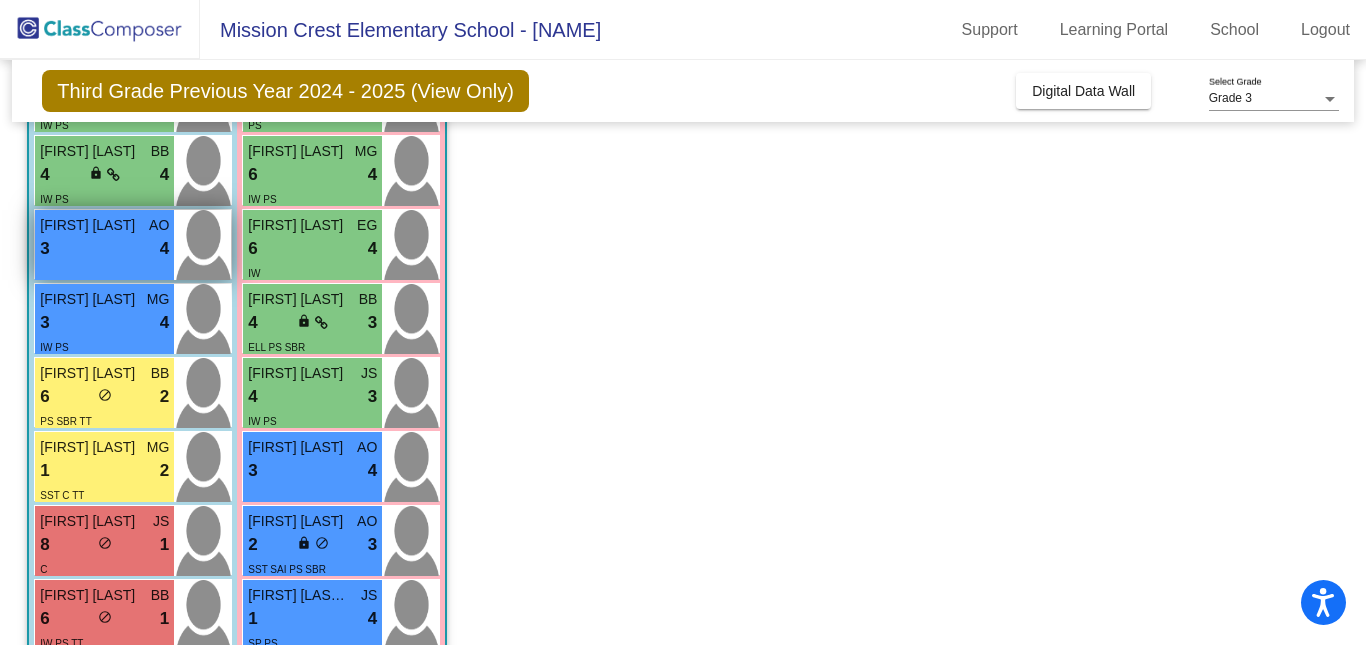 click on "3 lock do_not_disturb_alt 4" at bounding box center [104, 249] 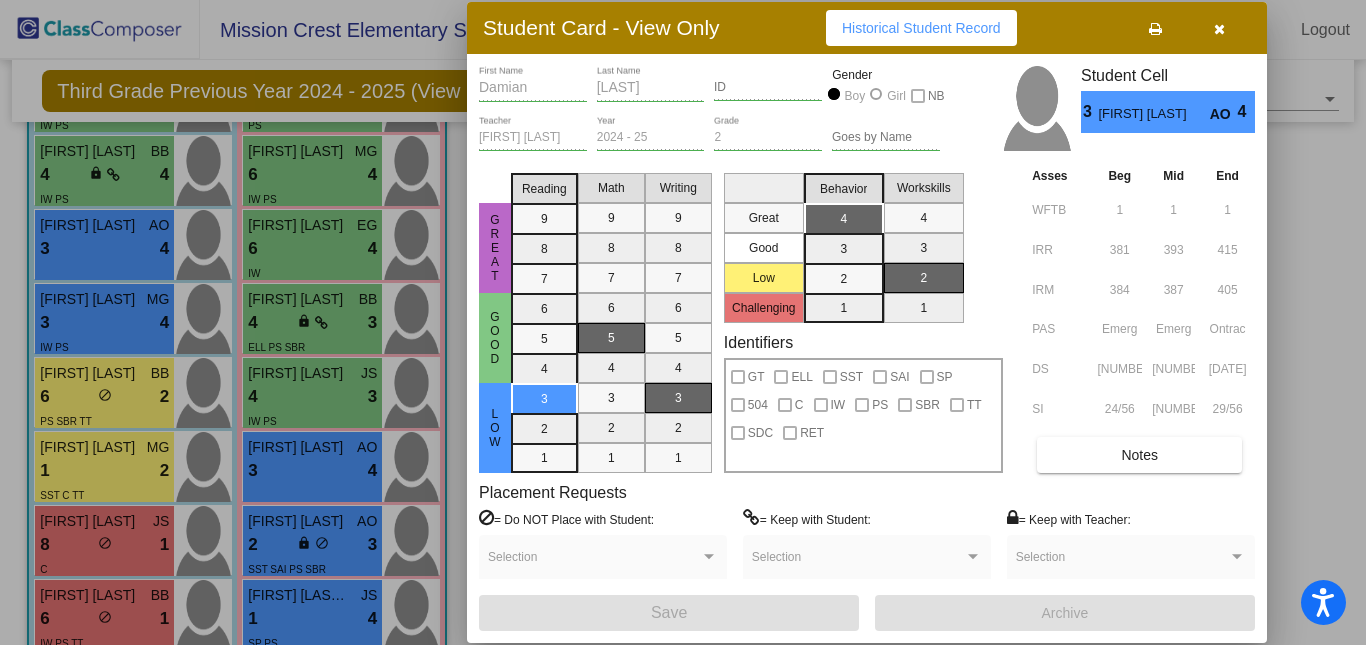 click on "Notes" at bounding box center [1139, 455] 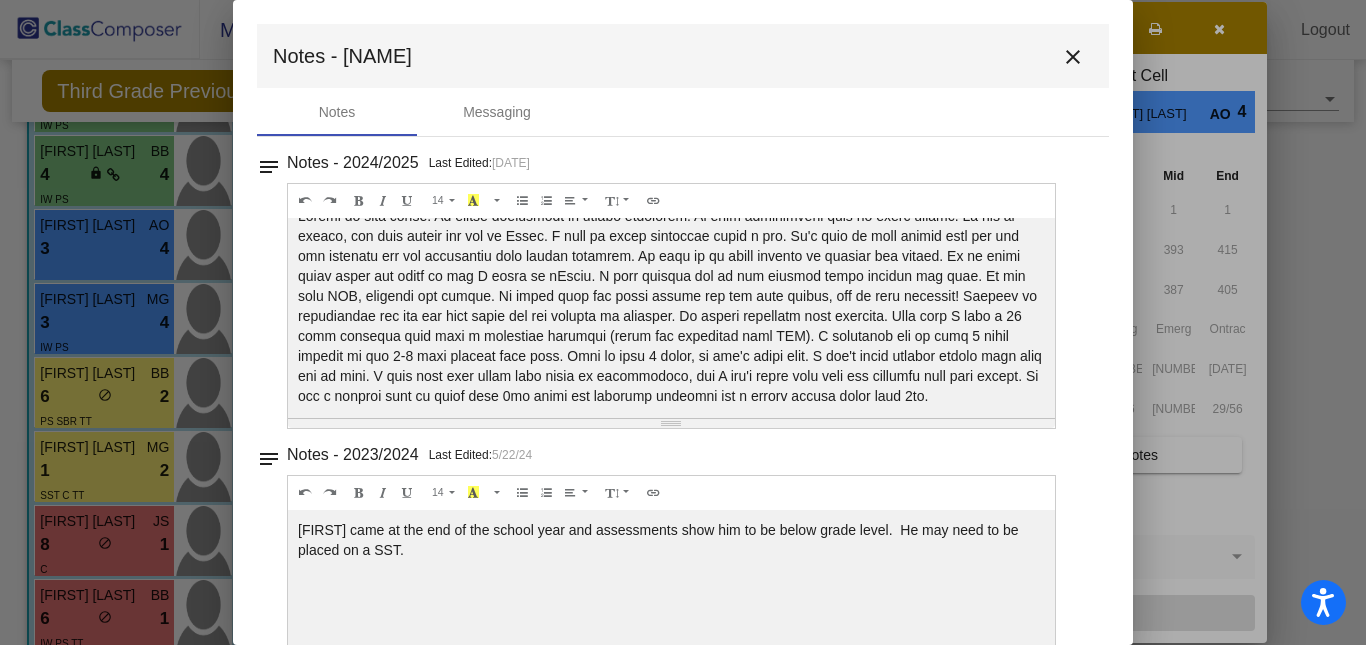 scroll, scrollTop: 128, scrollLeft: 0, axis: vertical 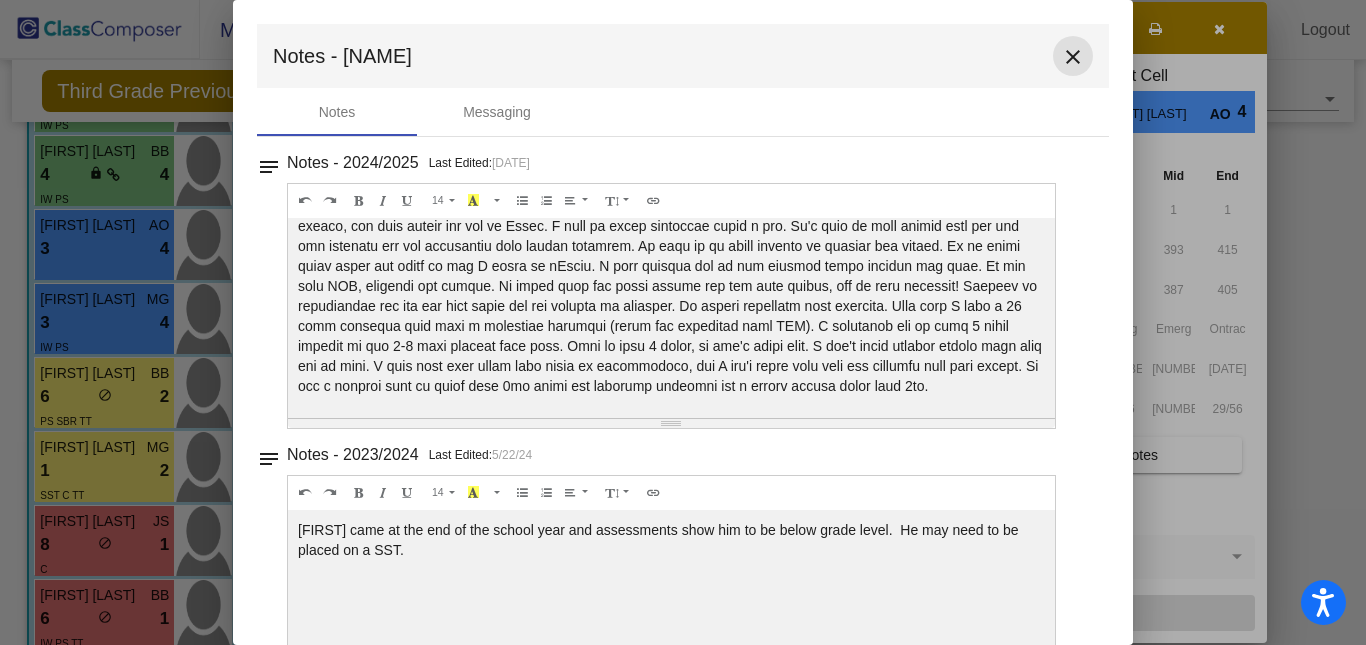 click on "close" at bounding box center [1073, 57] 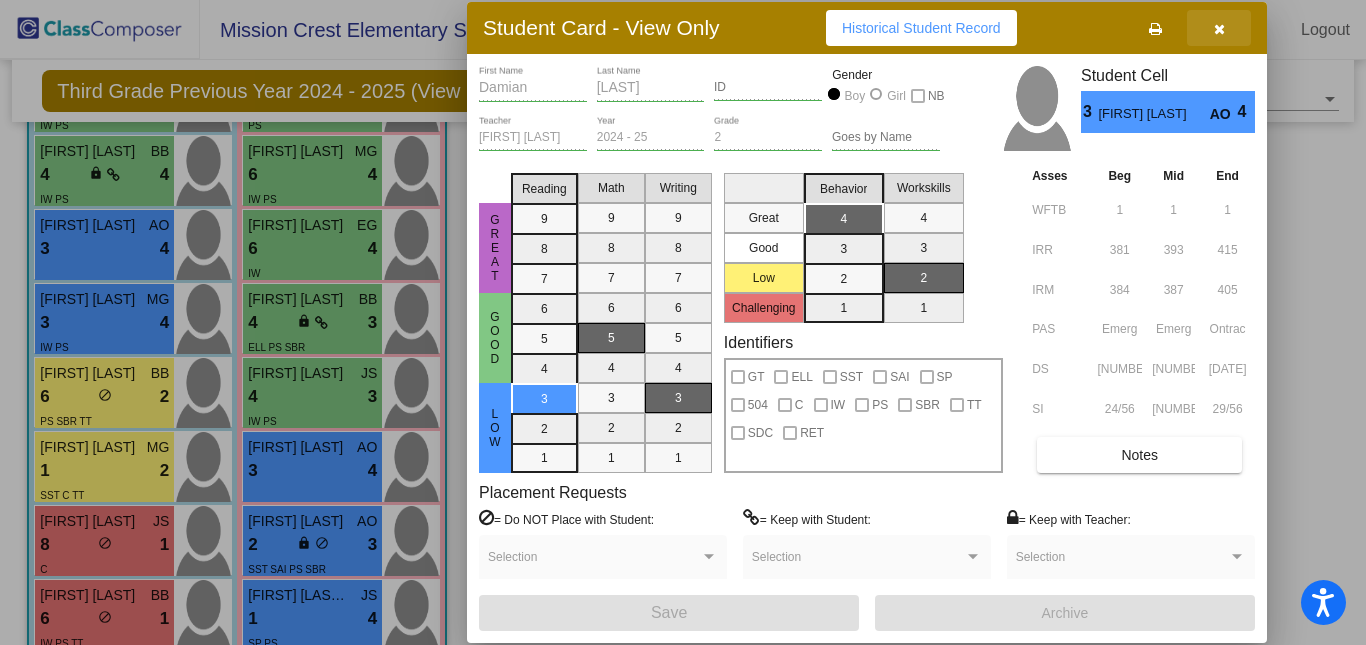 click at bounding box center (1219, 28) 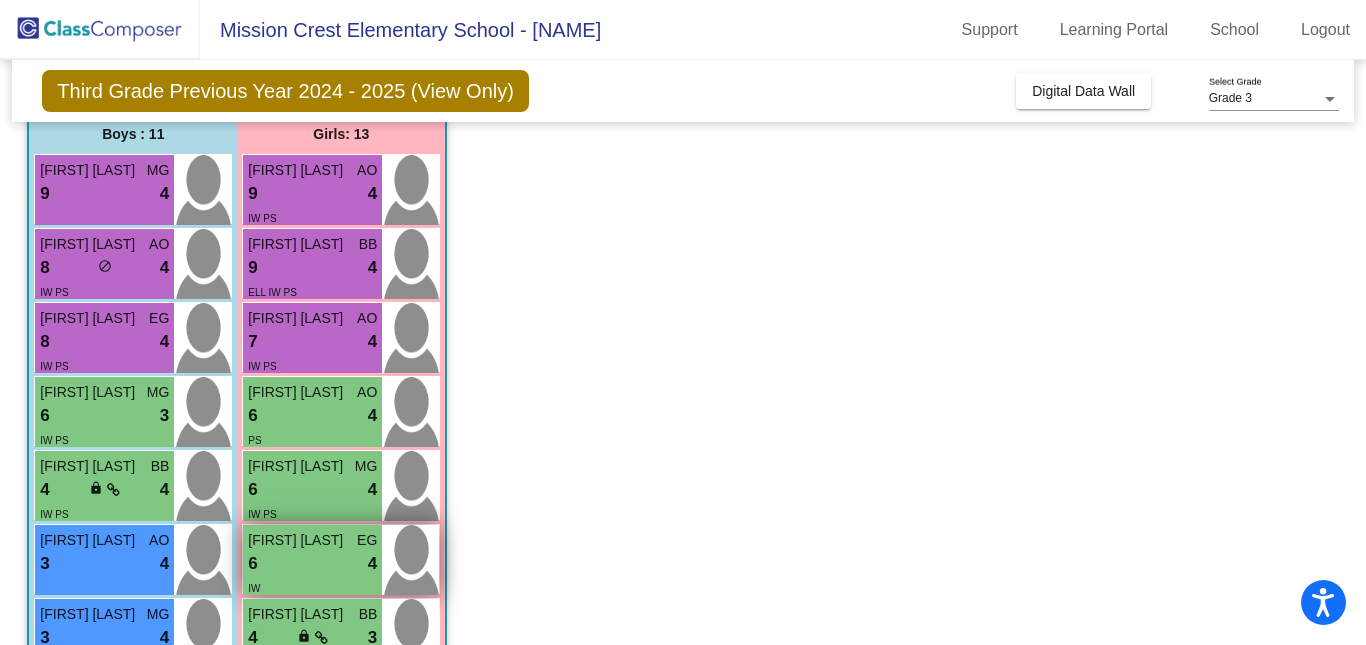 scroll, scrollTop: 165, scrollLeft: 0, axis: vertical 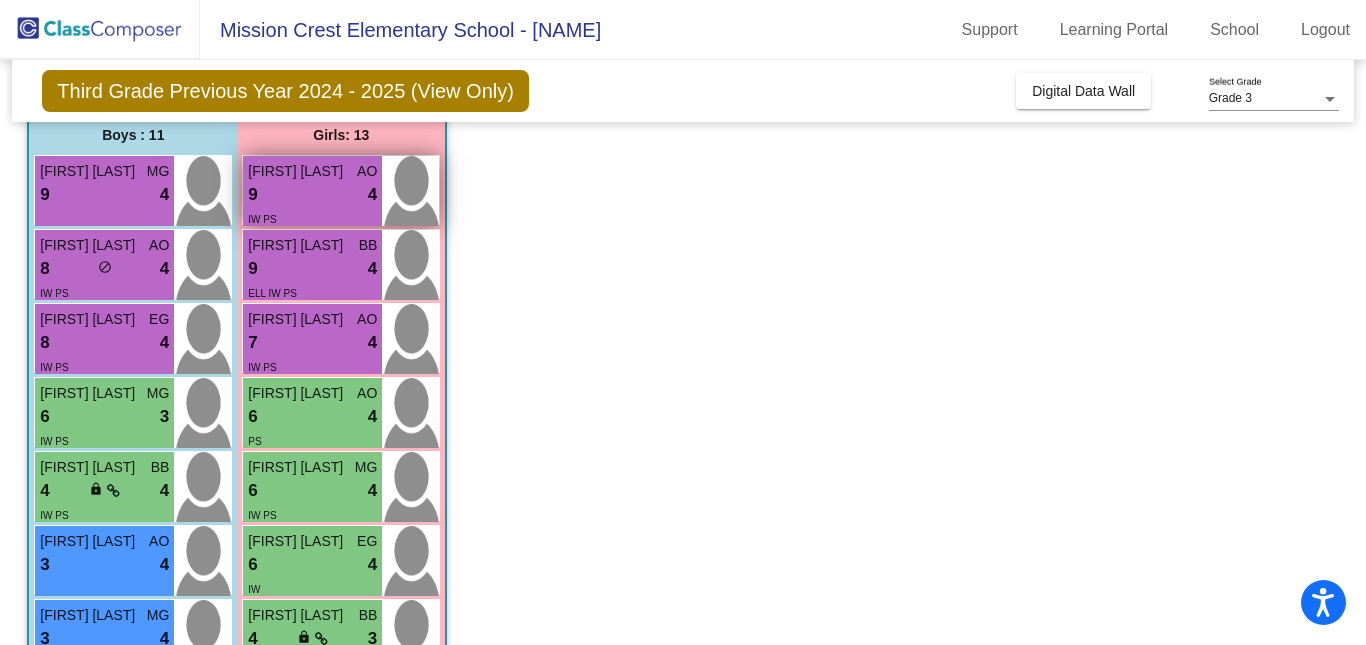 click on "9 lock do_not_disturb_alt 4" at bounding box center (312, 195) 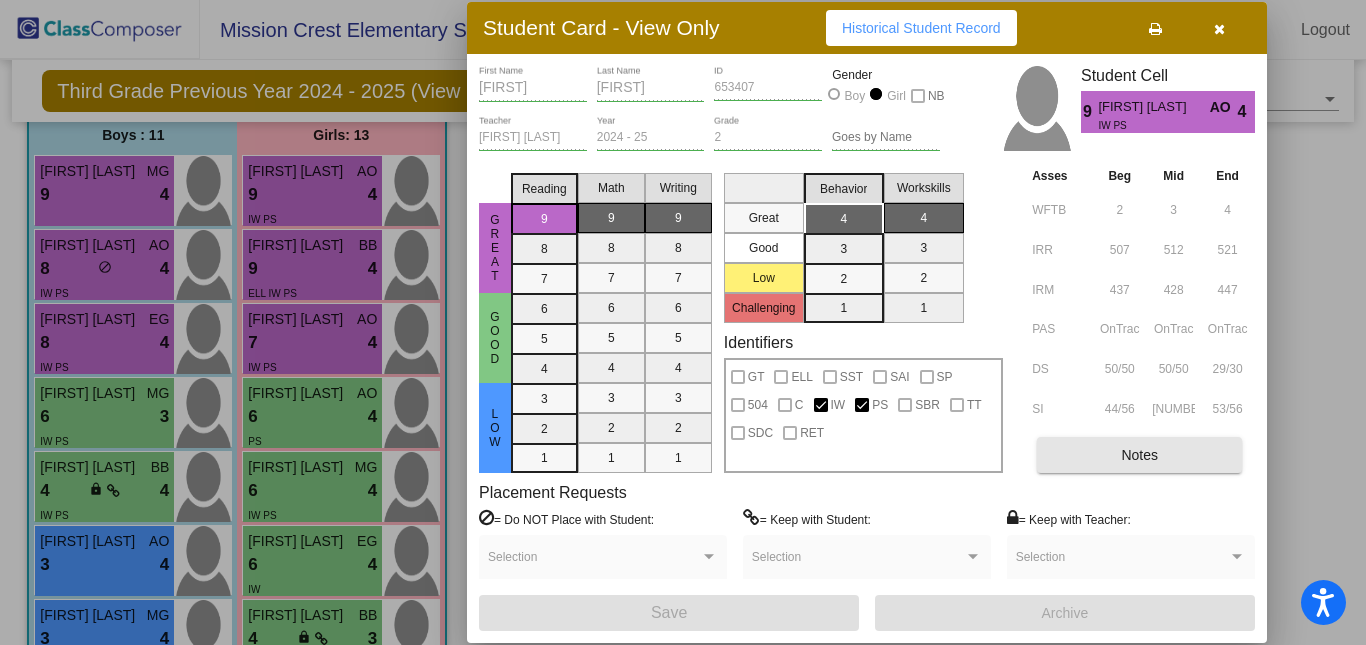 click on "Notes" at bounding box center (1139, 455) 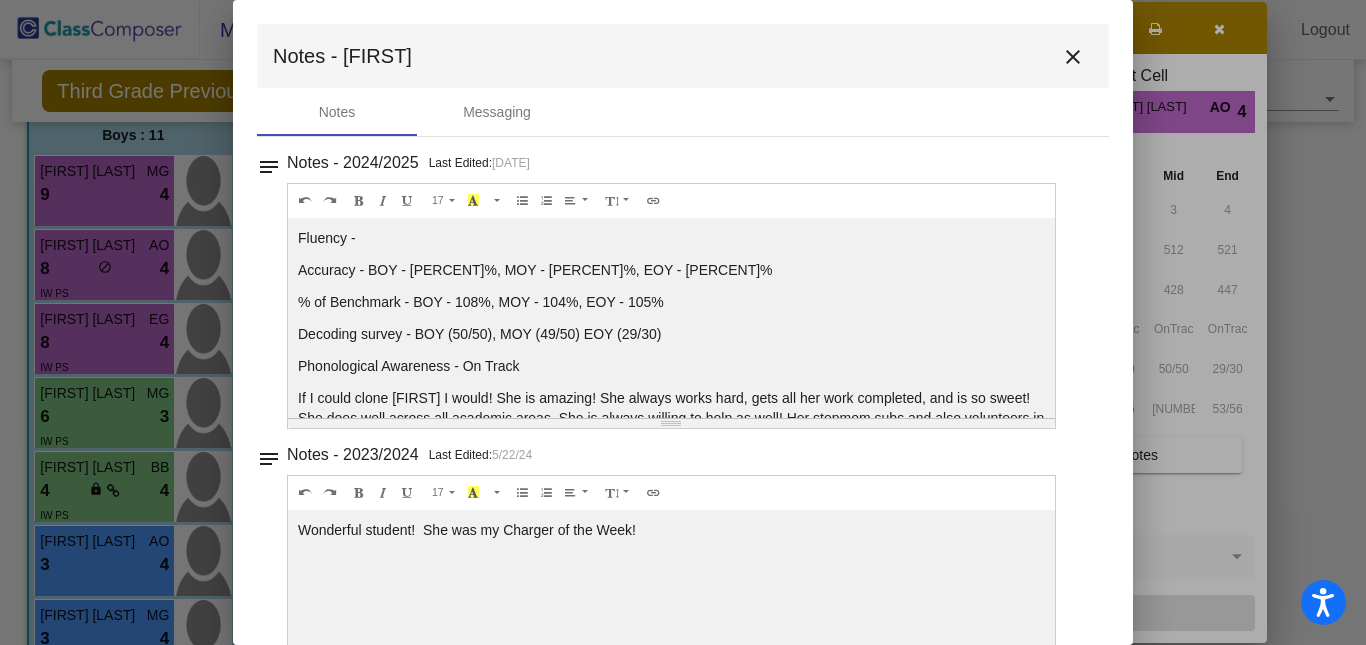 scroll, scrollTop: 52, scrollLeft: 0, axis: vertical 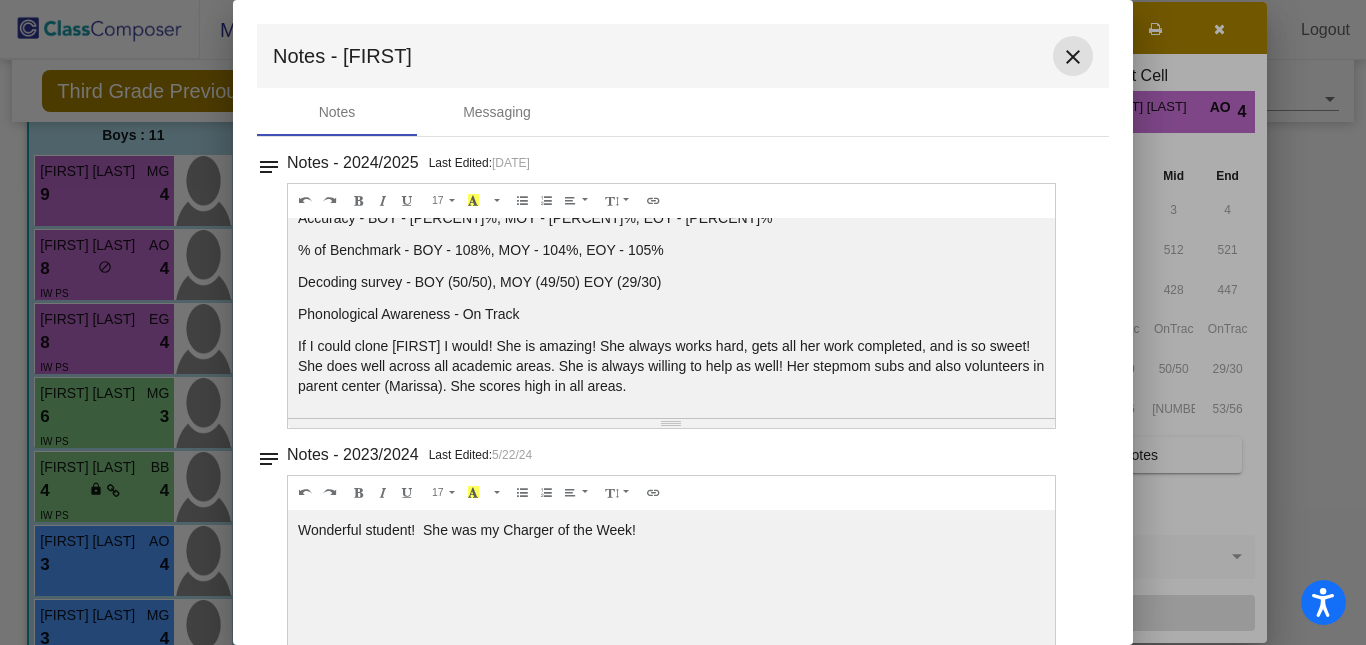 click on "close" at bounding box center [1073, 57] 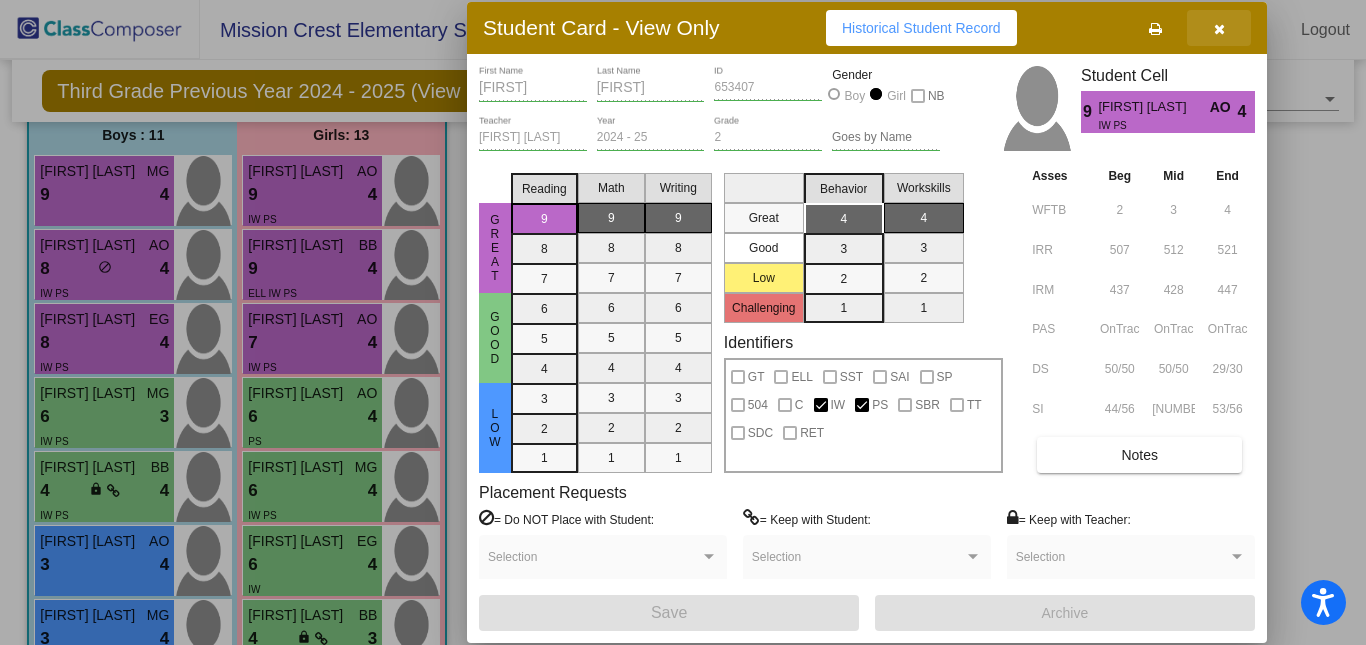 click at bounding box center (1219, 28) 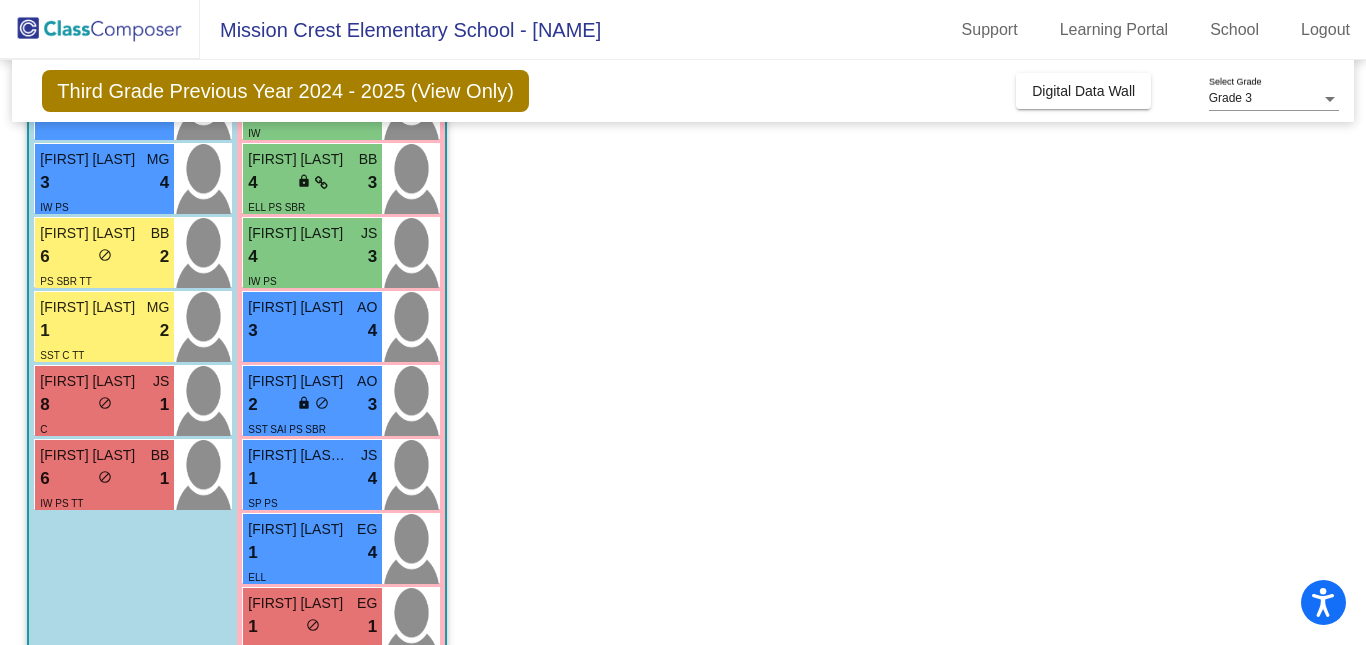 scroll, scrollTop: 622, scrollLeft: 0, axis: vertical 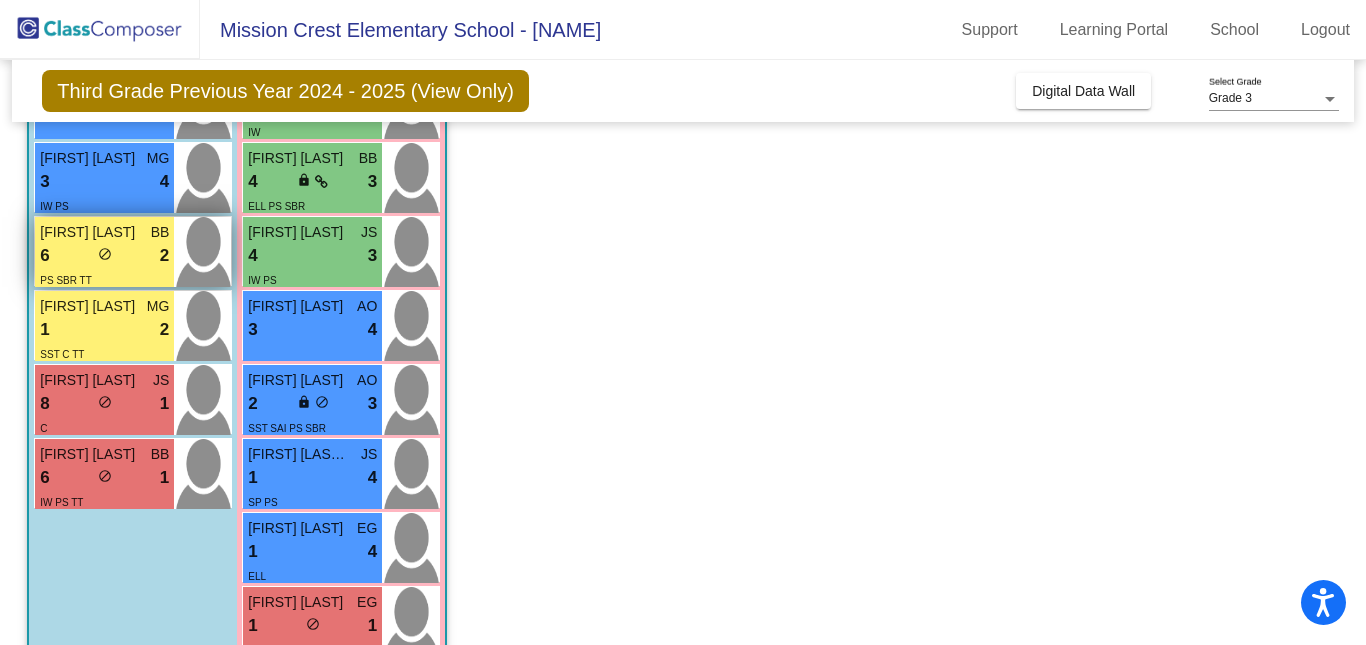 click on "Ezrah Aguilar BB 6 lock do_not_disturb_alt 2 PS SBR TT" at bounding box center [104, 252] 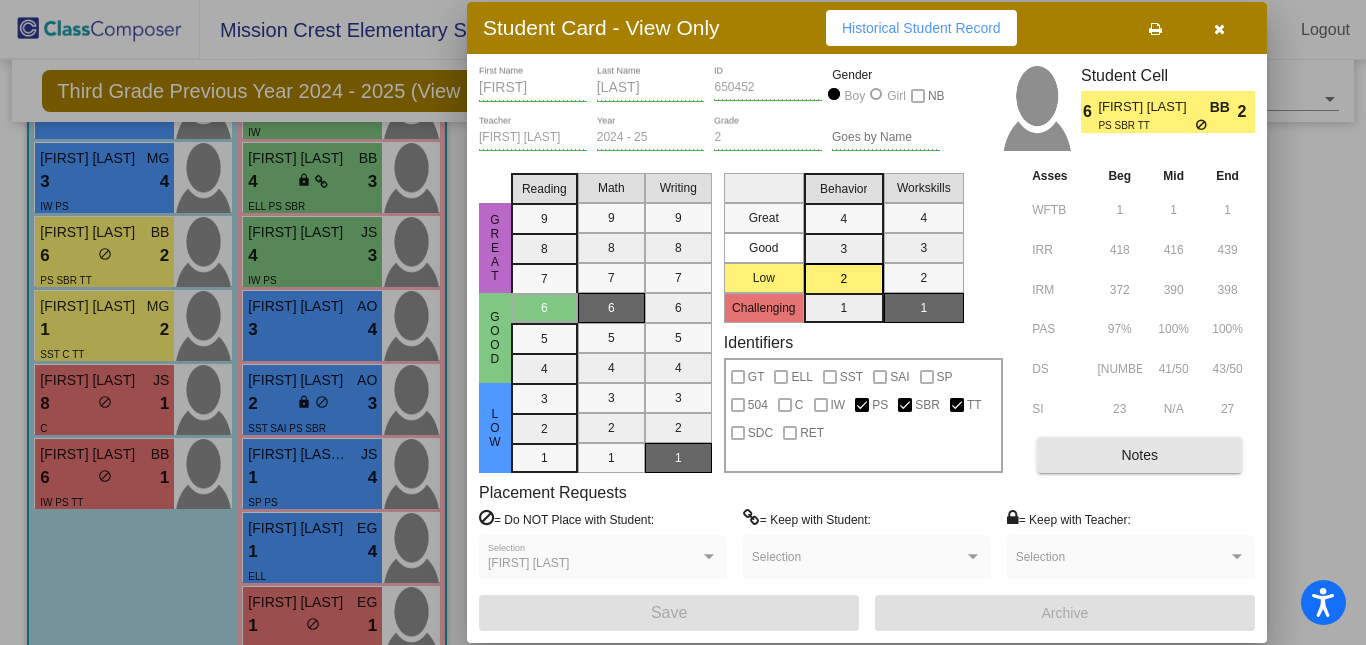 click on "Notes" at bounding box center [1139, 455] 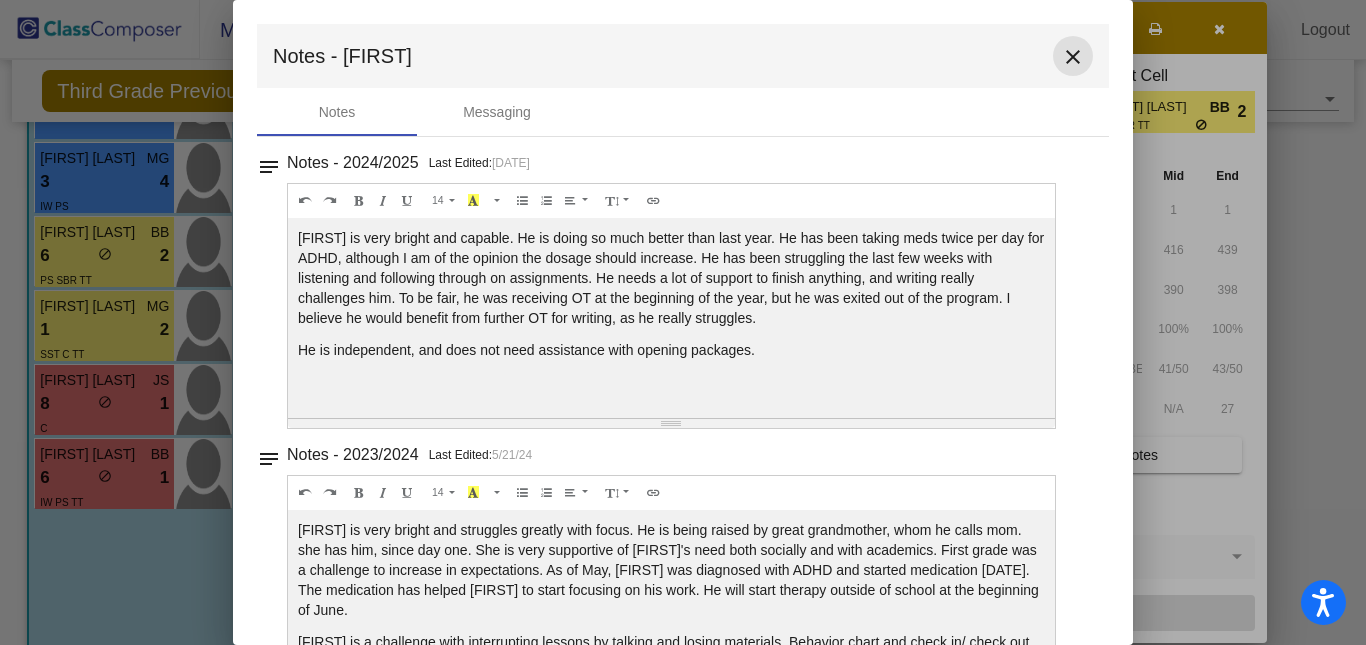click on "close" at bounding box center (1073, 57) 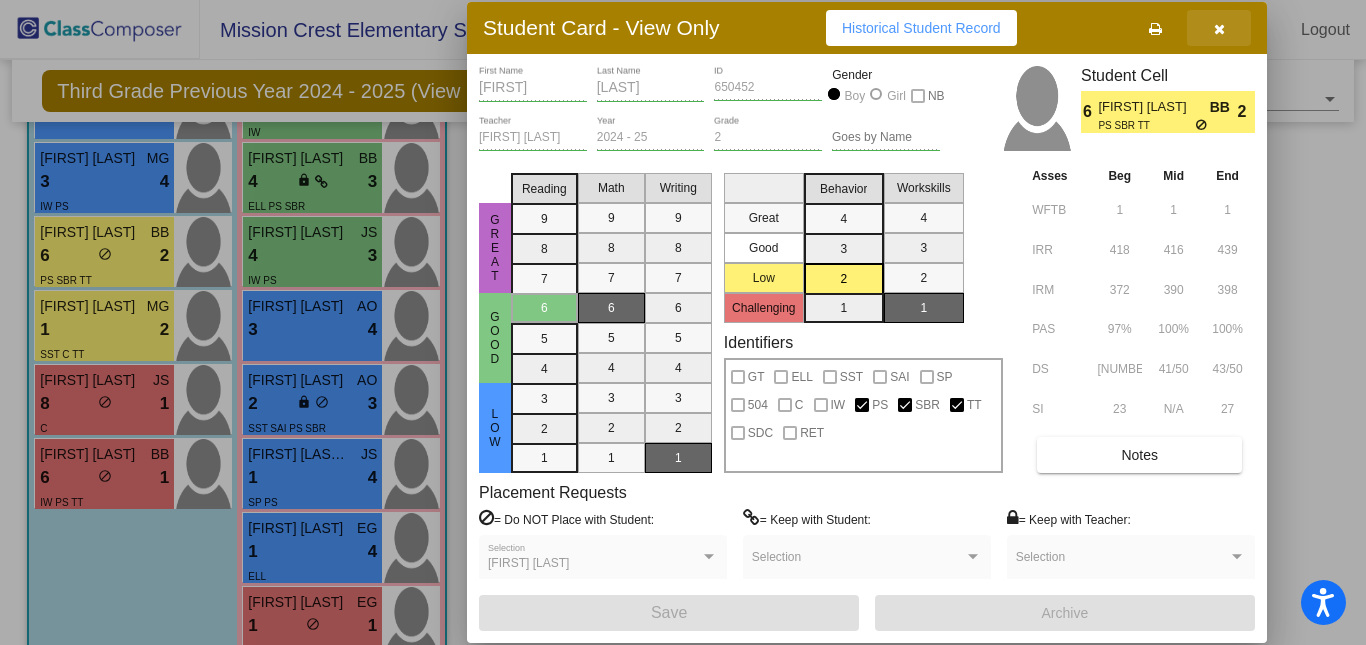 click at bounding box center (1219, 29) 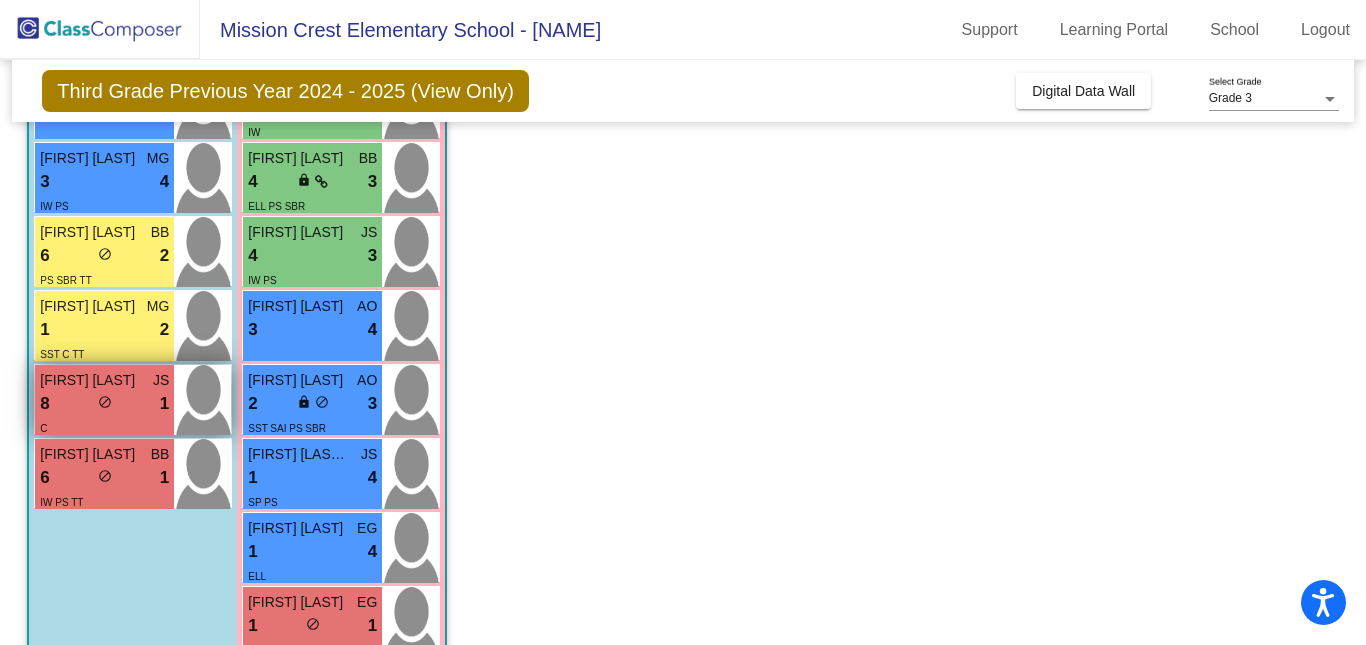 click on "Levi Rupert" at bounding box center (90, 380) 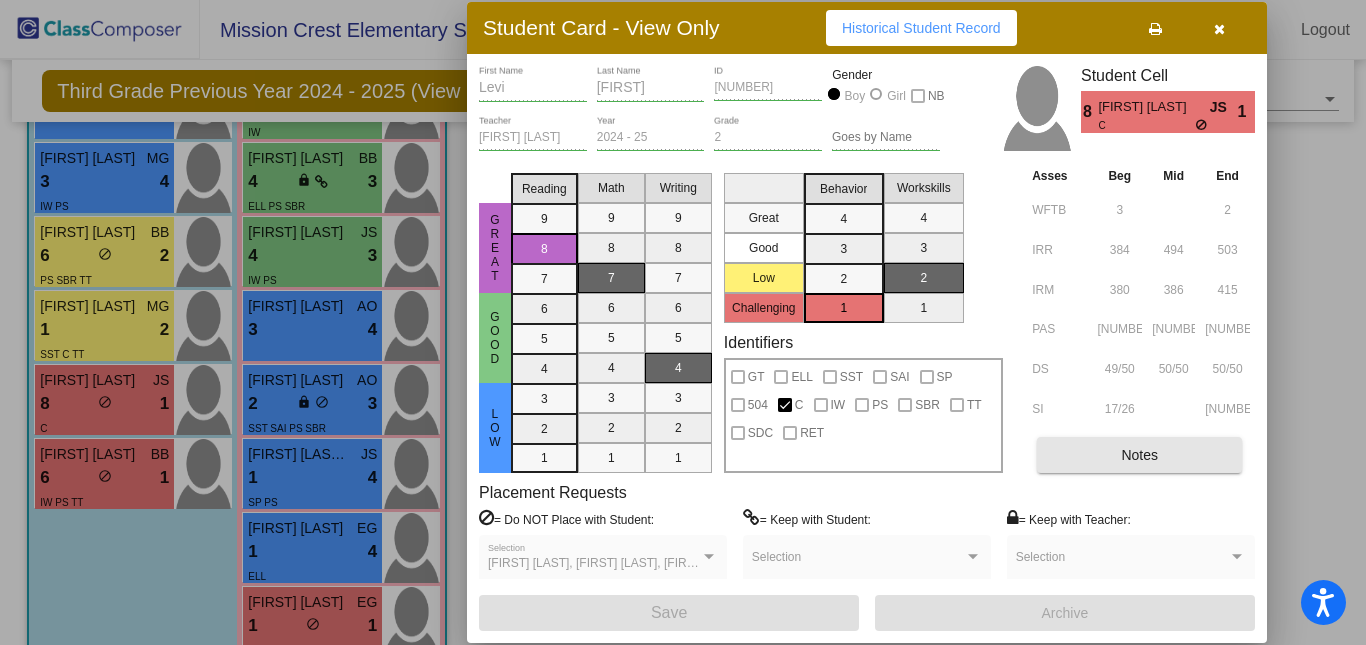 click on "Notes" at bounding box center [1139, 455] 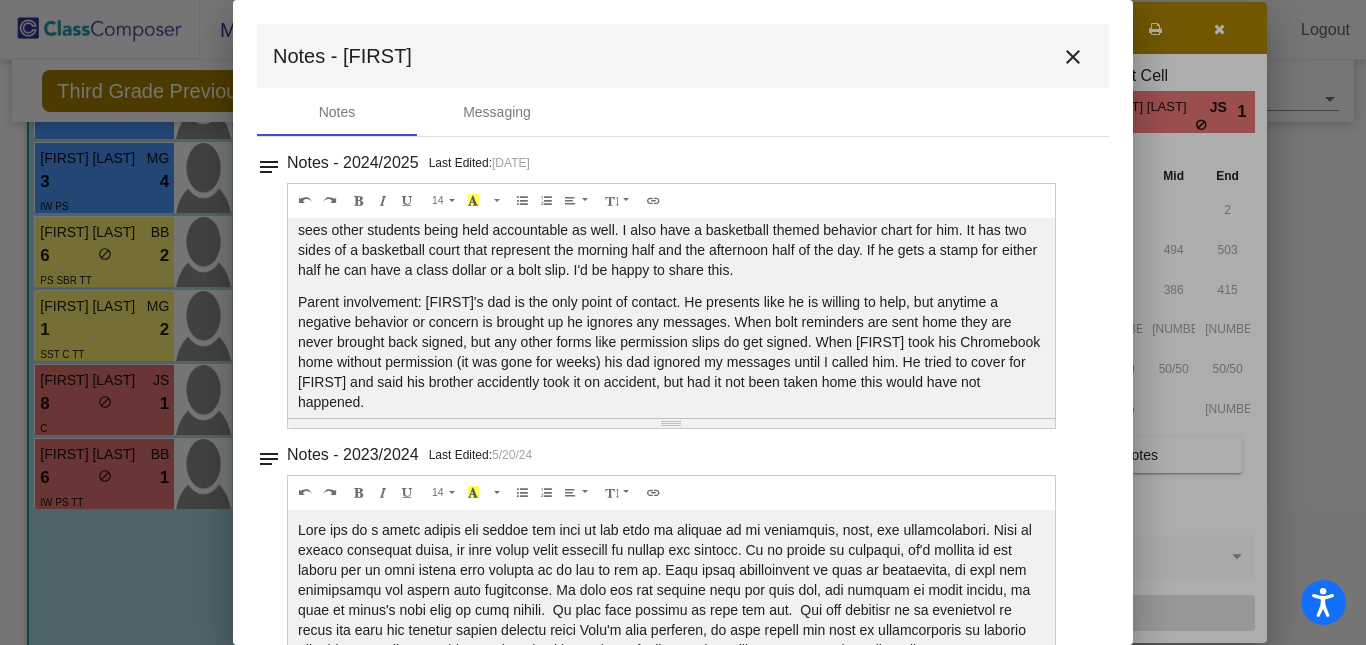 scroll, scrollTop: 236, scrollLeft: 0, axis: vertical 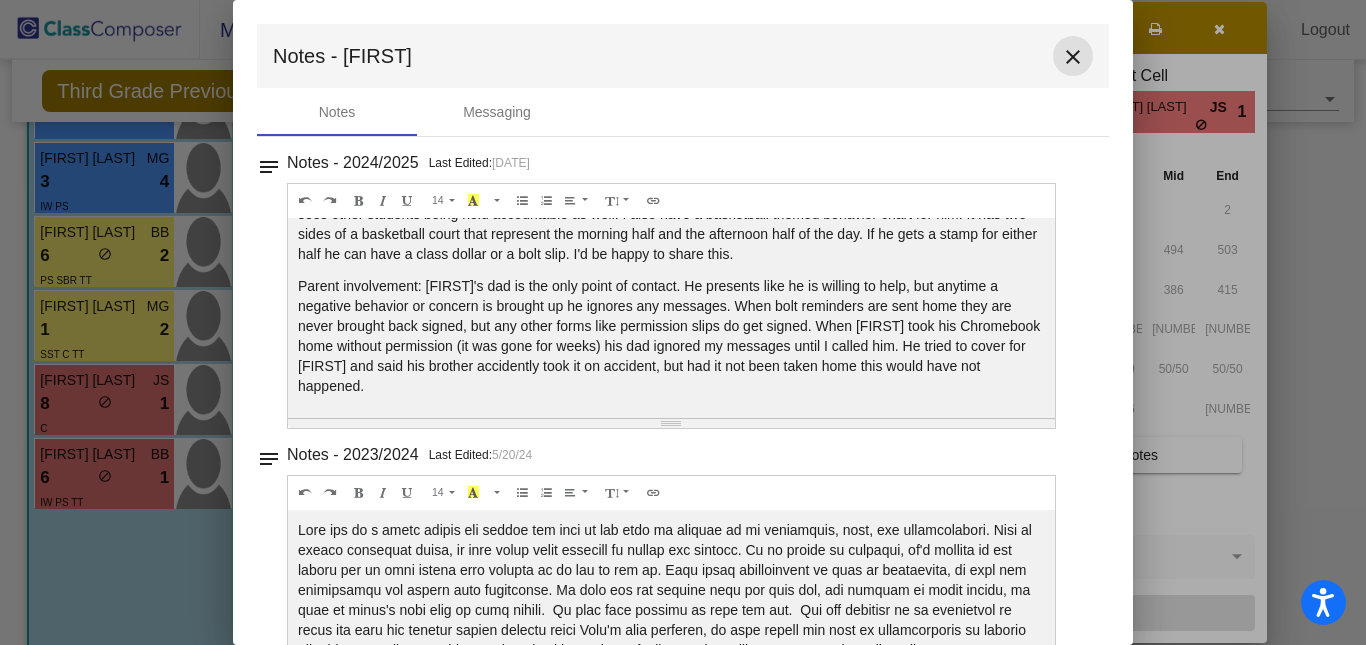 click on "close" at bounding box center (1073, 56) 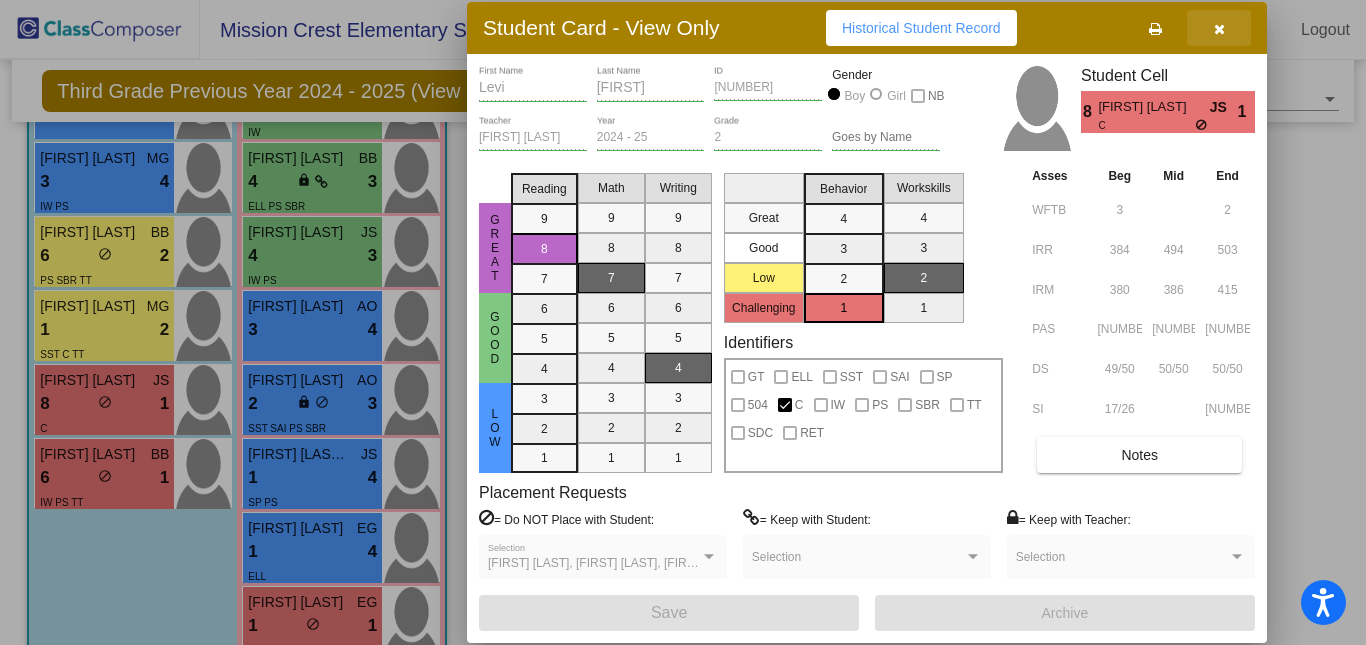 click at bounding box center (1219, 29) 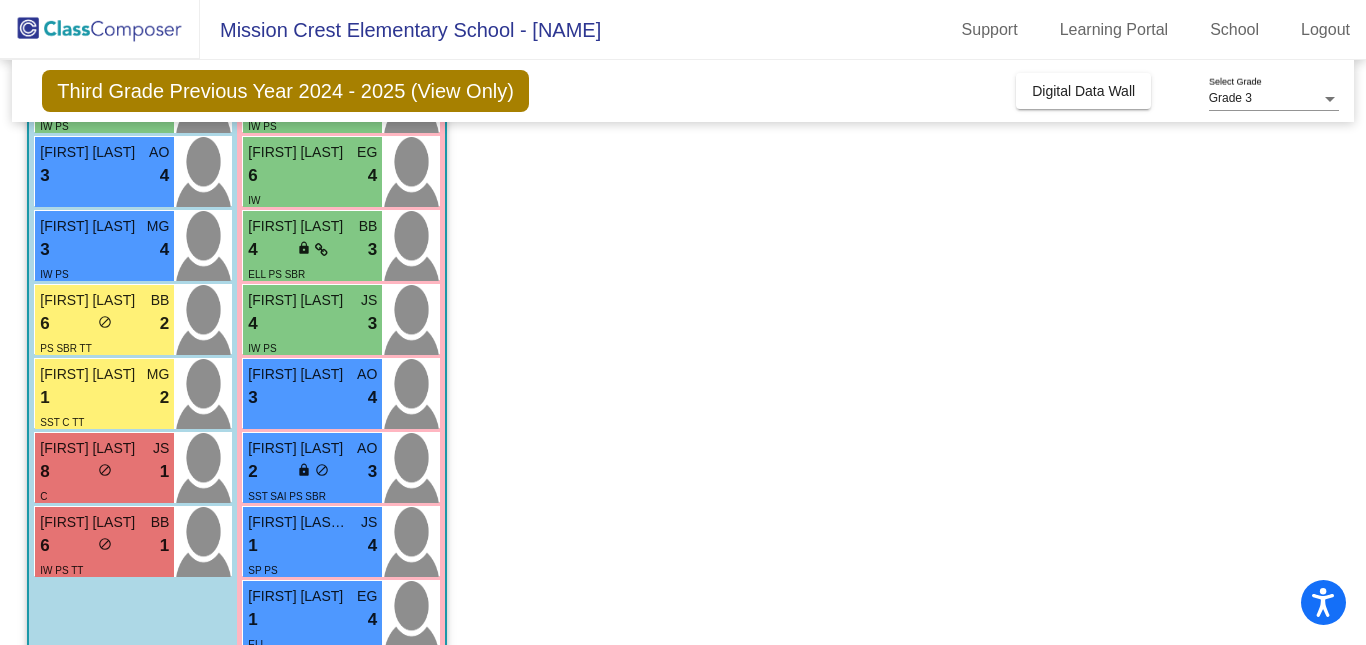 scroll, scrollTop: 550, scrollLeft: 0, axis: vertical 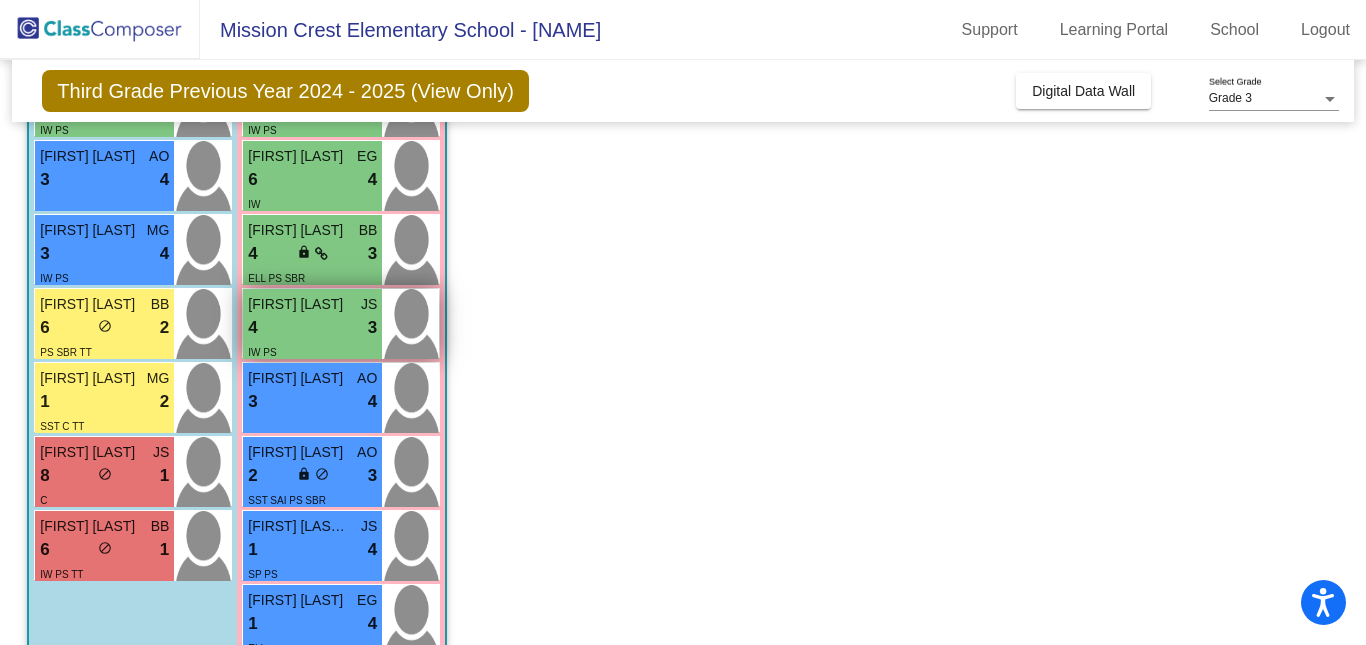 click on "4 lock do_not_disturb_alt 3" at bounding box center (312, 328) 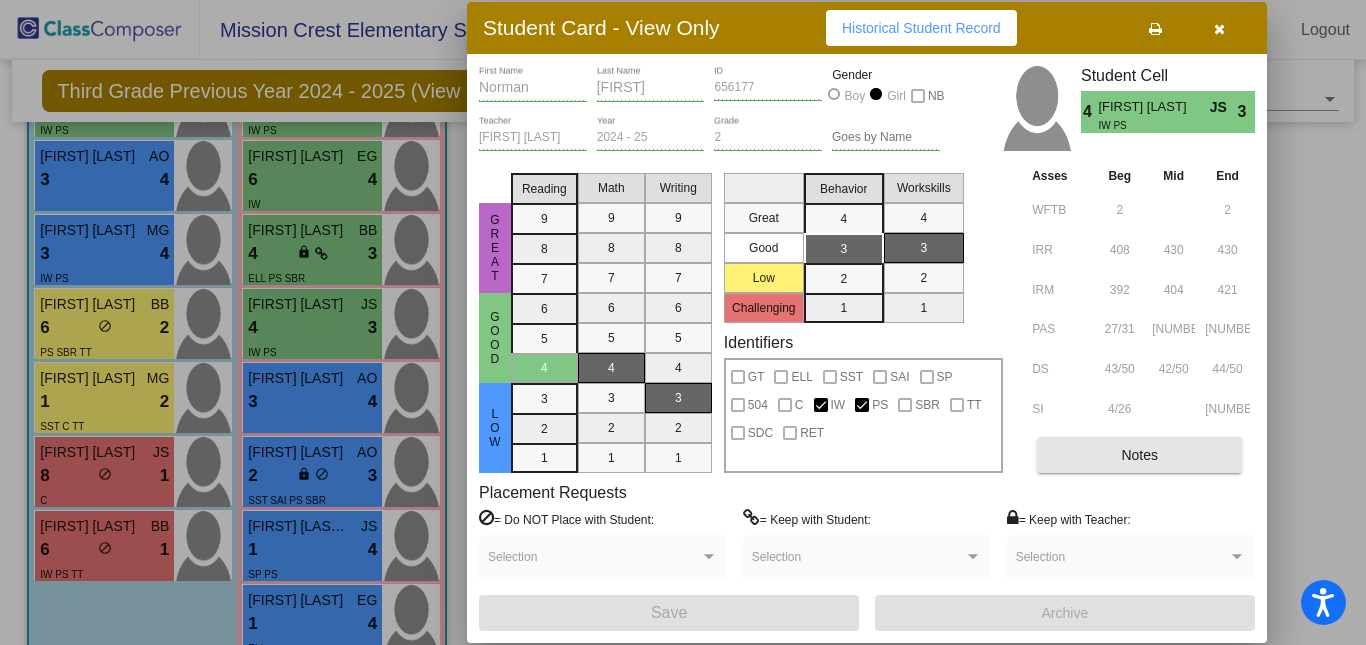 click on "Notes" at bounding box center [1139, 455] 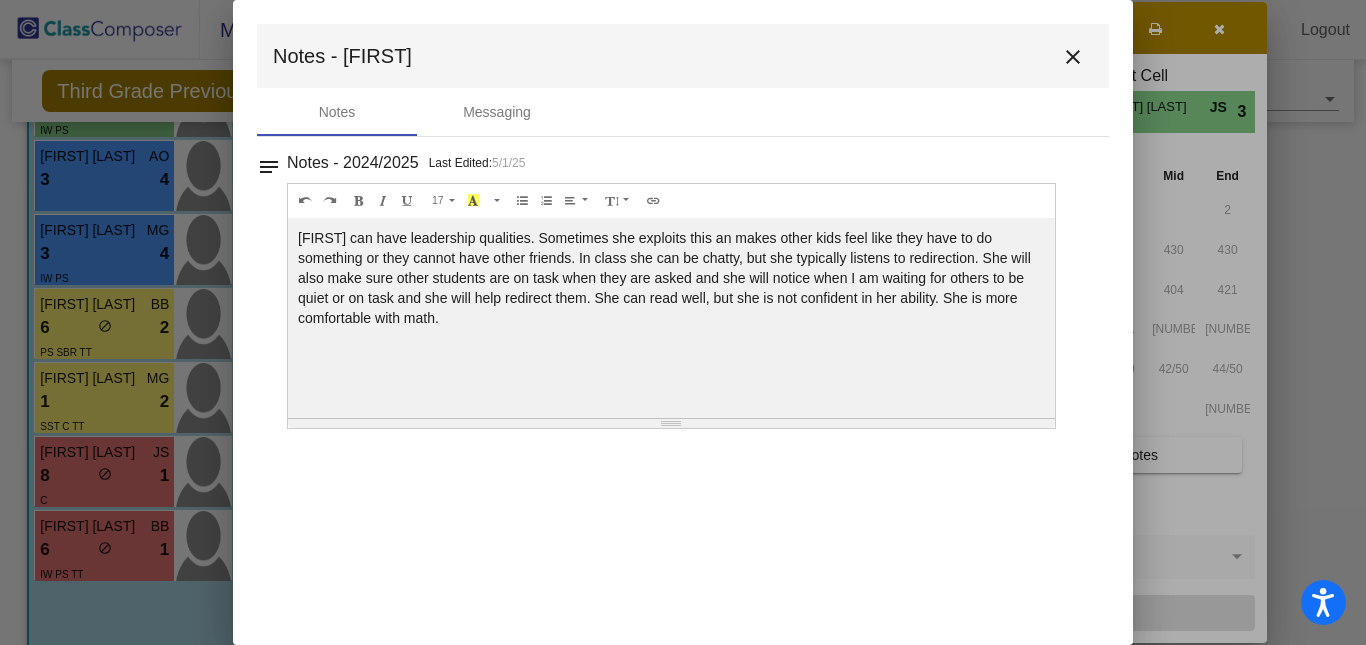 click on "close" at bounding box center [1073, 56] 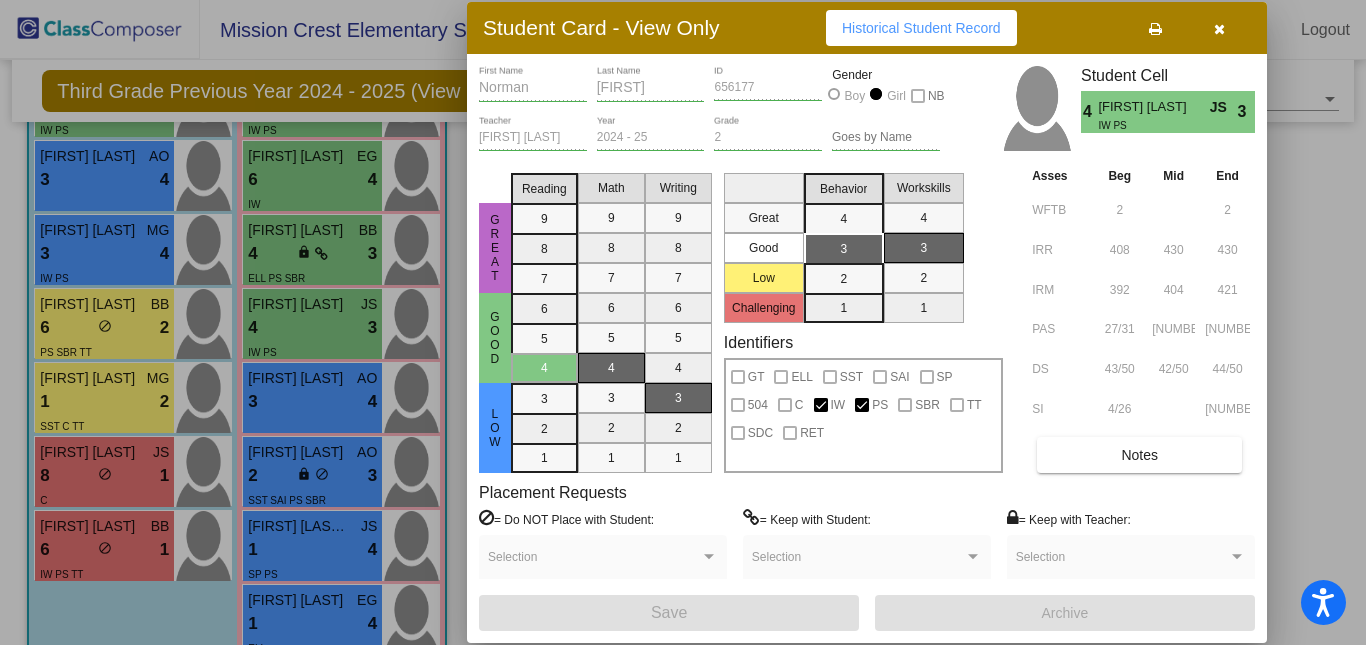 click at bounding box center (683, 322) 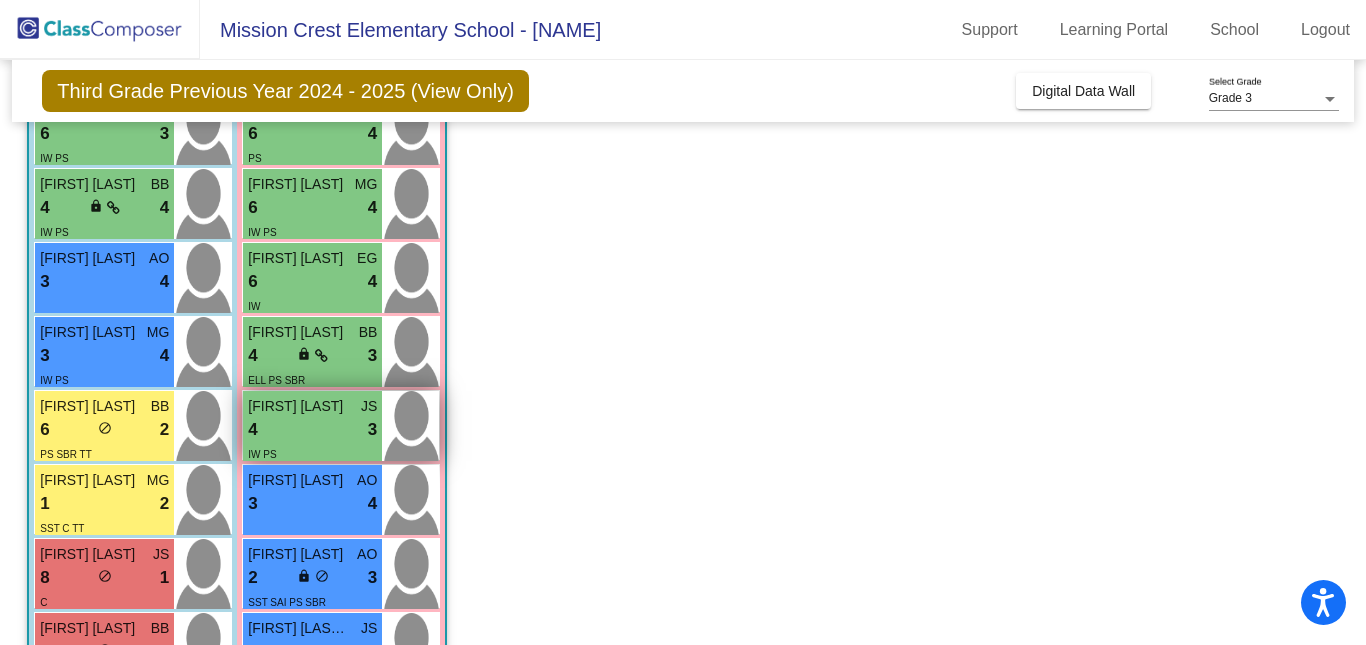 scroll, scrollTop: 444, scrollLeft: 0, axis: vertical 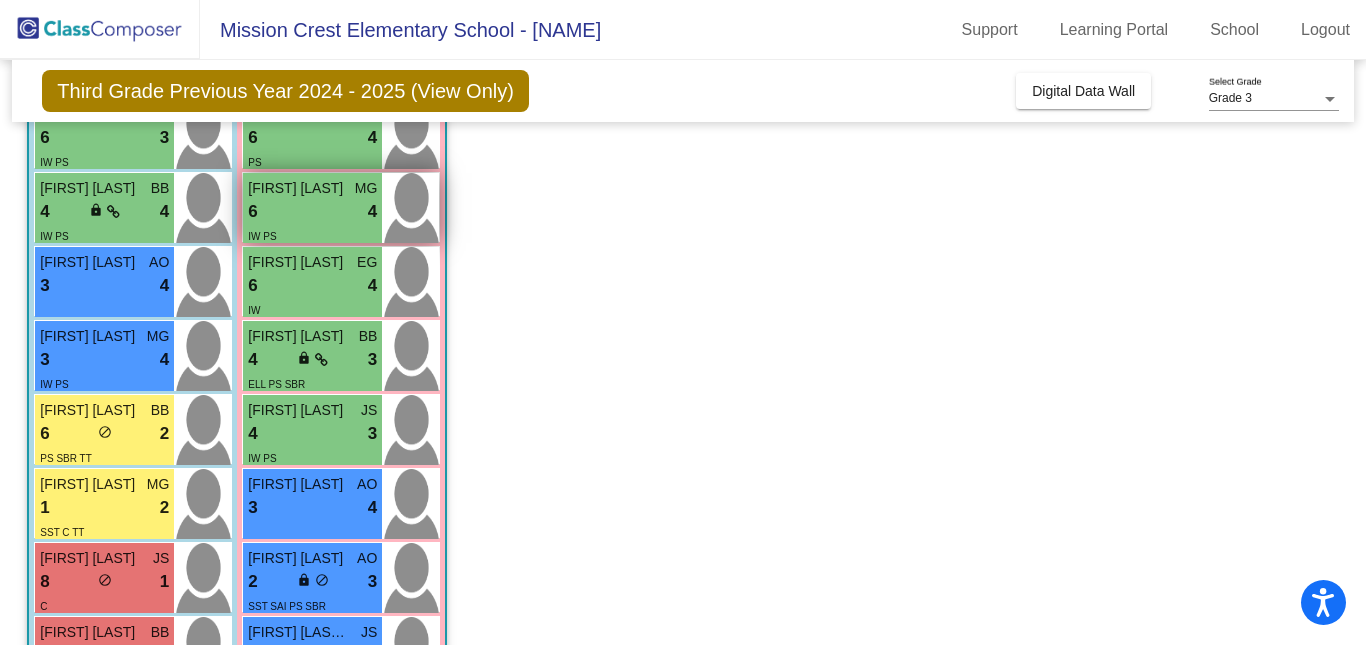 click on "Mckenzie Kelly" at bounding box center [298, 188] 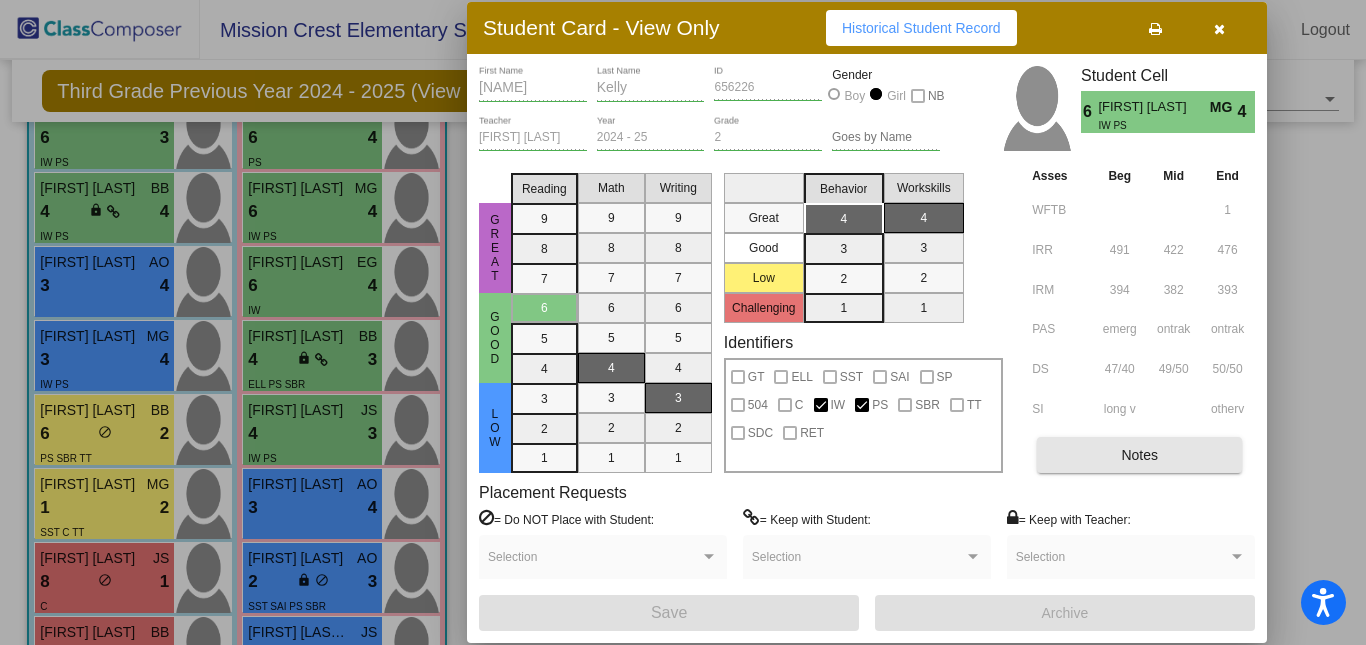 click on "Notes" at bounding box center [1139, 455] 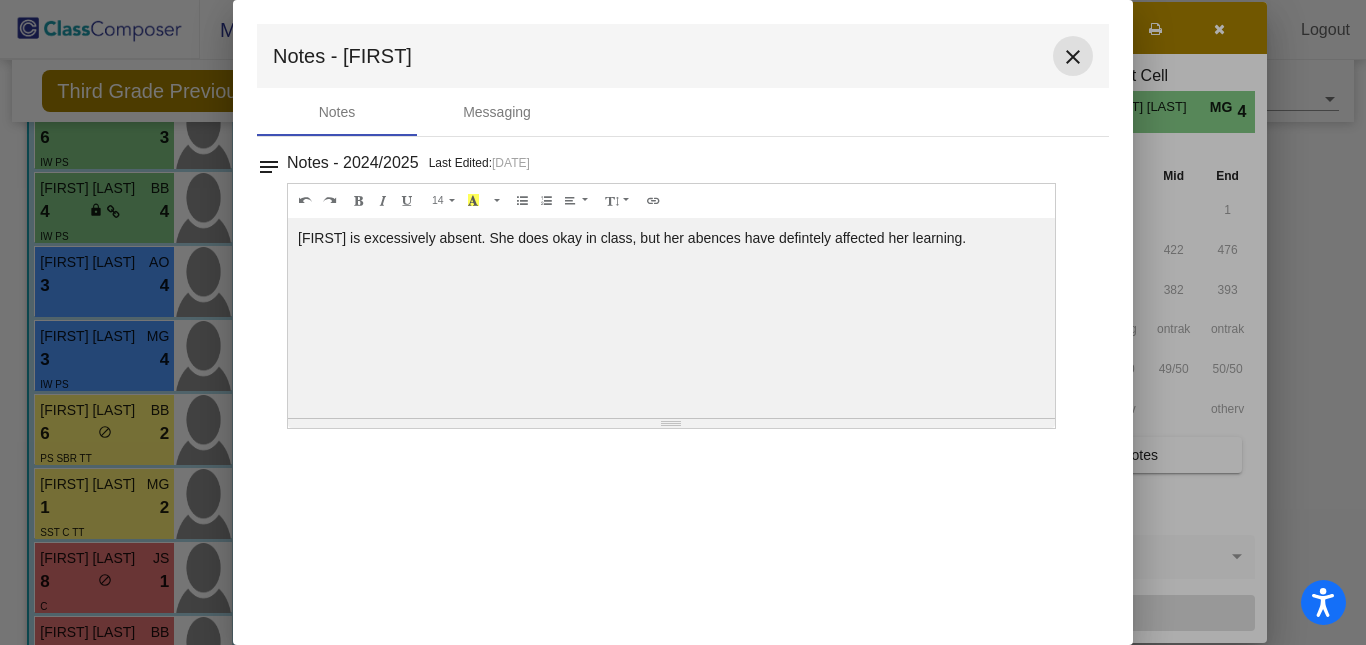 click on "close" at bounding box center (1073, 57) 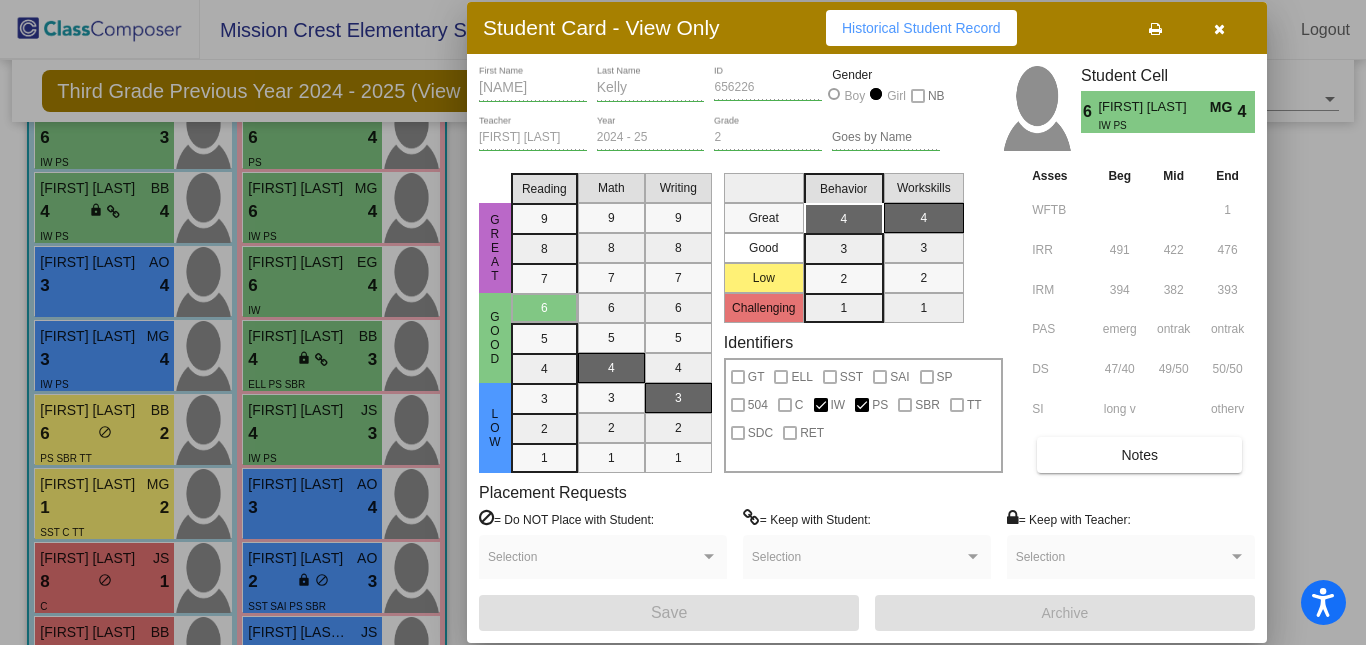 click at bounding box center [683, 322] 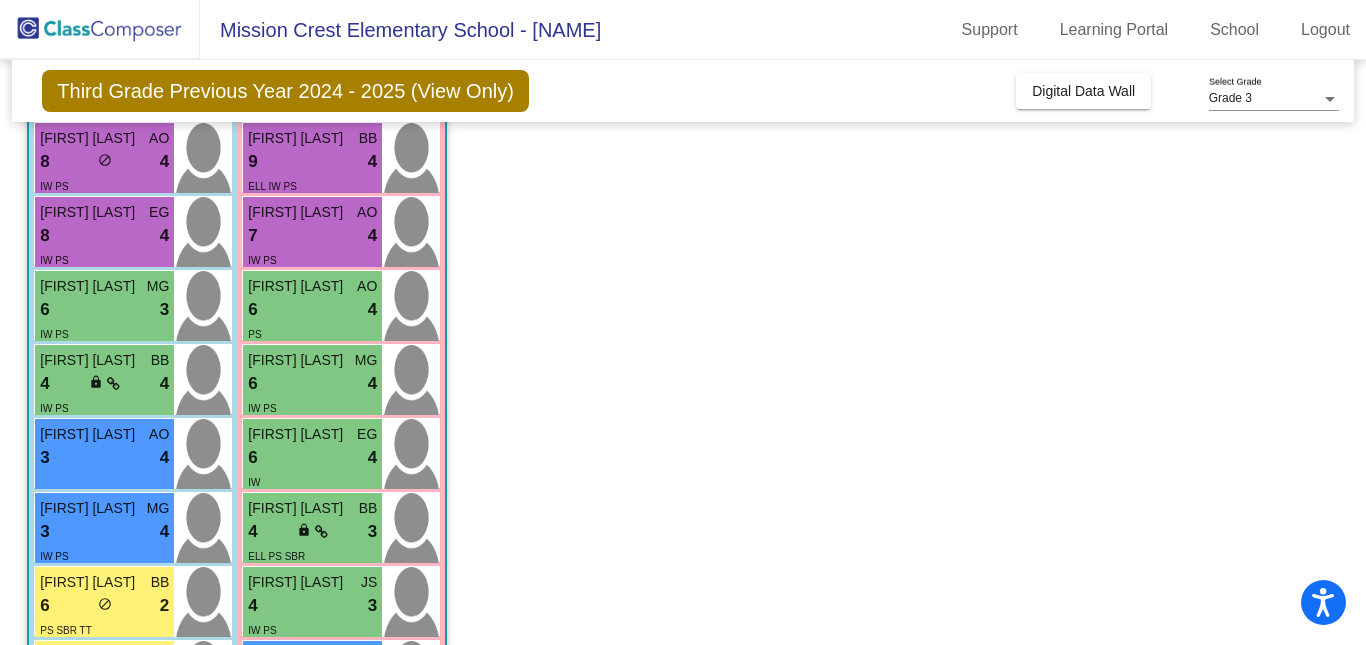 scroll, scrollTop: 271, scrollLeft: 0, axis: vertical 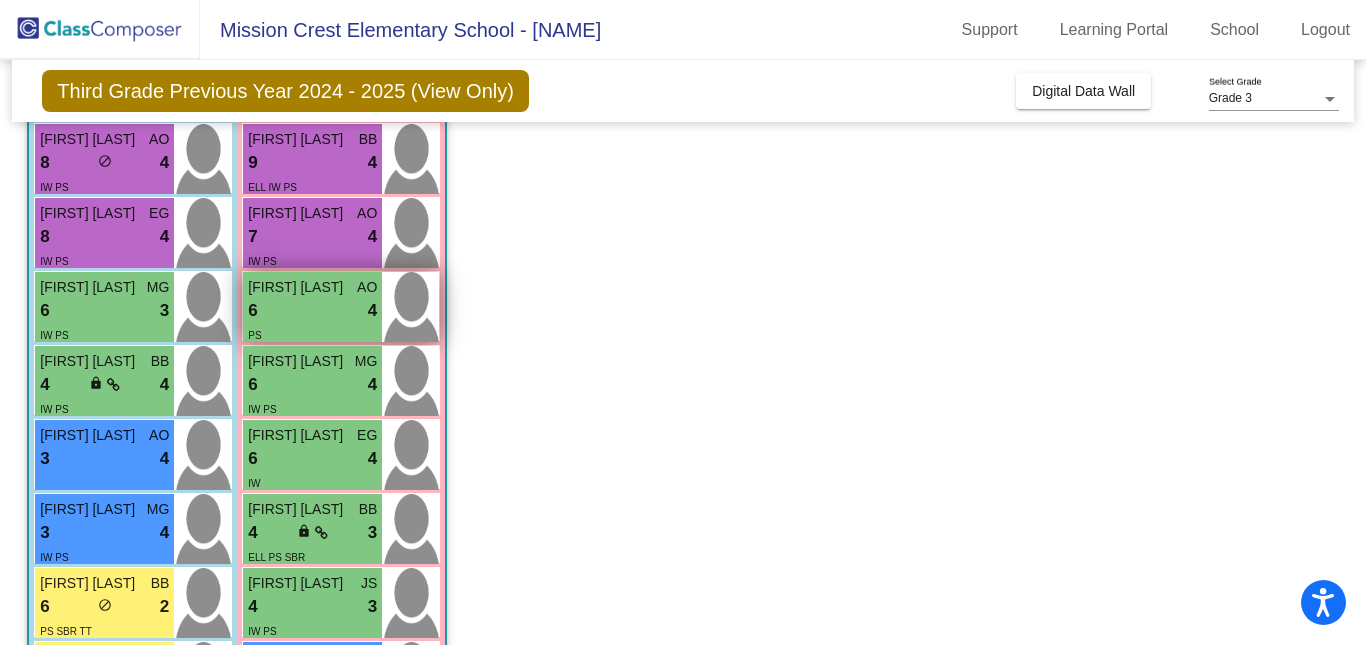 click on "6 lock do_not_disturb_alt 4" at bounding box center [312, 311] 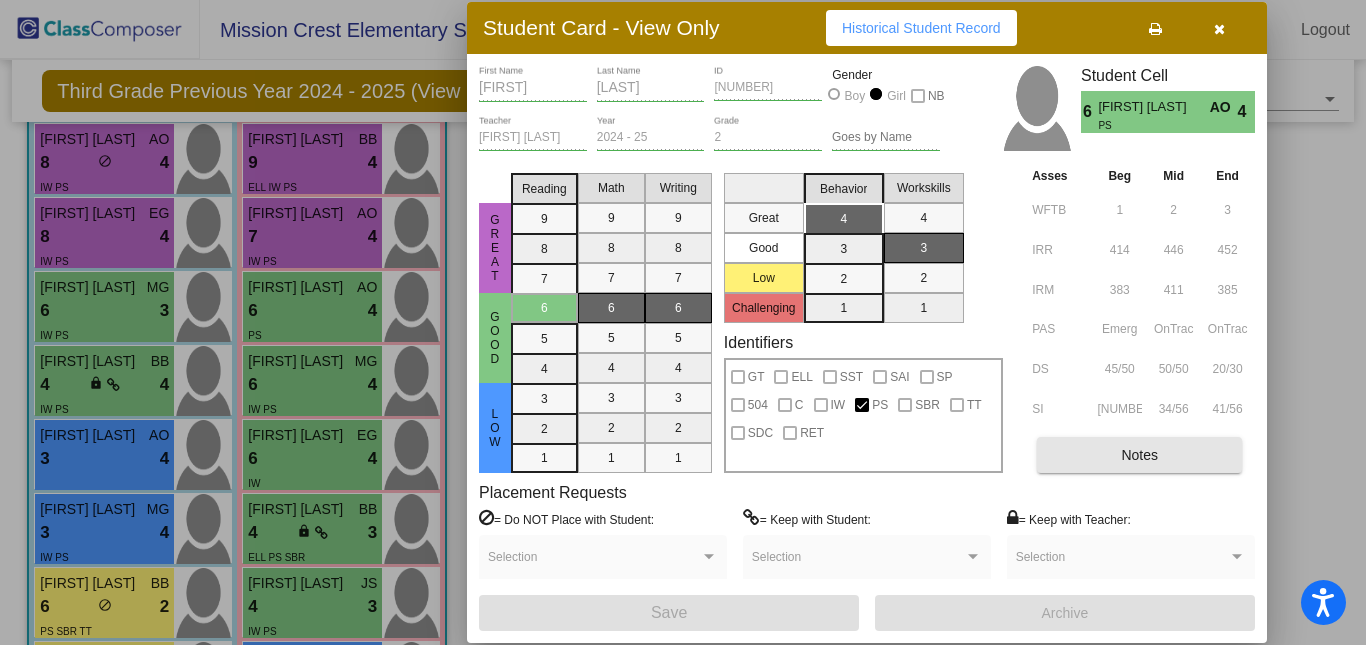 click on "Notes" at bounding box center (1139, 455) 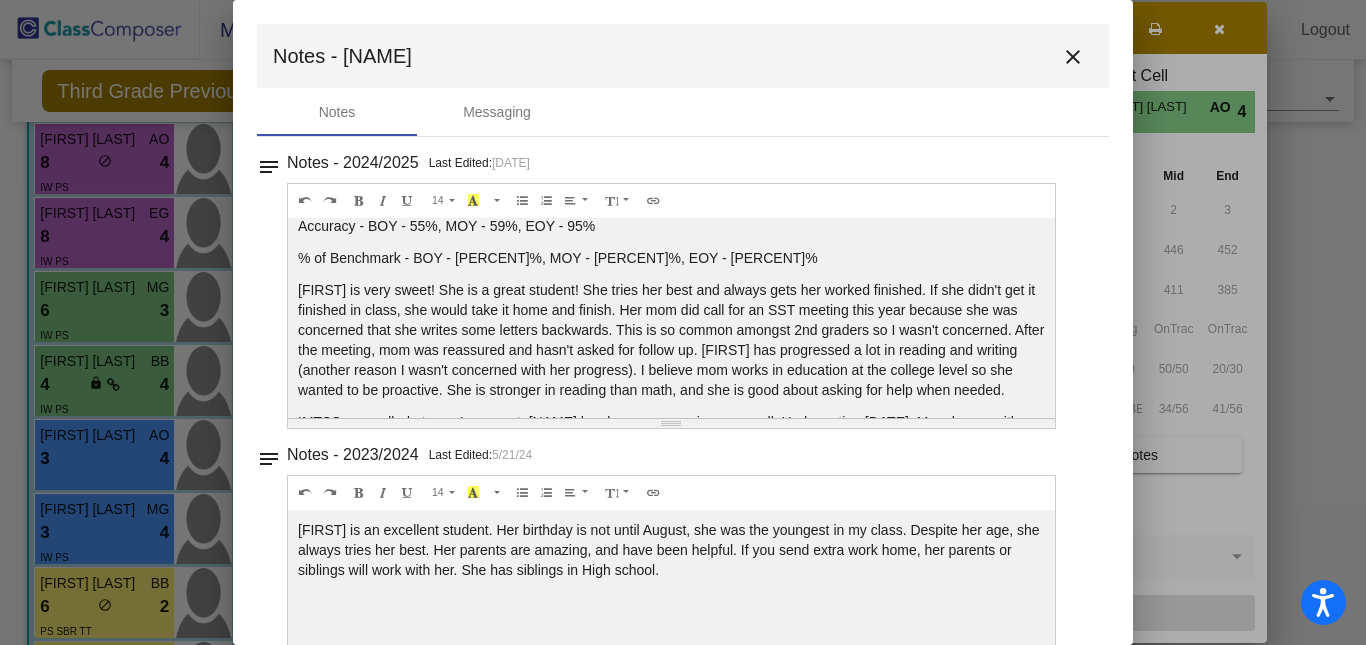 scroll, scrollTop: 45, scrollLeft: 0, axis: vertical 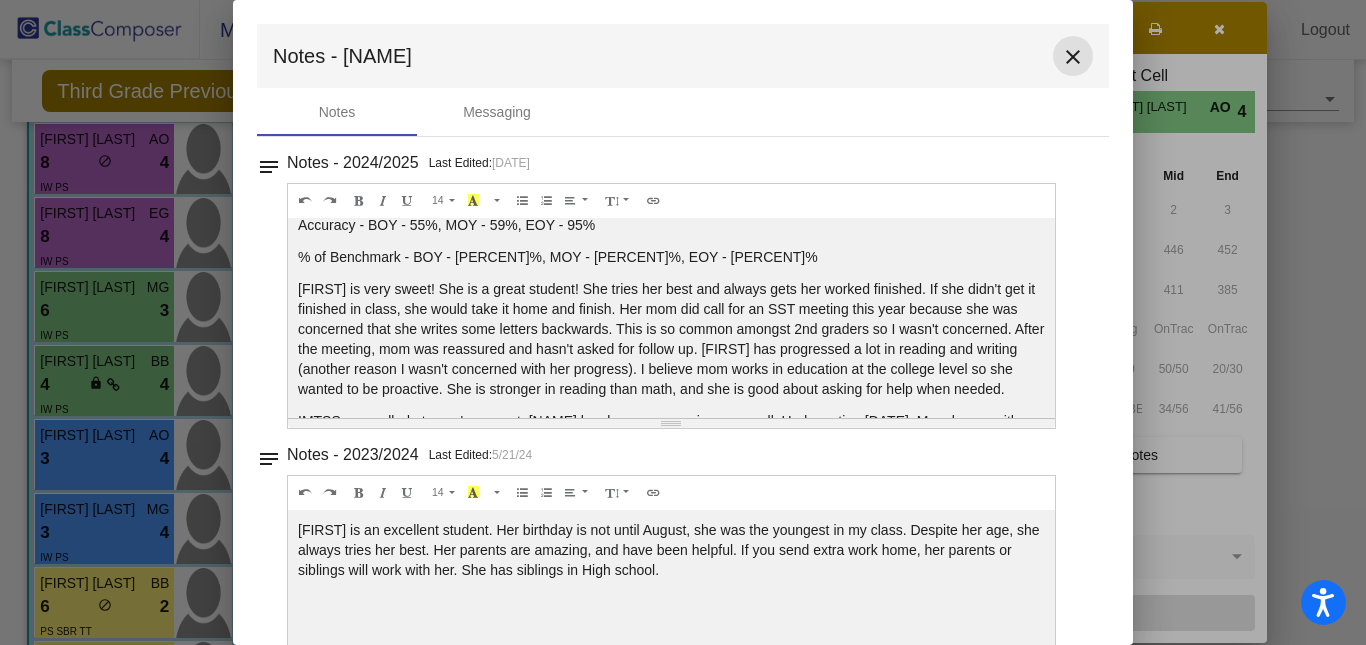 click on "close" at bounding box center (1073, 57) 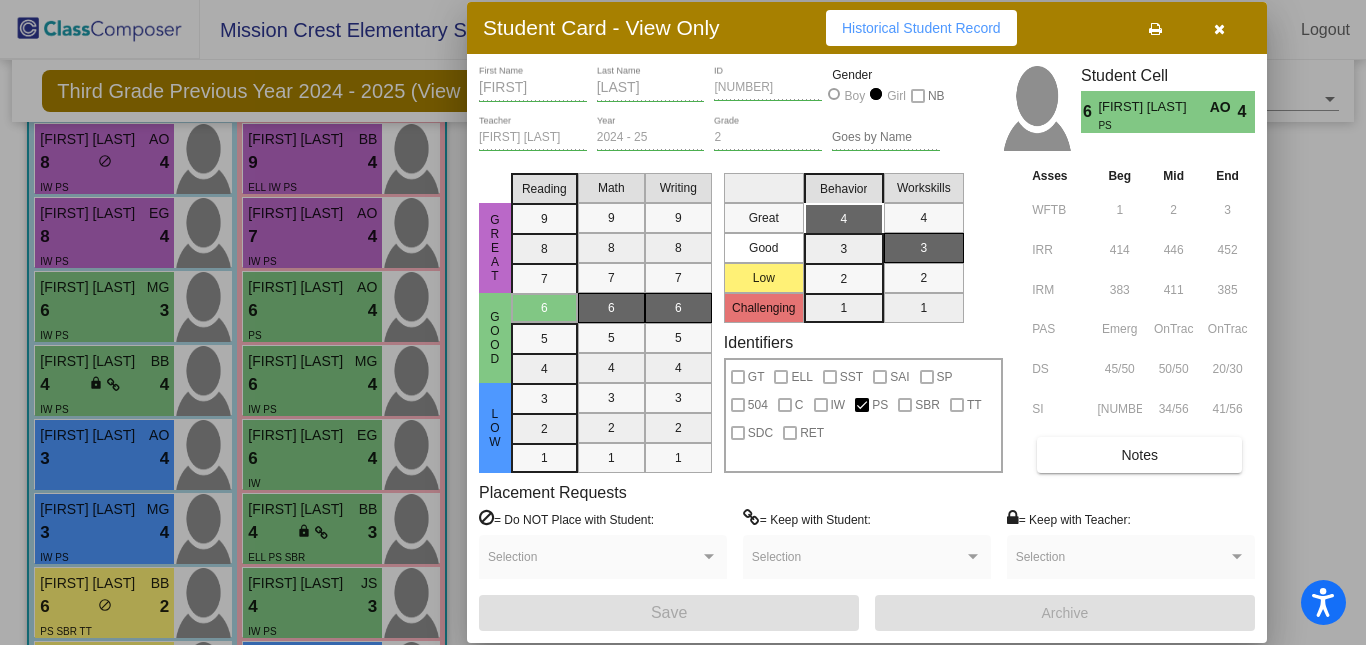 click at bounding box center (683, 322) 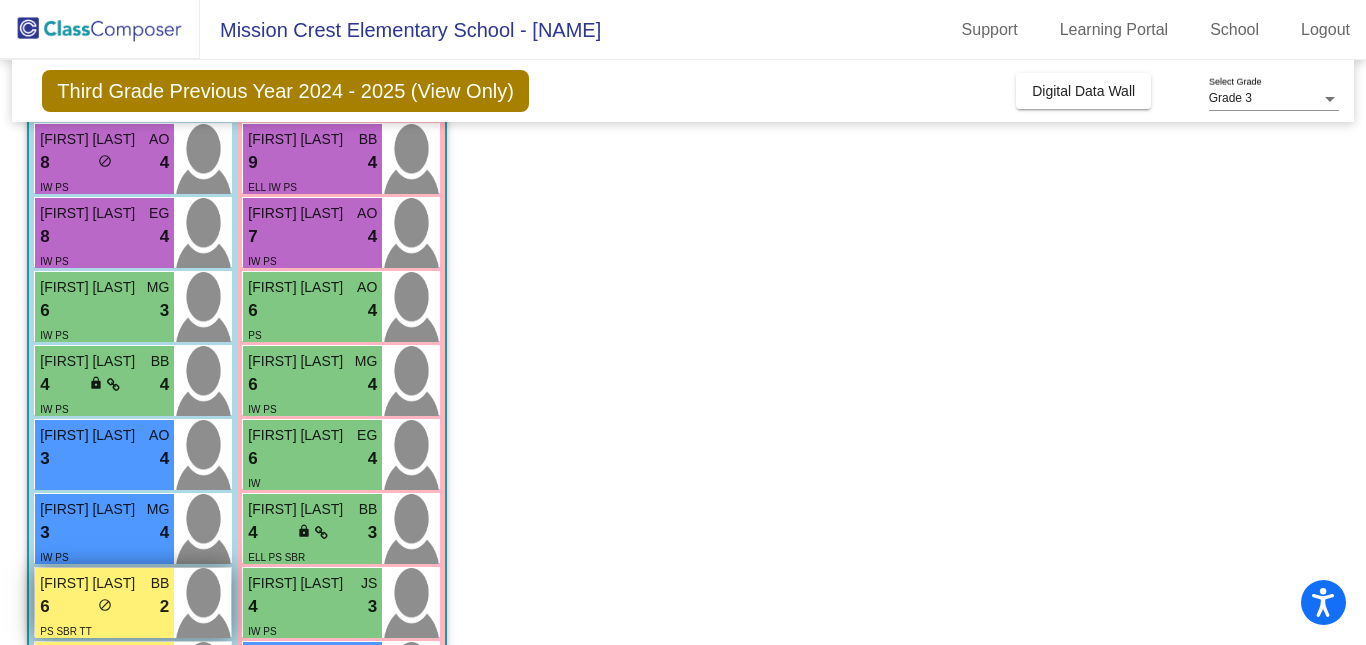 click on "Ezrah Aguilar BB" at bounding box center (104, 583) 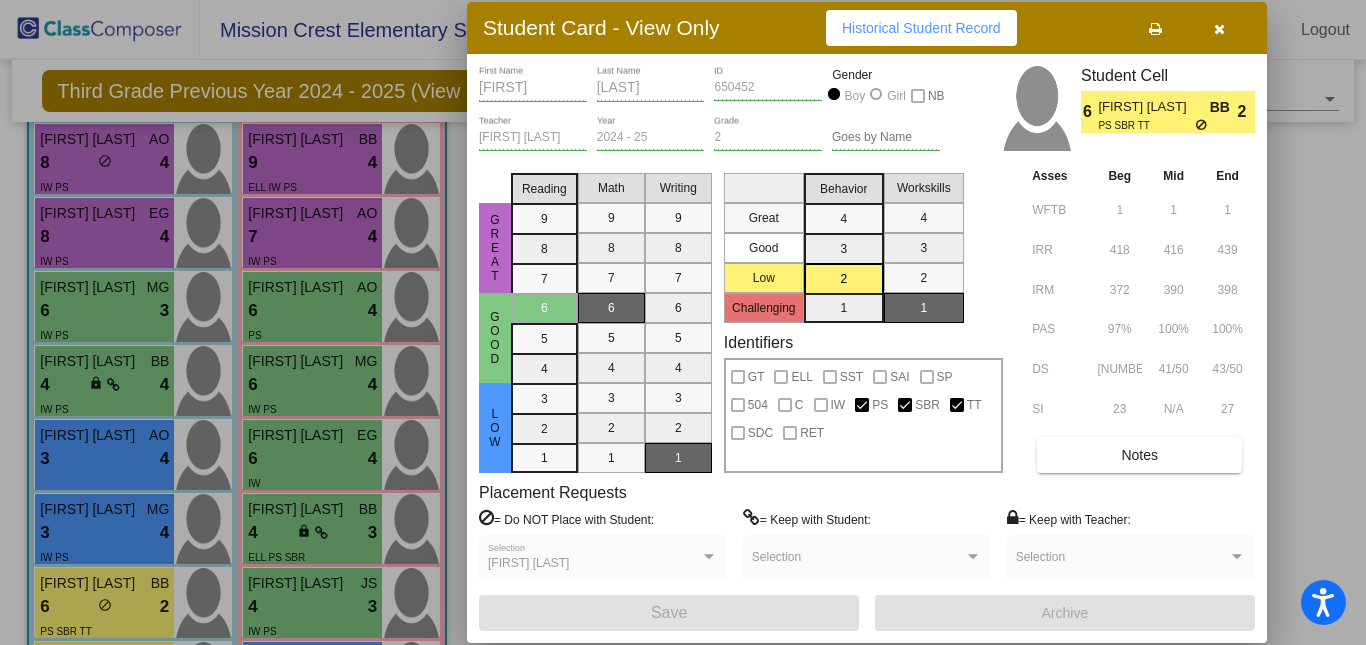 click on "Asses Beg Mid End WFTB 1 1 1 IRR 418 416 439 IRM 372 390 398 PAS 97% 100% 100% DS 4150 41/50 43/50 SI 23 N/A 27  Notes" at bounding box center [1141, 319] 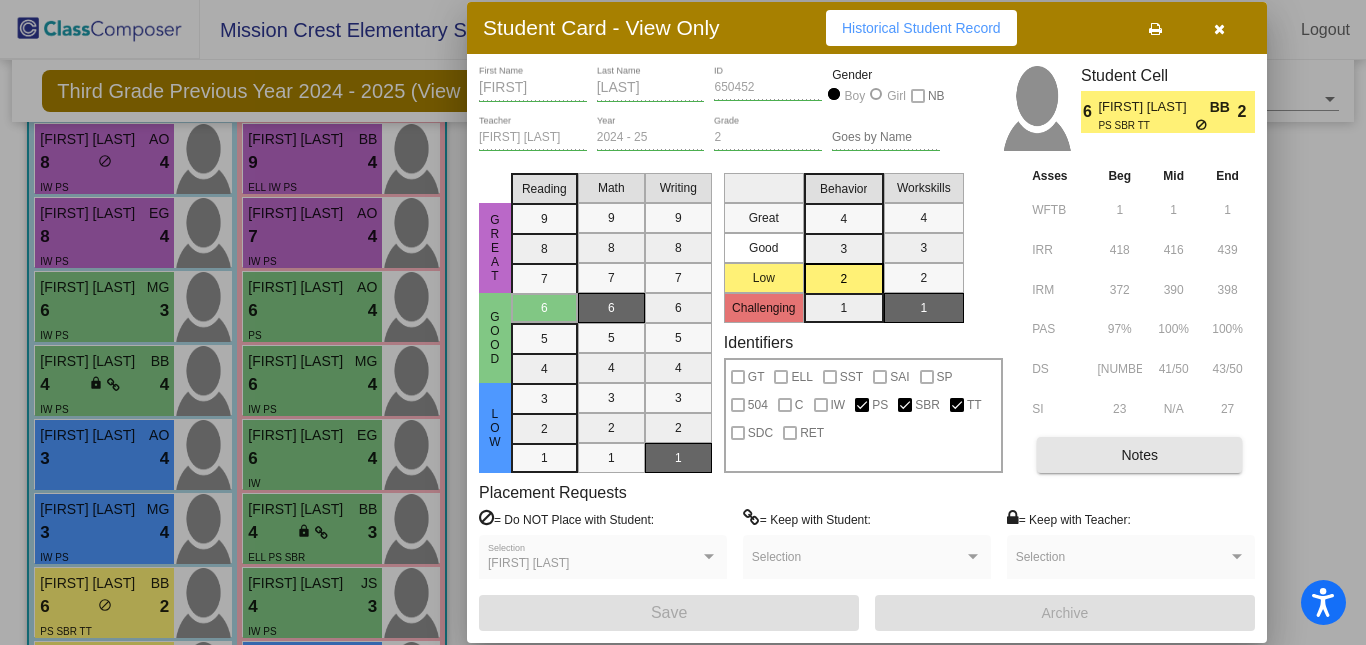 click on "Notes" at bounding box center [1139, 455] 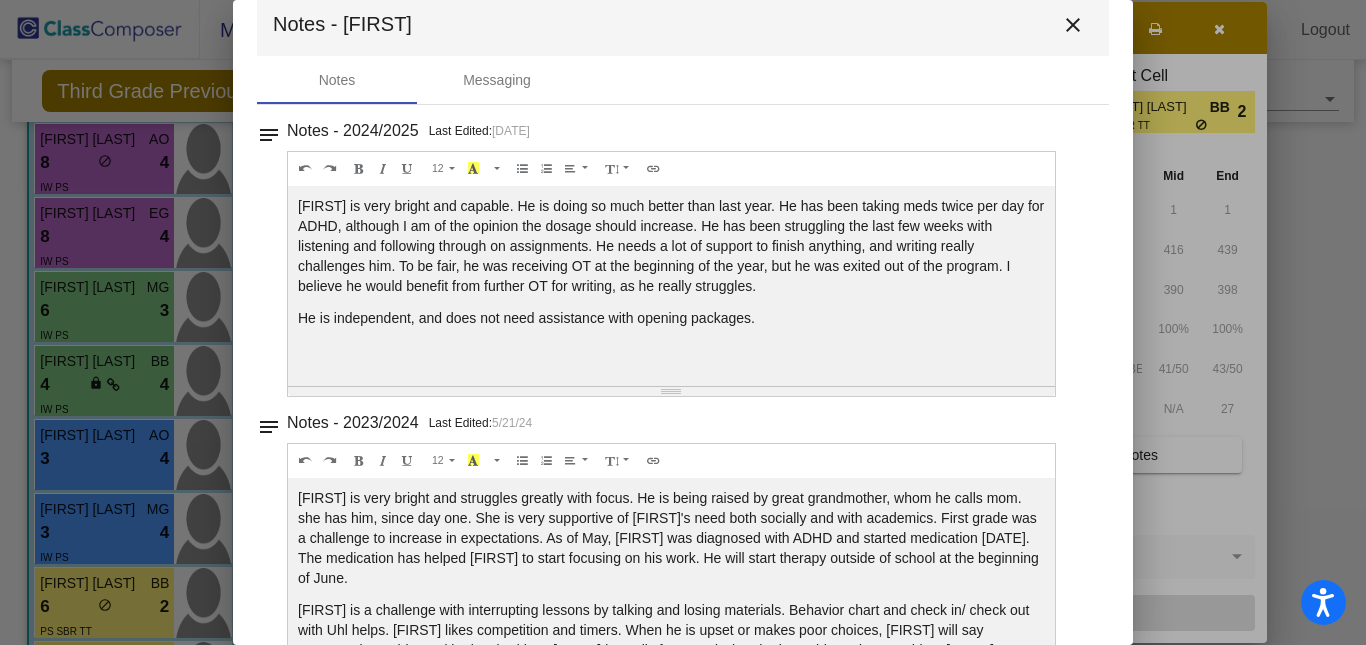 scroll, scrollTop: 34, scrollLeft: 0, axis: vertical 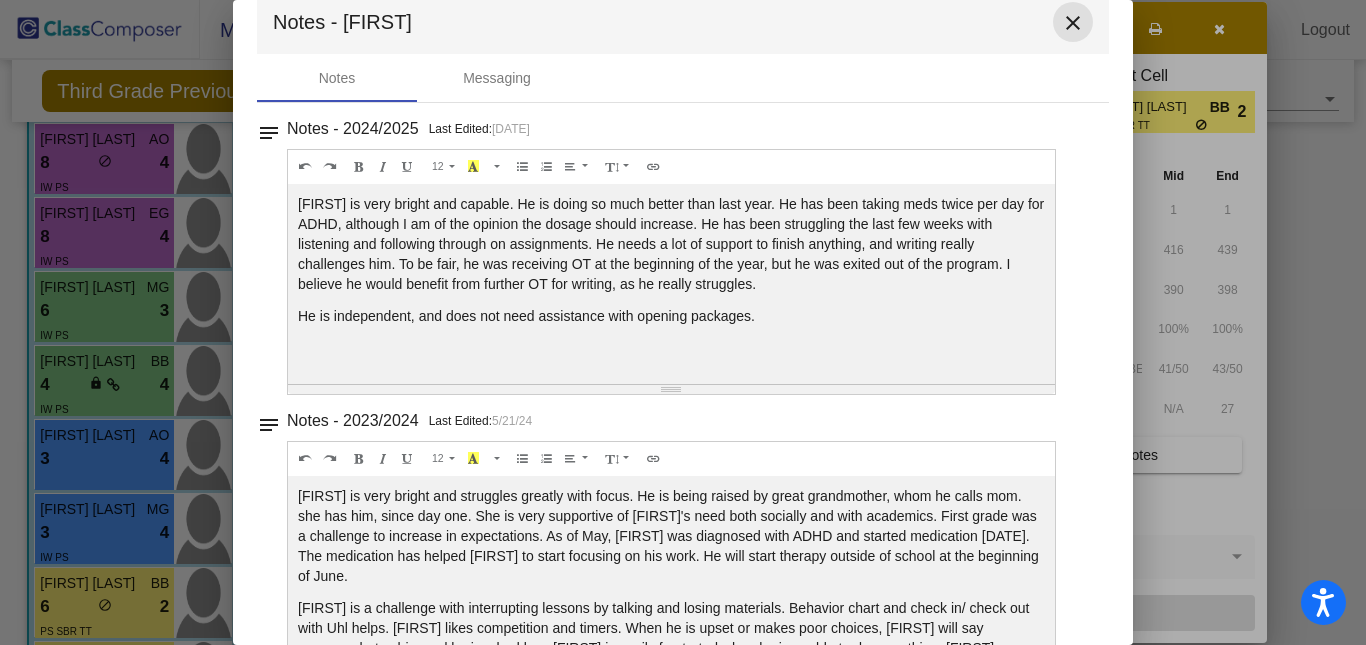 click on "close" at bounding box center [1073, 23] 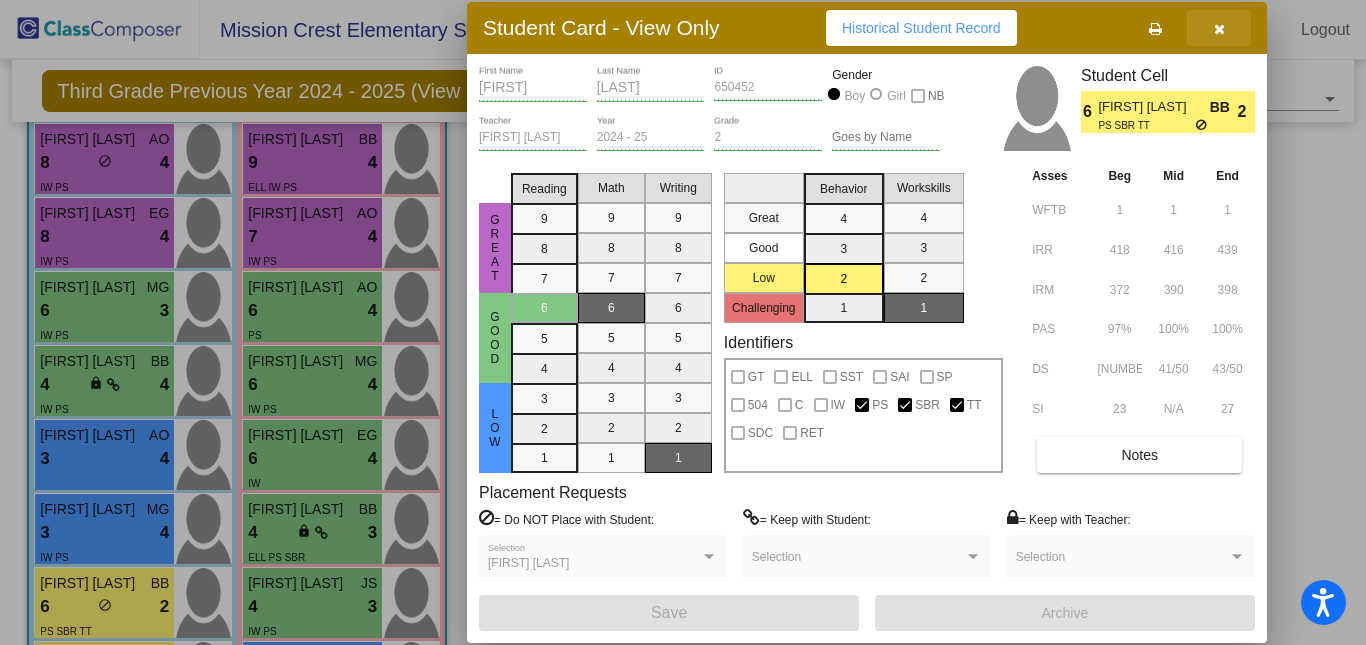 click at bounding box center (1219, 29) 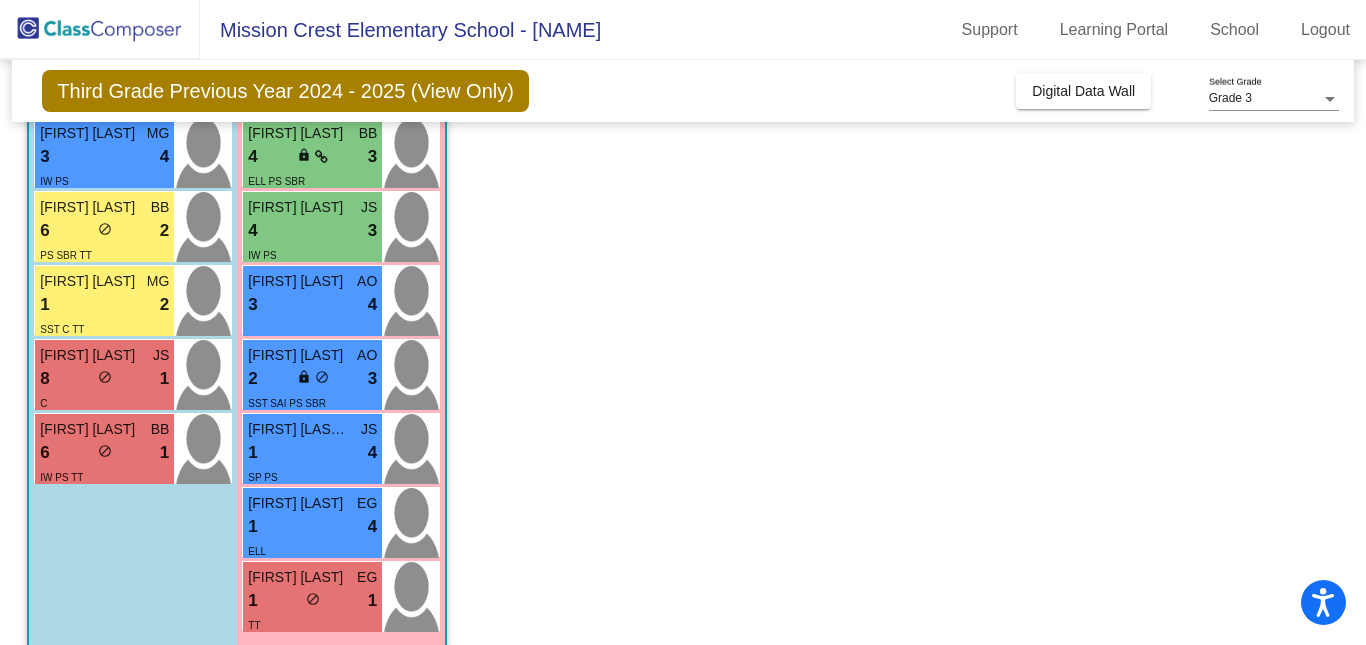 scroll, scrollTop: 648, scrollLeft: 0, axis: vertical 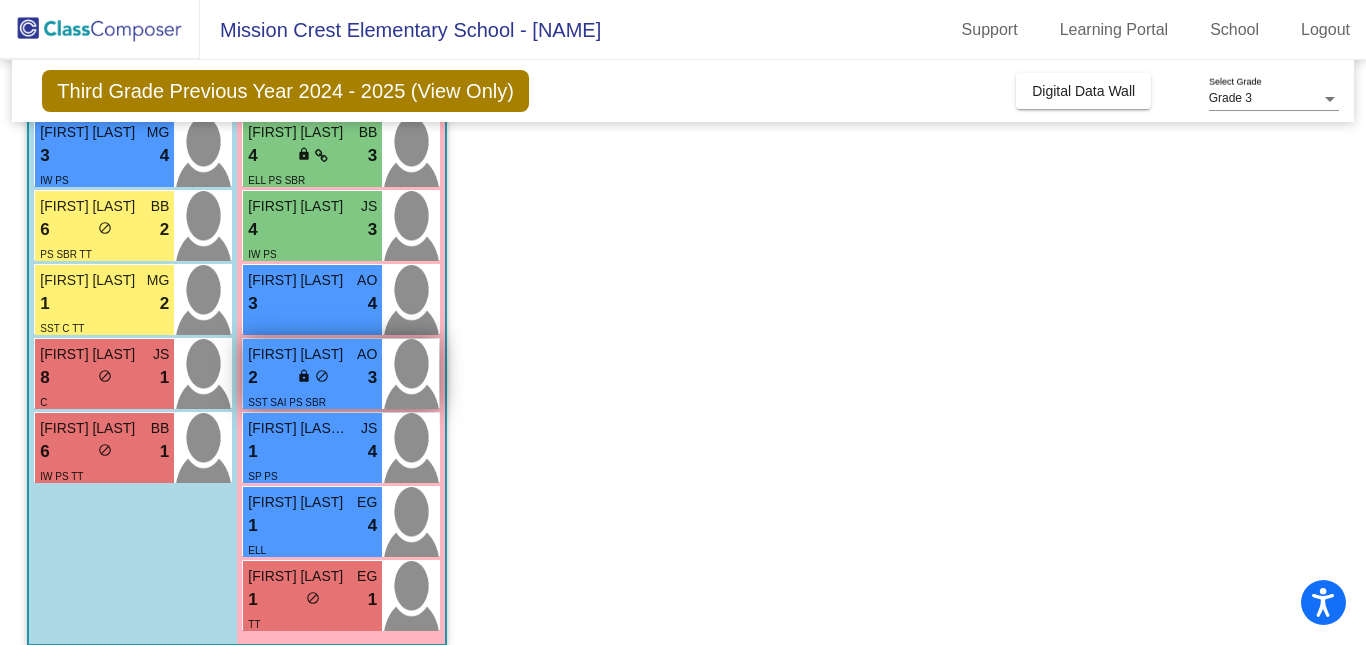 click on "2 lock do_not_disturb_alt 3" at bounding box center (312, 378) 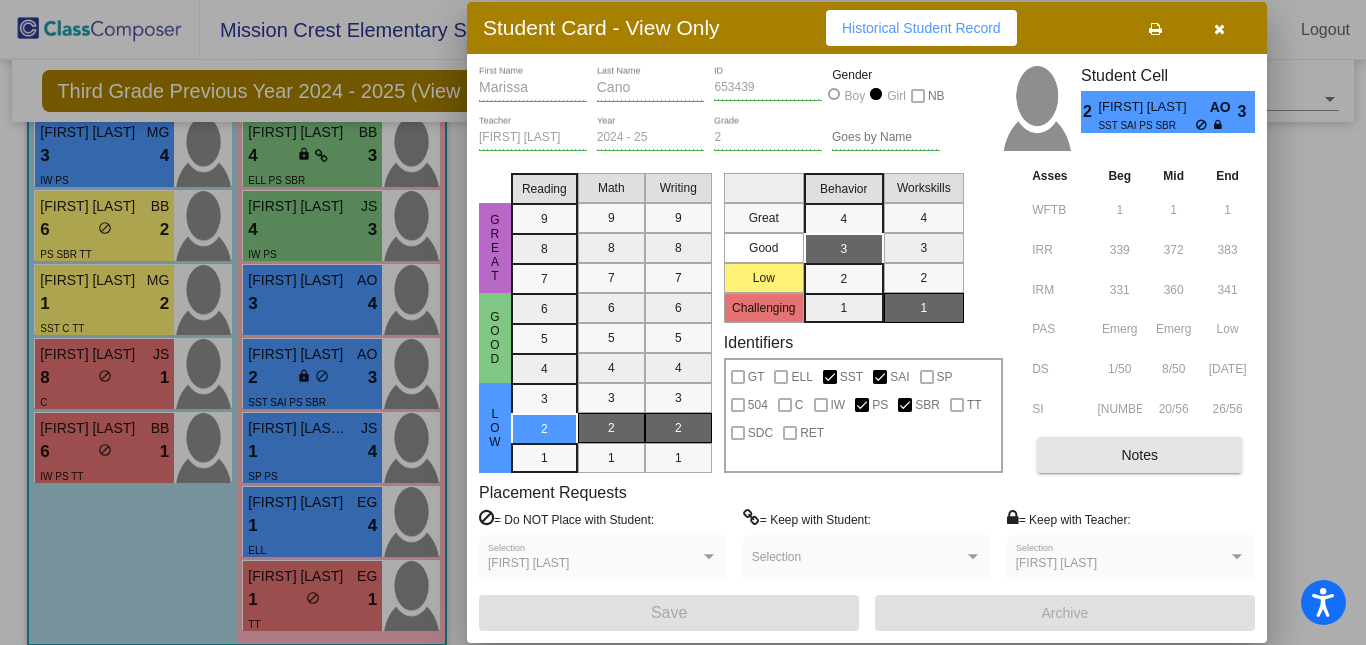 click on "Notes" at bounding box center [1139, 455] 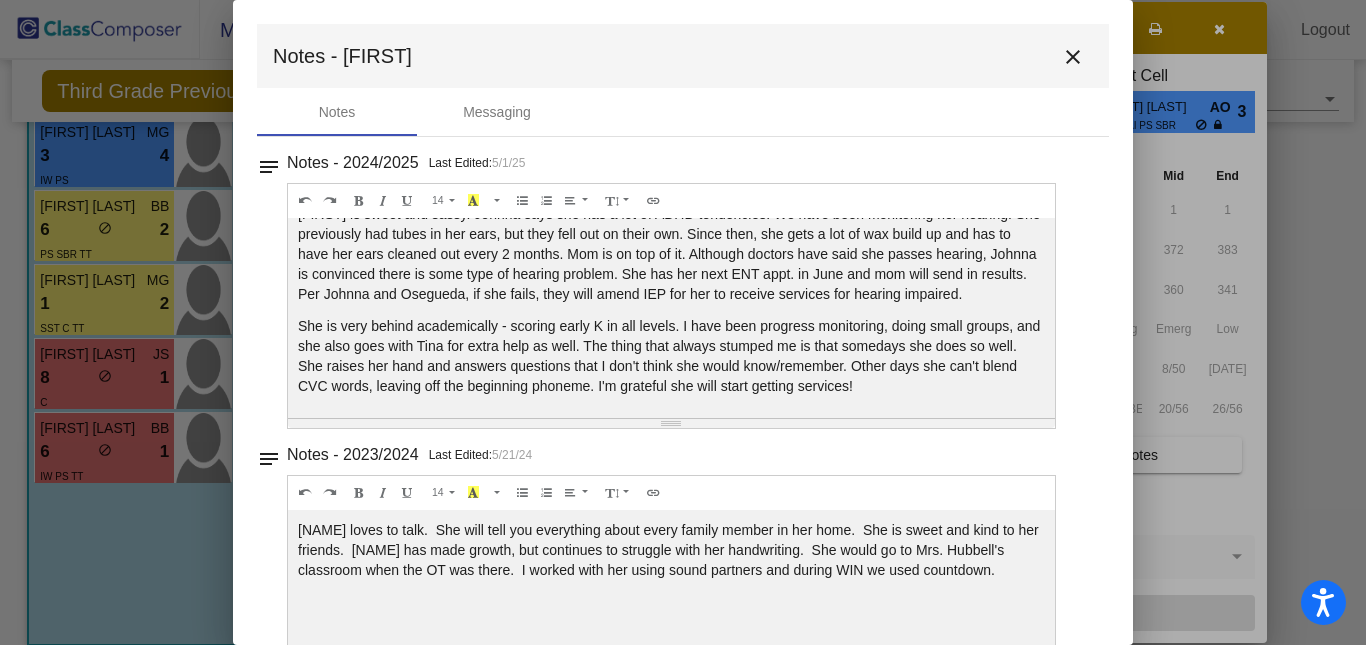 scroll, scrollTop: 172, scrollLeft: 0, axis: vertical 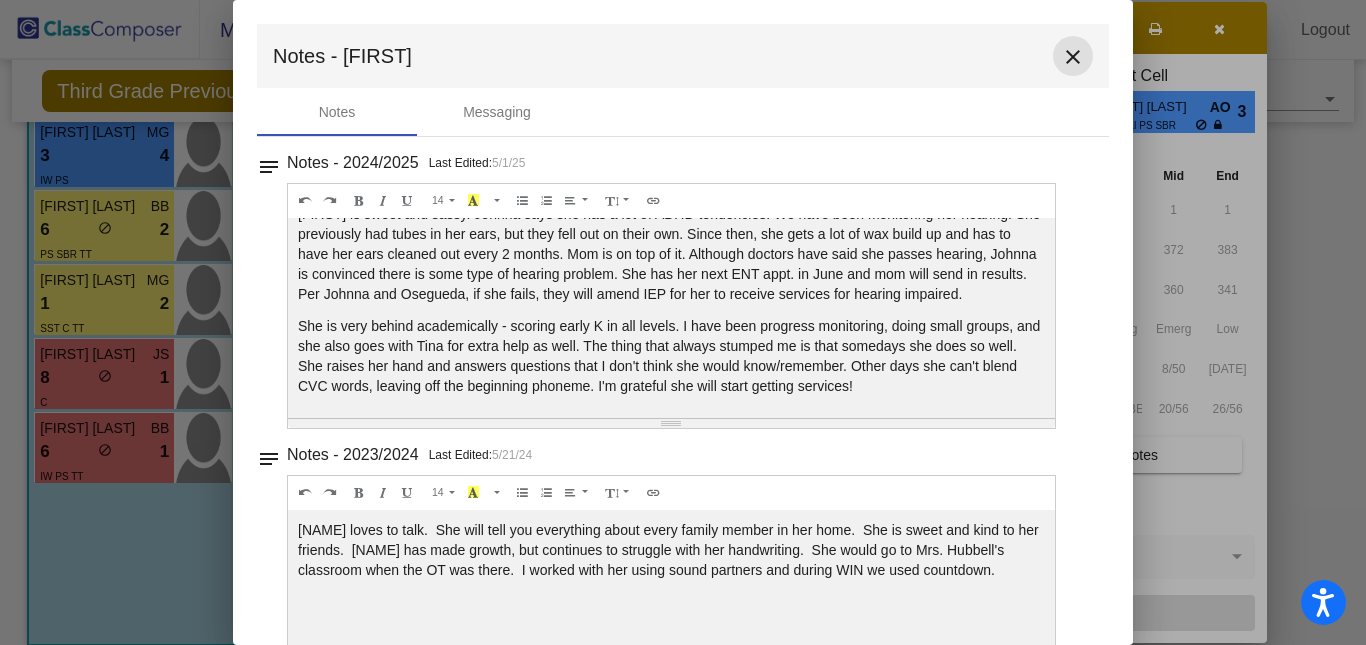click on "close" at bounding box center [1073, 57] 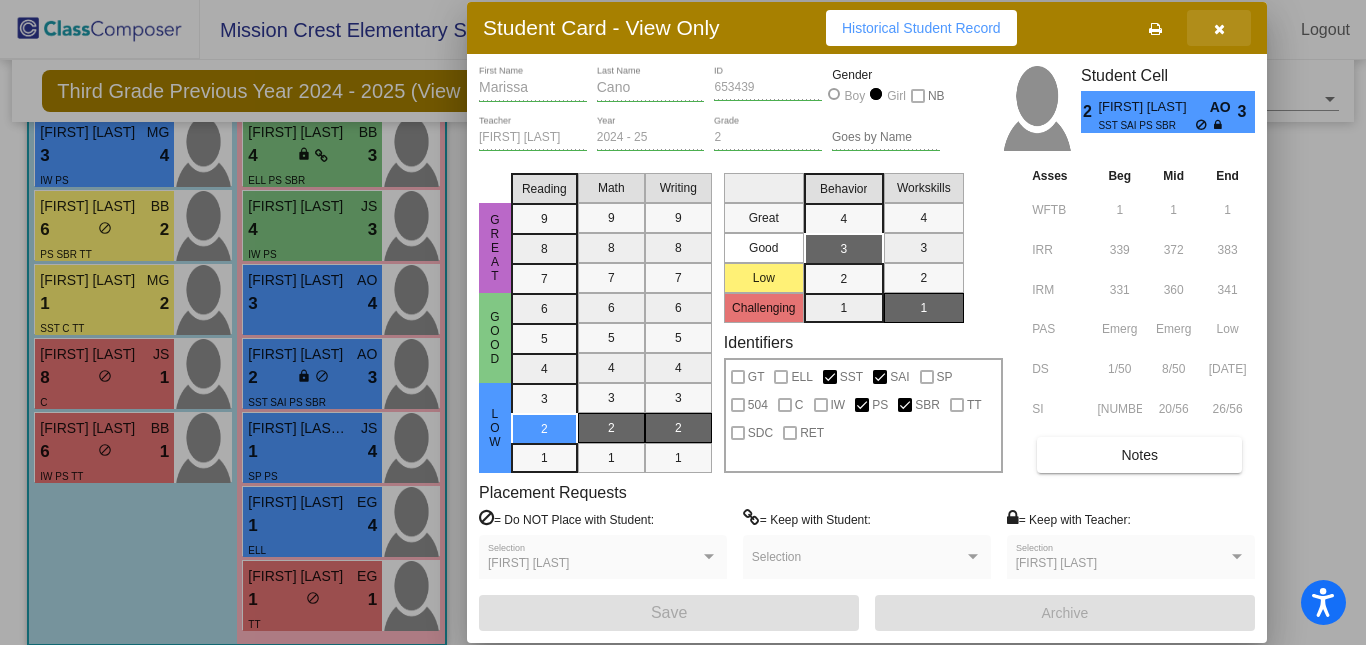 click at bounding box center (1219, 28) 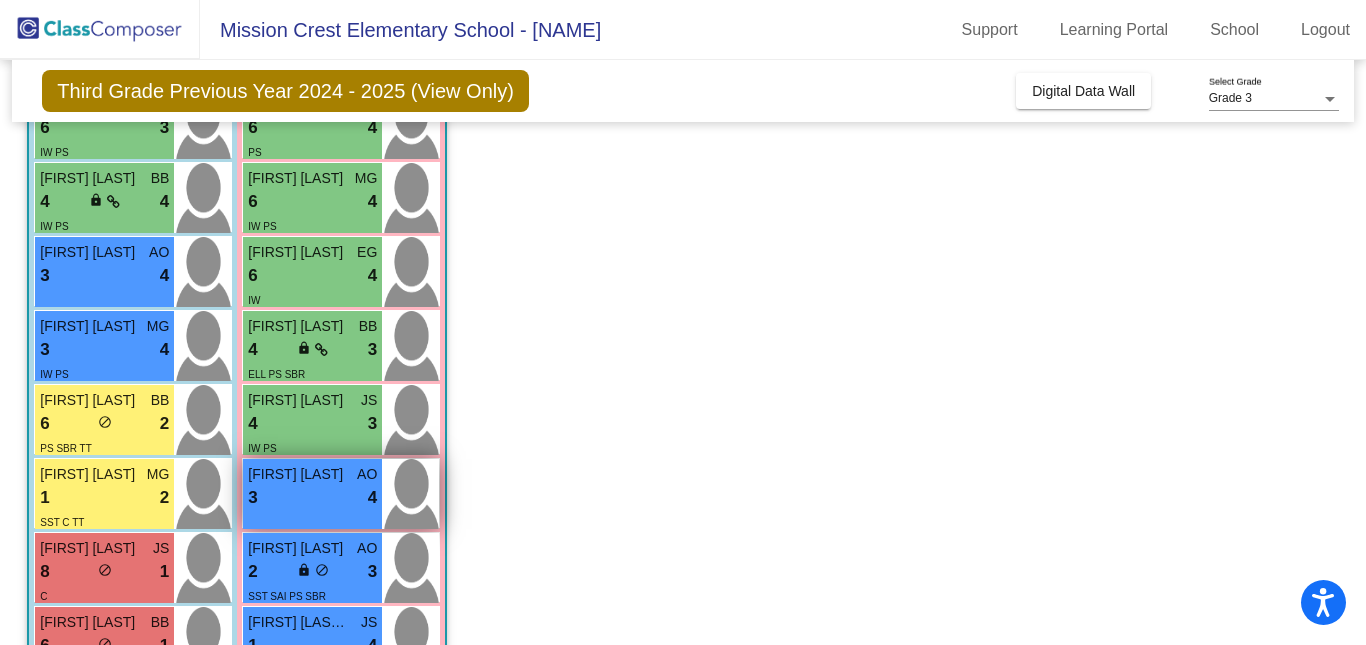 scroll, scrollTop: 452, scrollLeft: 0, axis: vertical 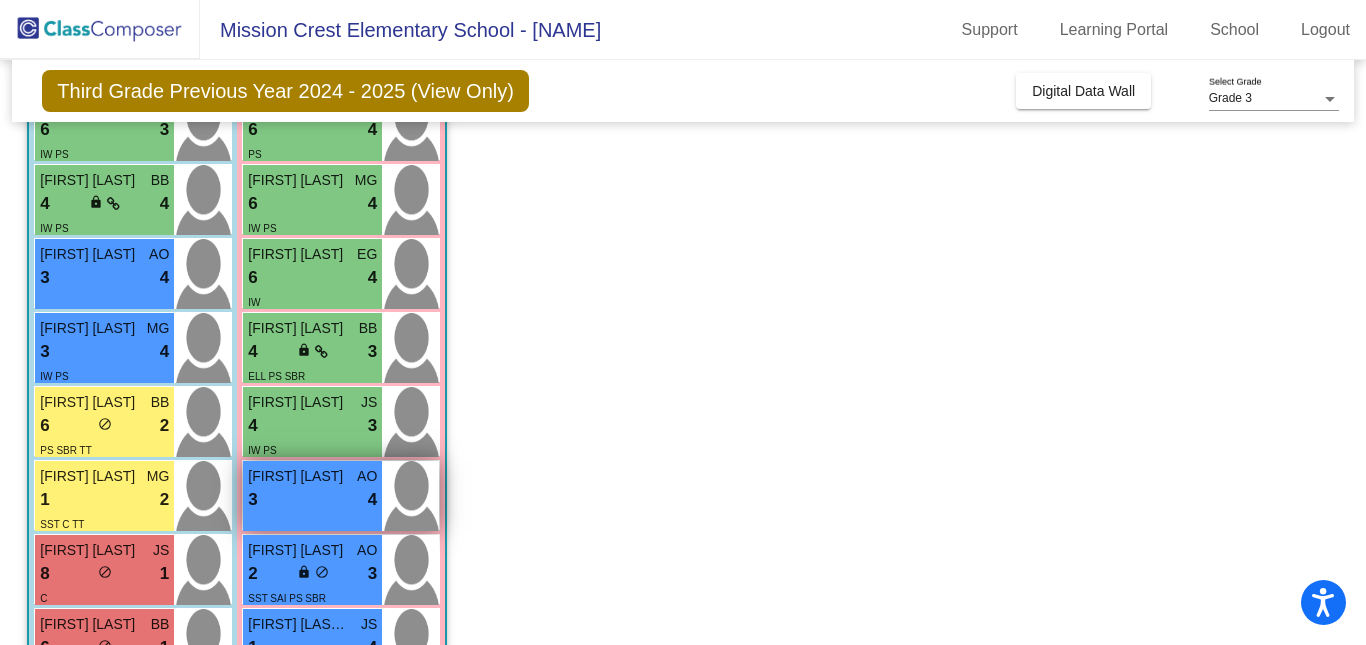 click on "6 lock do_not_disturb_alt 4" at bounding box center [312, 278] 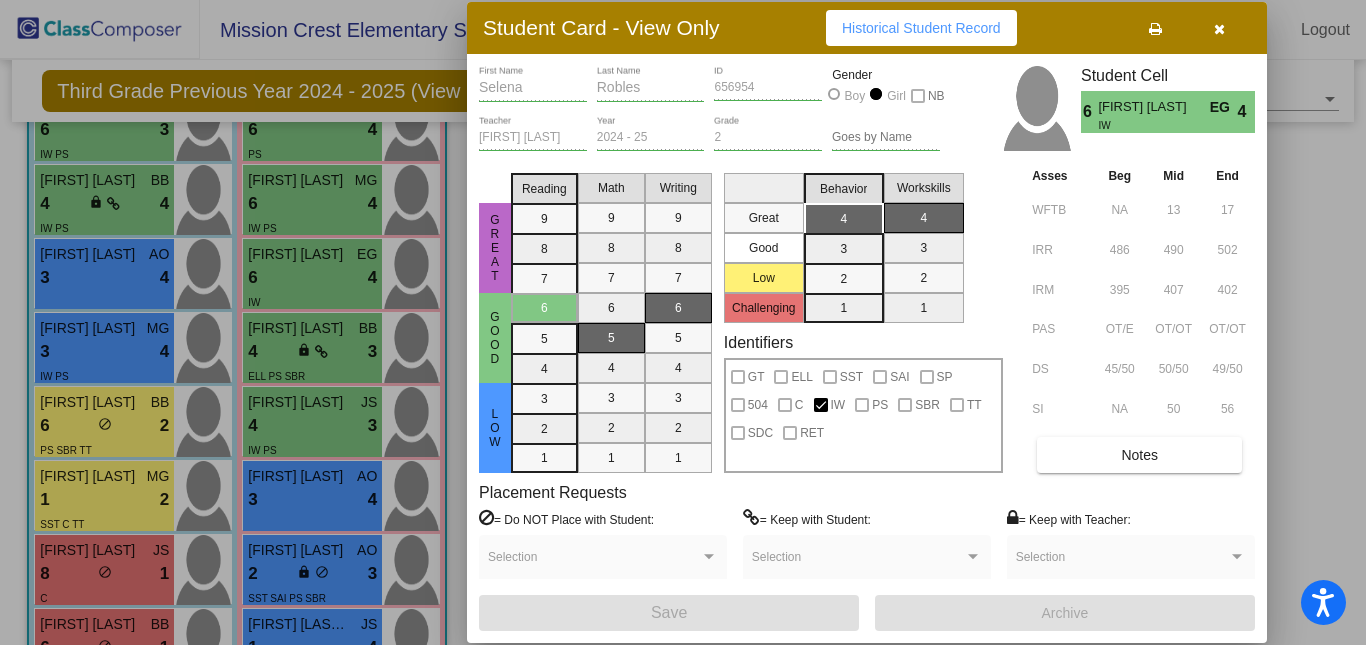 click on "Notes" at bounding box center (1139, 455) 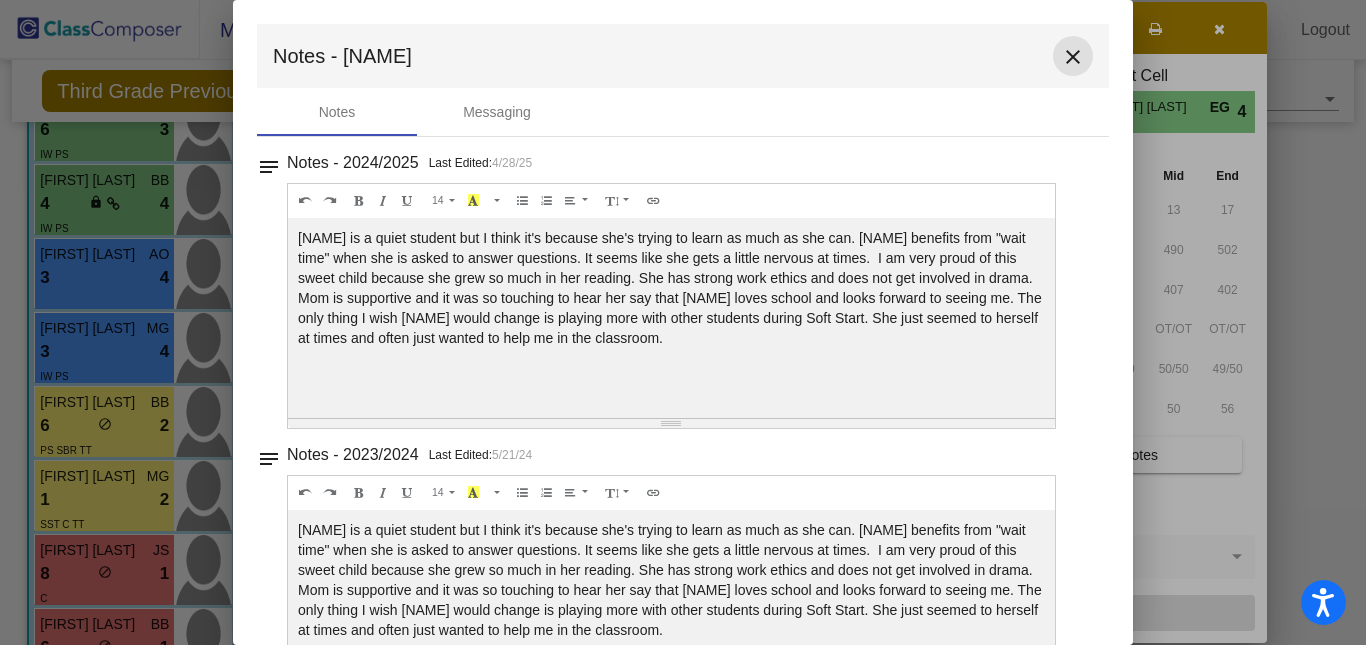 click on "close" at bounding box center [1073, 57] 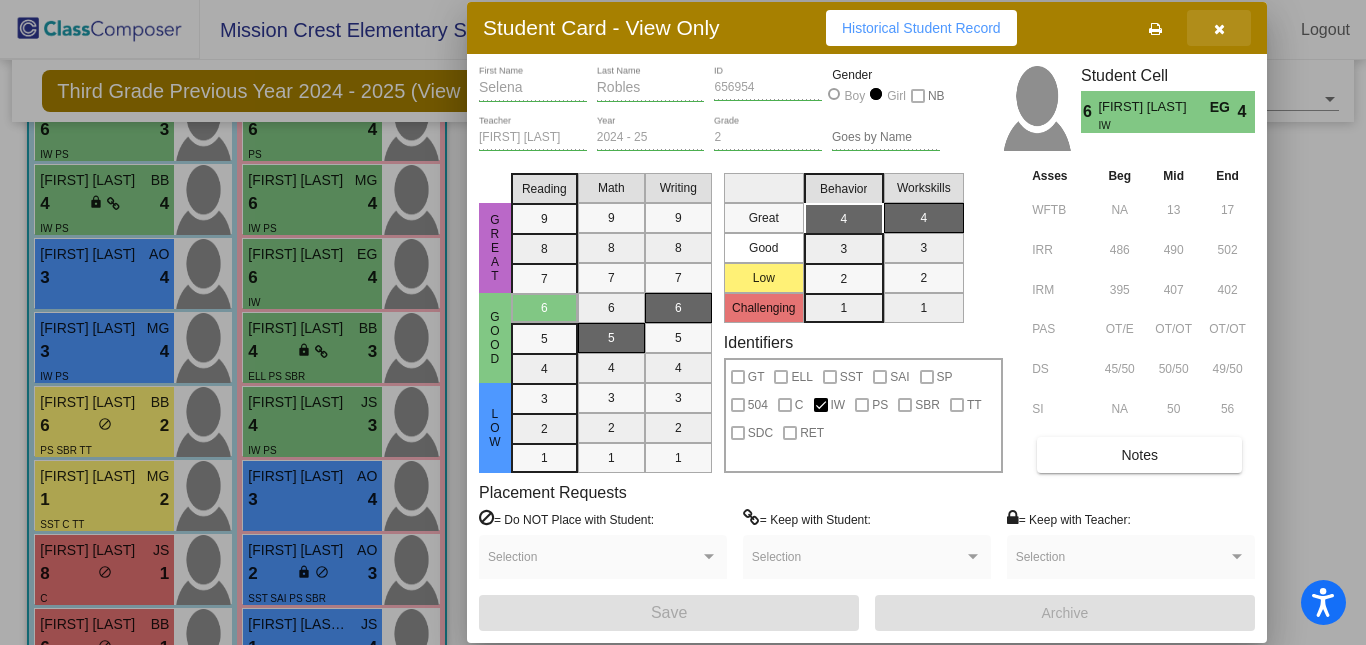 click at bounding box center (1219, 29) 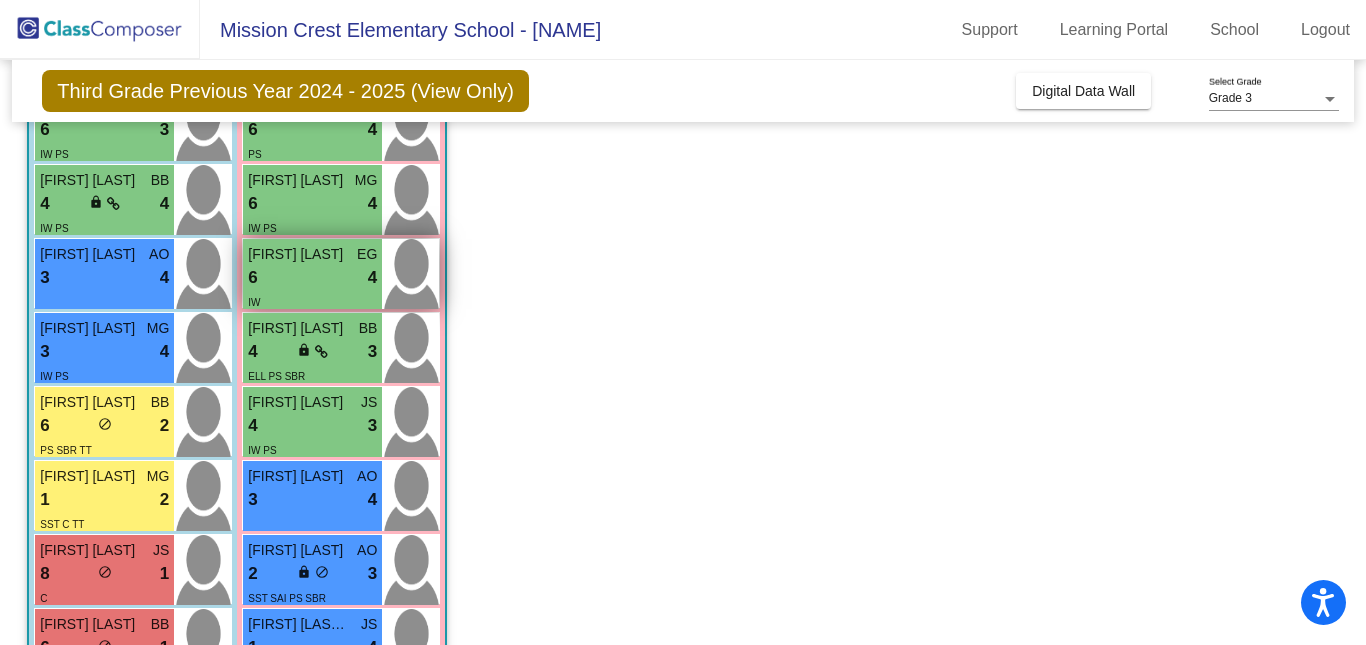 click on "6 lock do_not_disturb_alt 4" at bounding box center (312, 278) 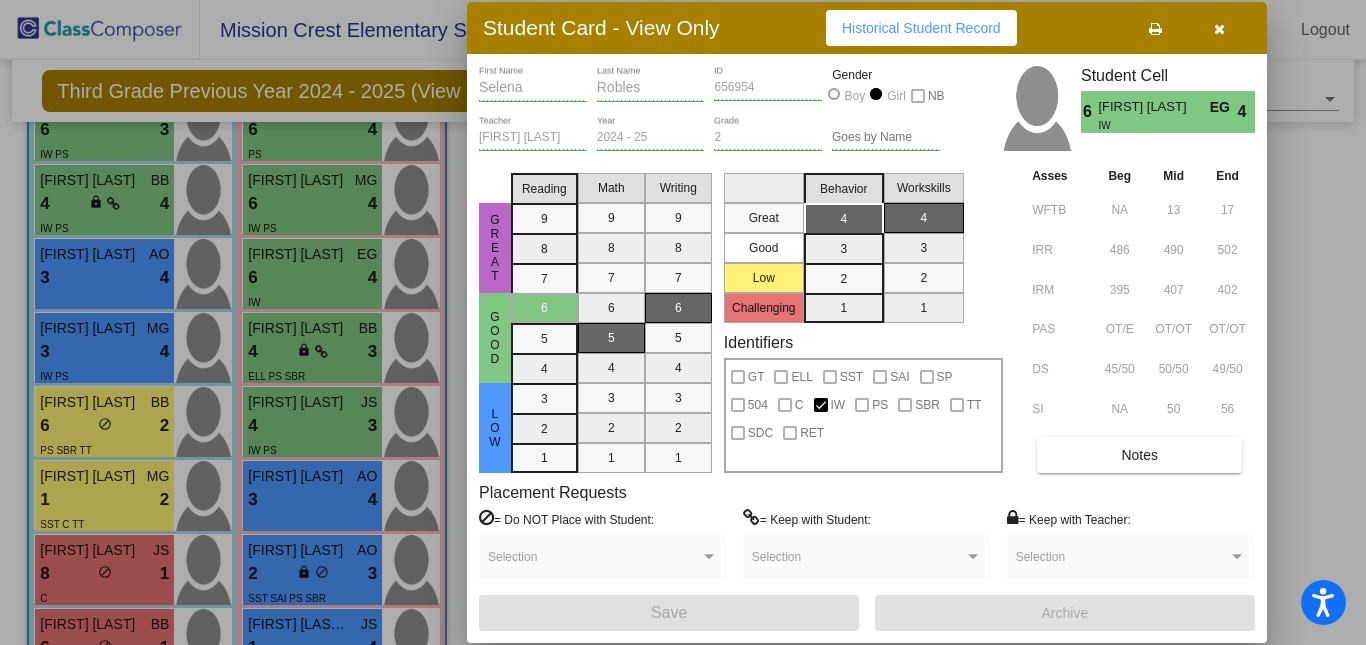 click on "Notes" at bounding box center (1139, 455) 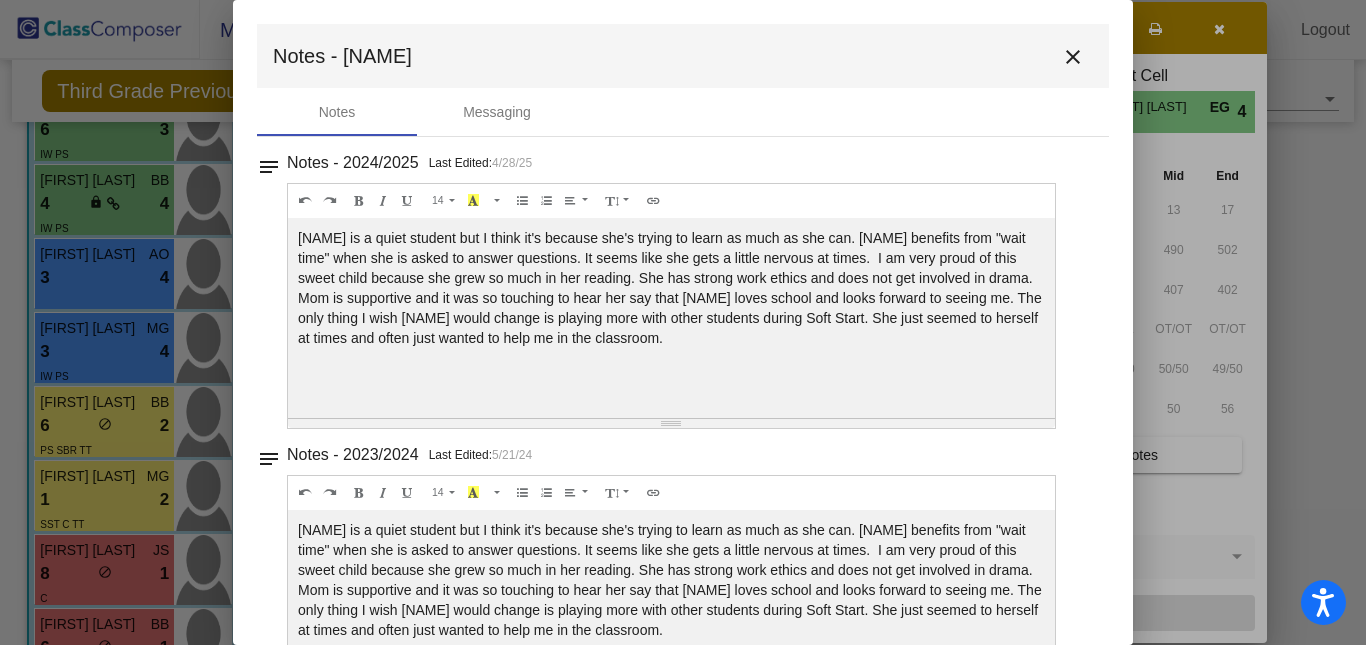 click on "close" at bounding box center [1073, 56] 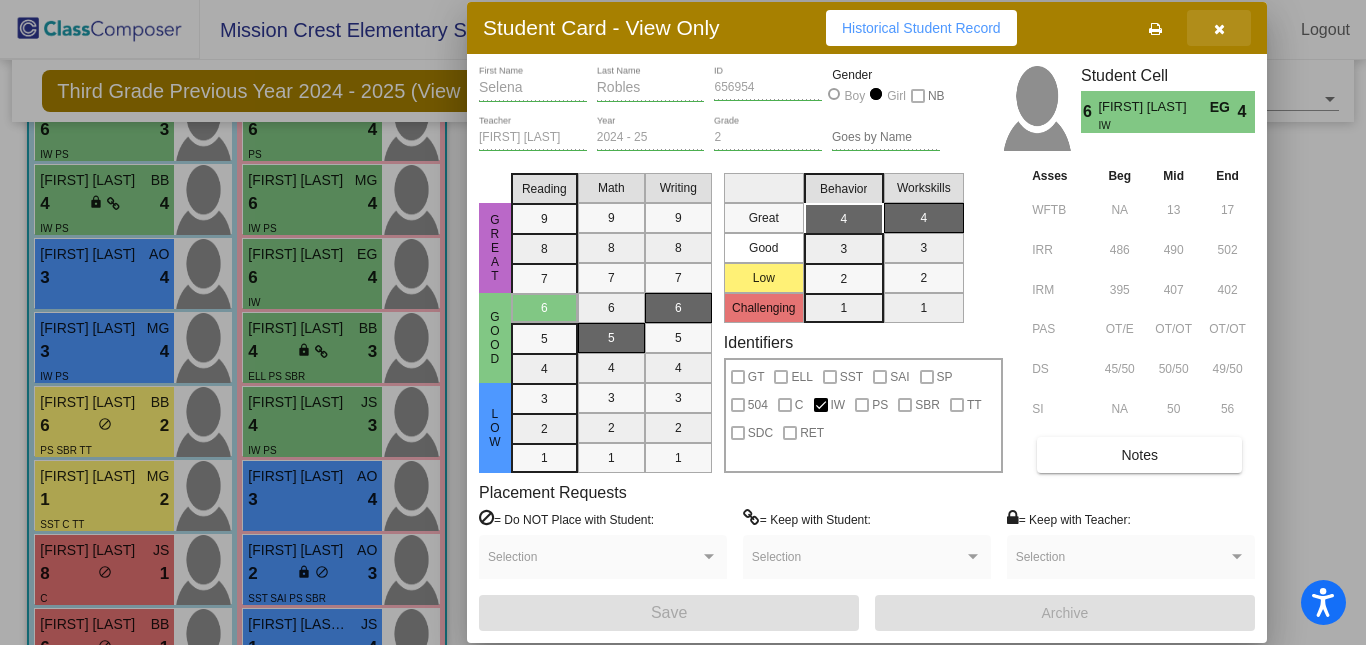 click at bounding box center [1219, 28] 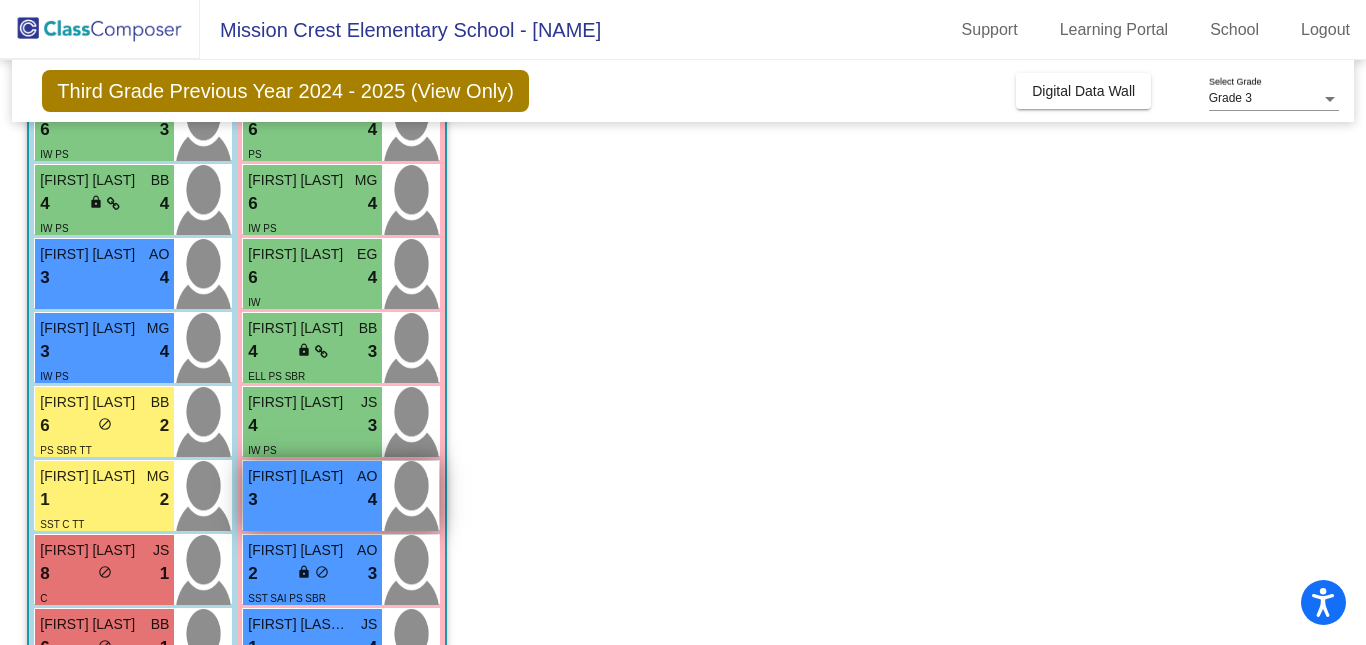 click on "3 lock do_not_disturb_alt 4" at bounding box center [312, 500] 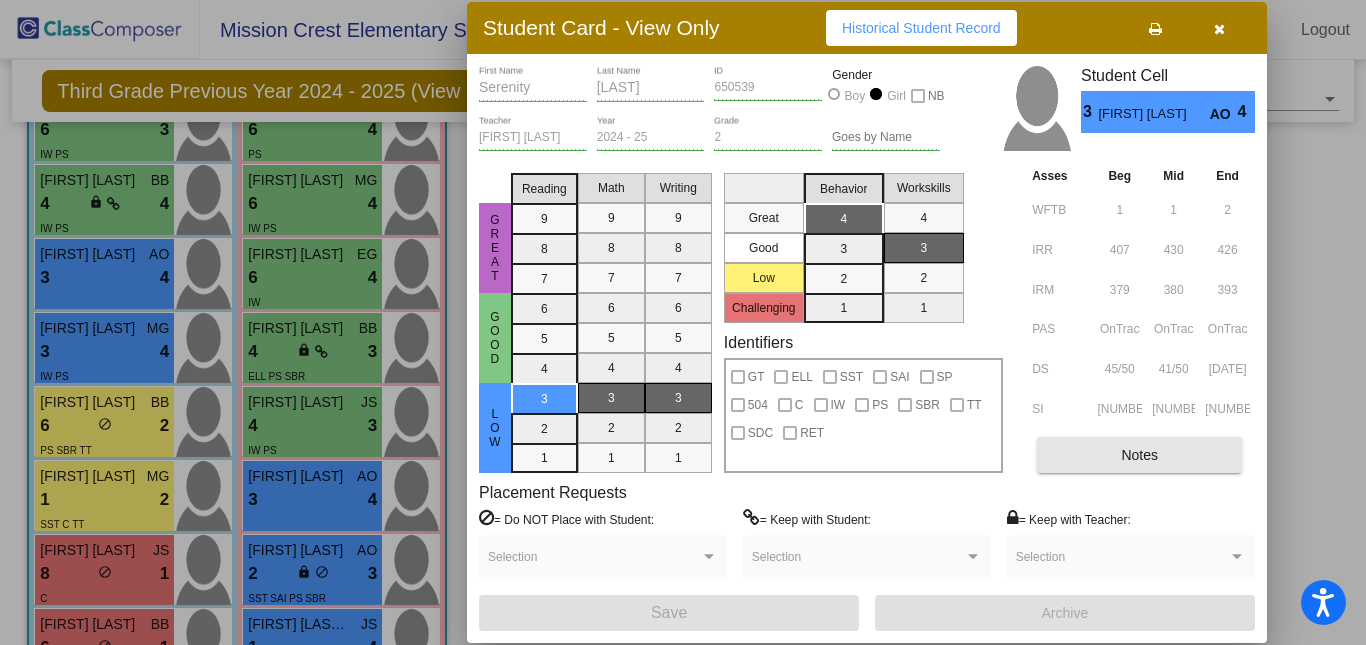 click on "Notes" at bounding box center (1139, 455) 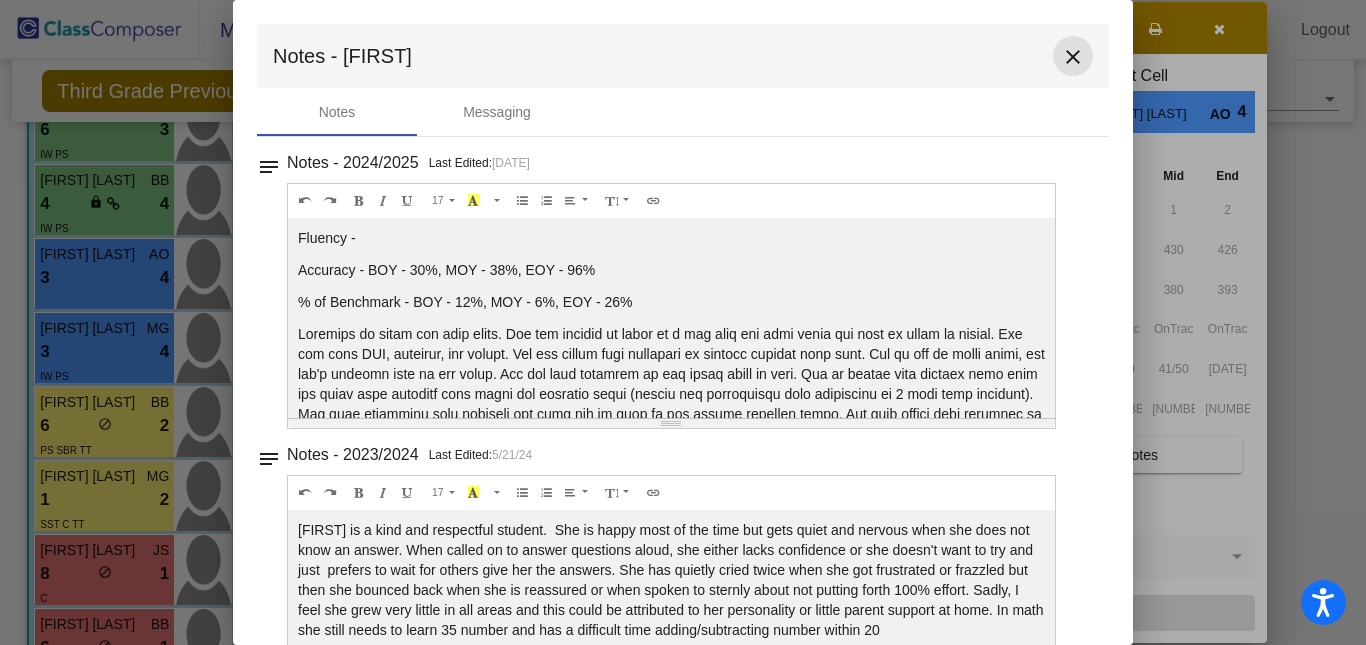 click on "close" at bounding box center [1073, 57] 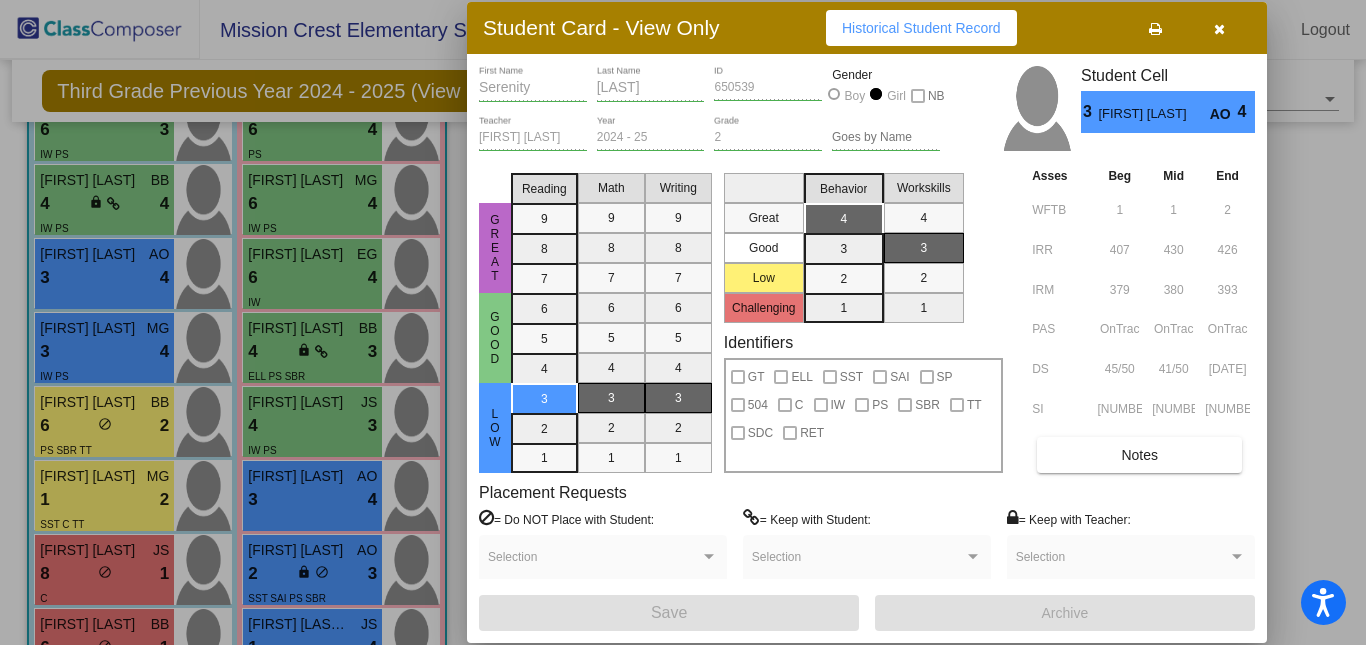 click at bounding box center (683, 322) 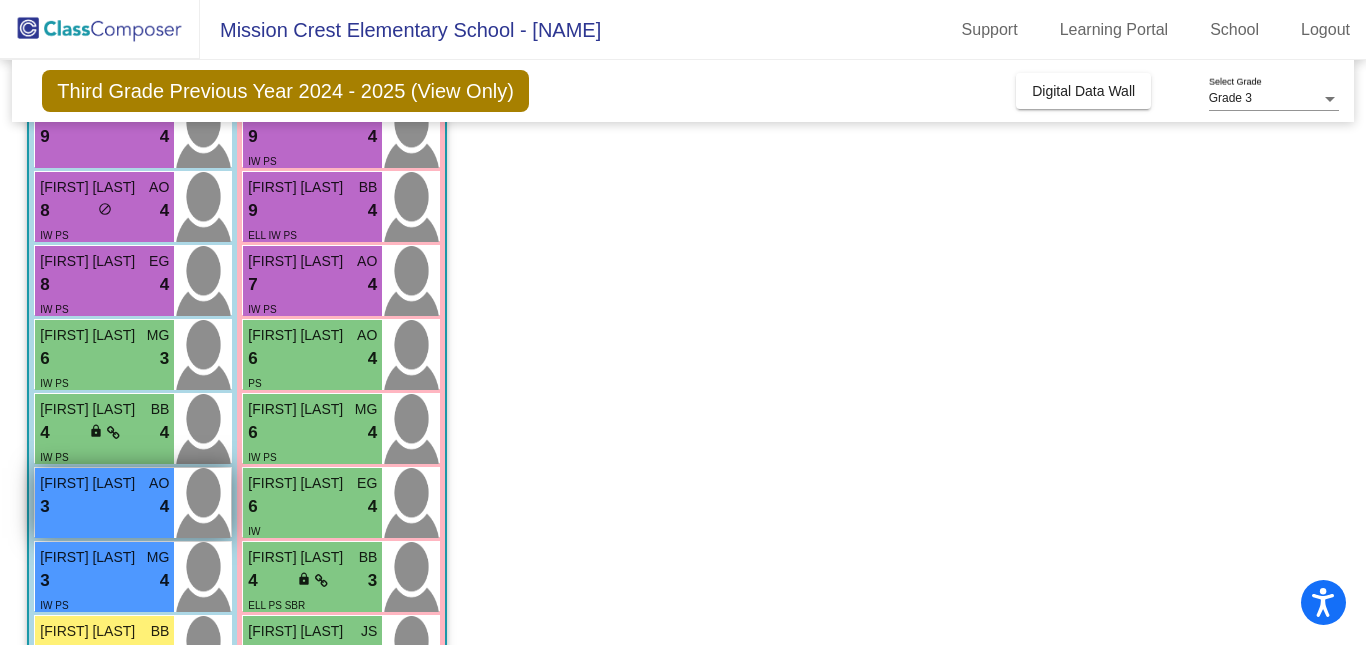 scroll, scrollTop: 219, scrollLeft: 0, axis: vertical 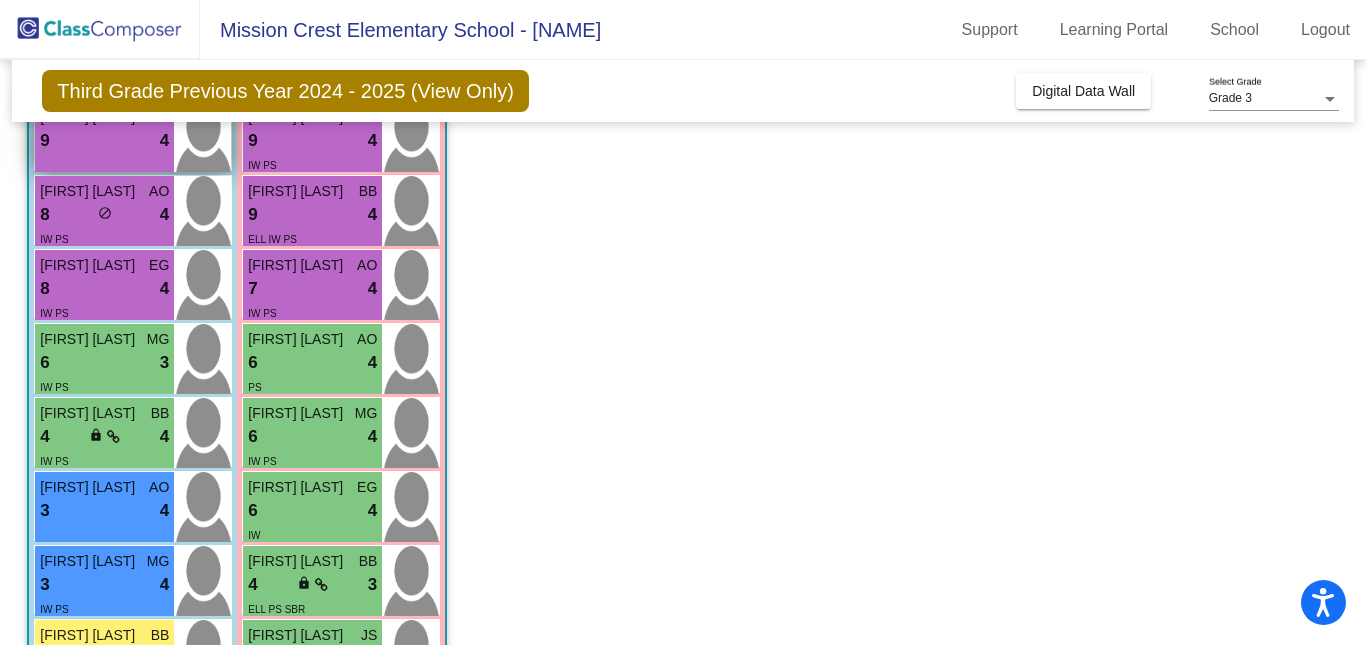 click on "9 lock do_not_disturb_alt 4" at bounding box center [104, 141] 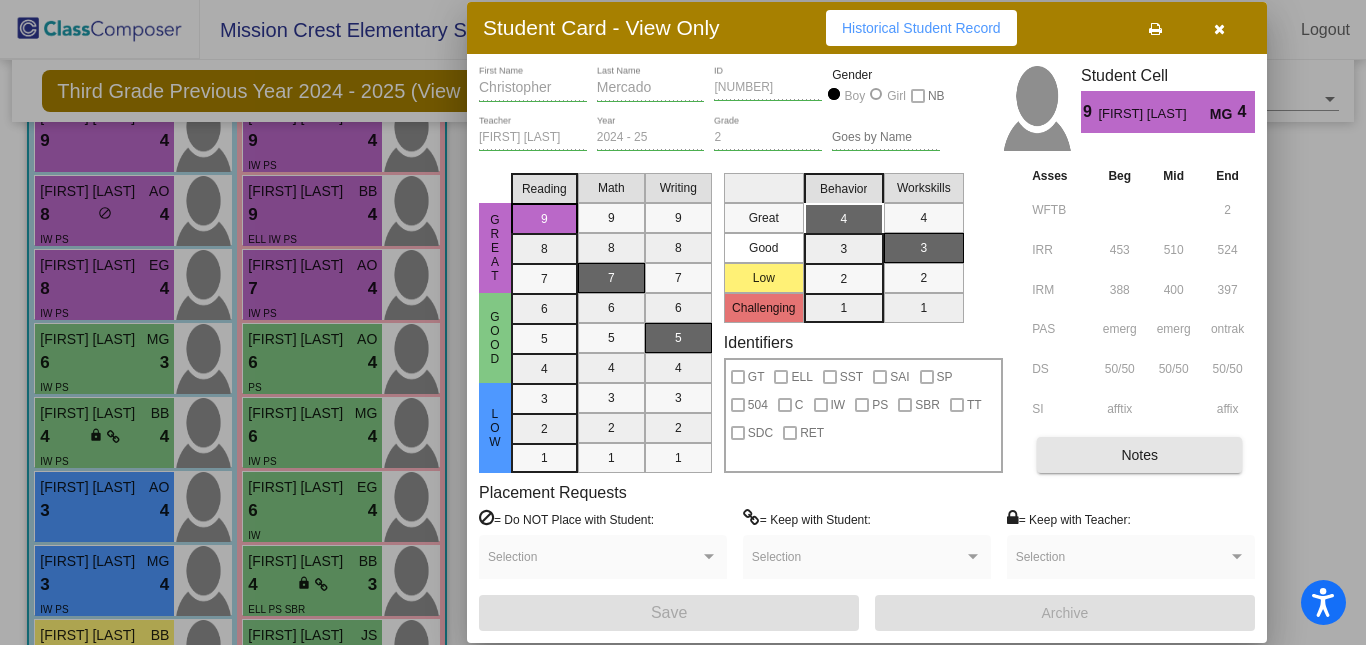 click on "Notes" at bounding box center [1139, 455] 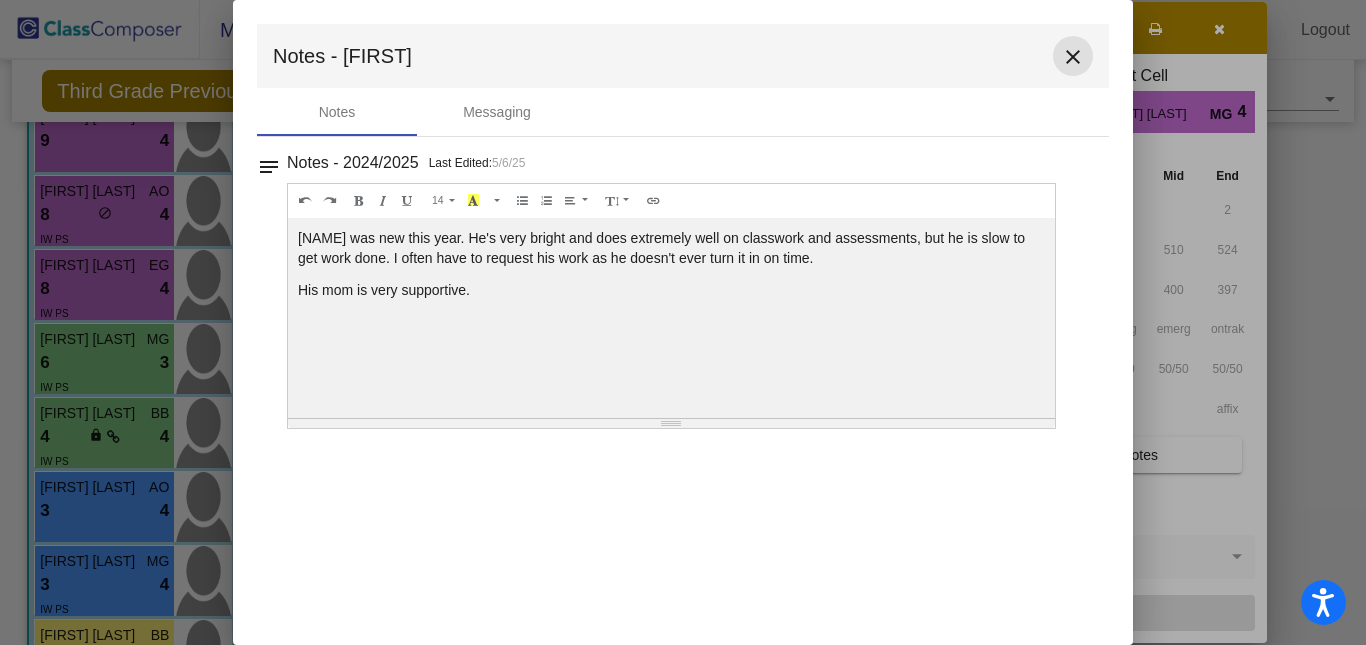 click on "close" at bounding box center [1073, 57] 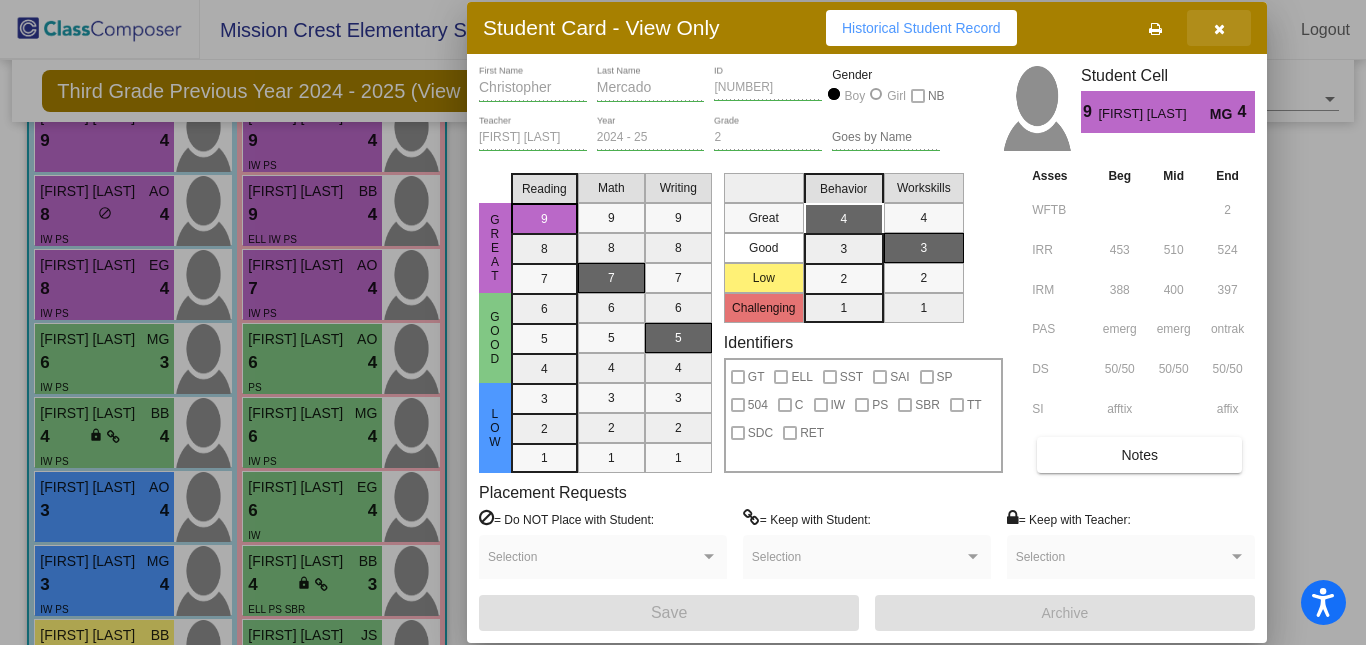 click at bounding box center [1219, 28] 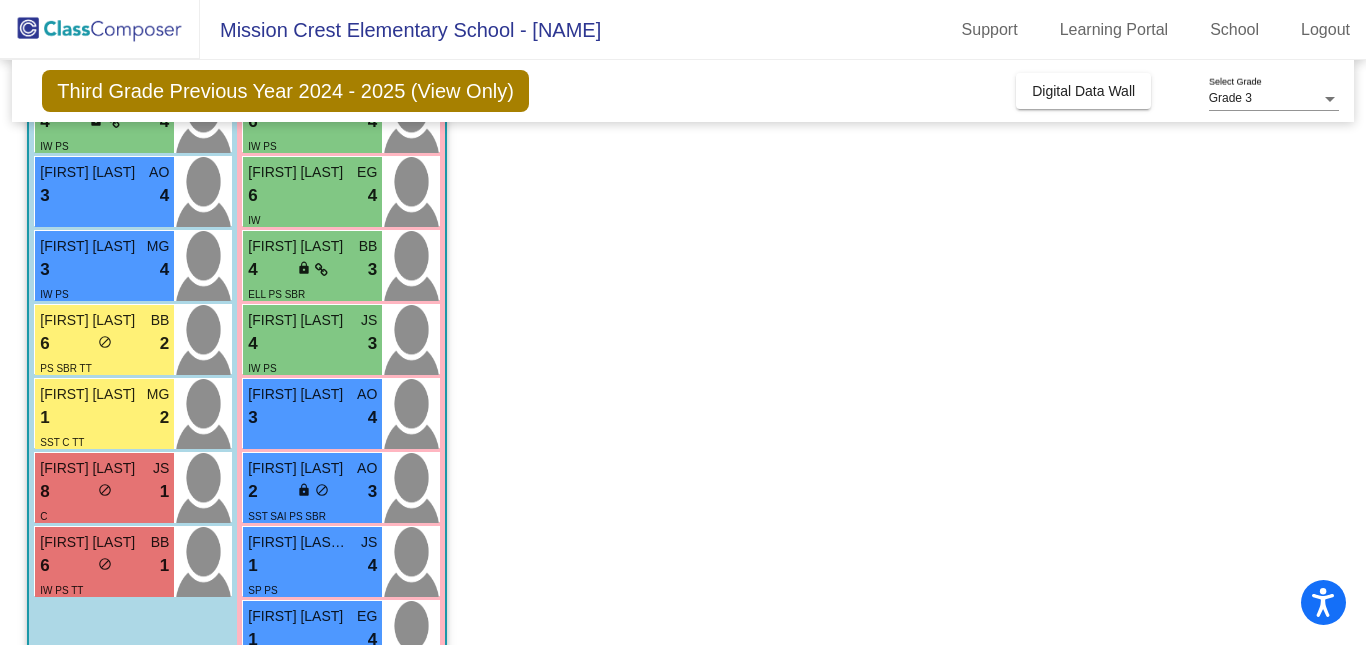 scroll, scrollTop: 669, scrollLeft: 0, axis: vertical 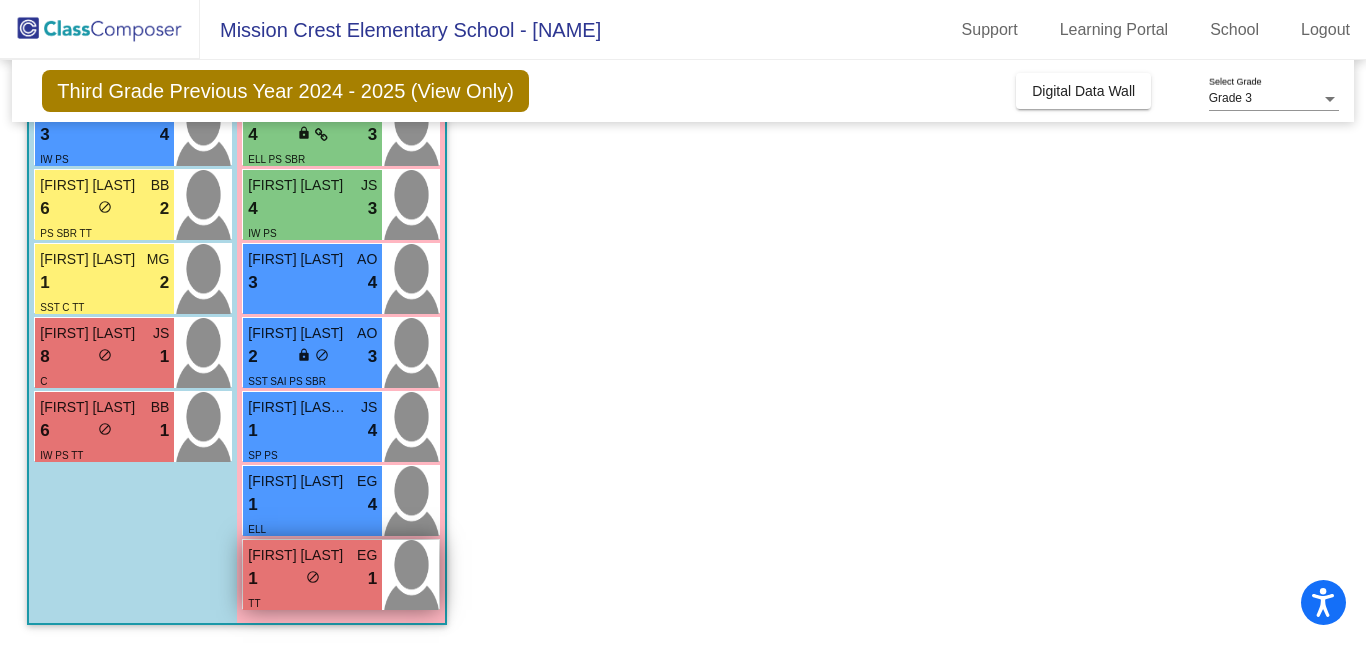 click on "1 lock do_not_disturb_alt 1" at bounding box center [312, 579] 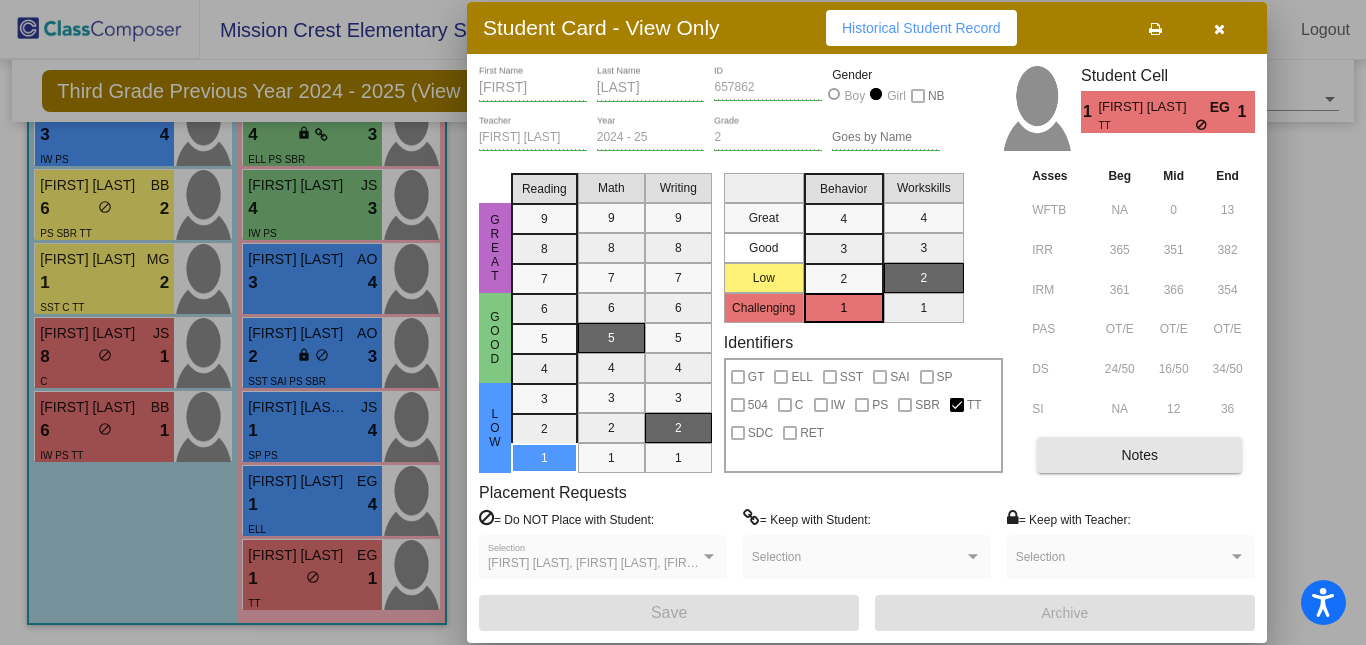 click on "Notes" at bounding box center [1139, 455] 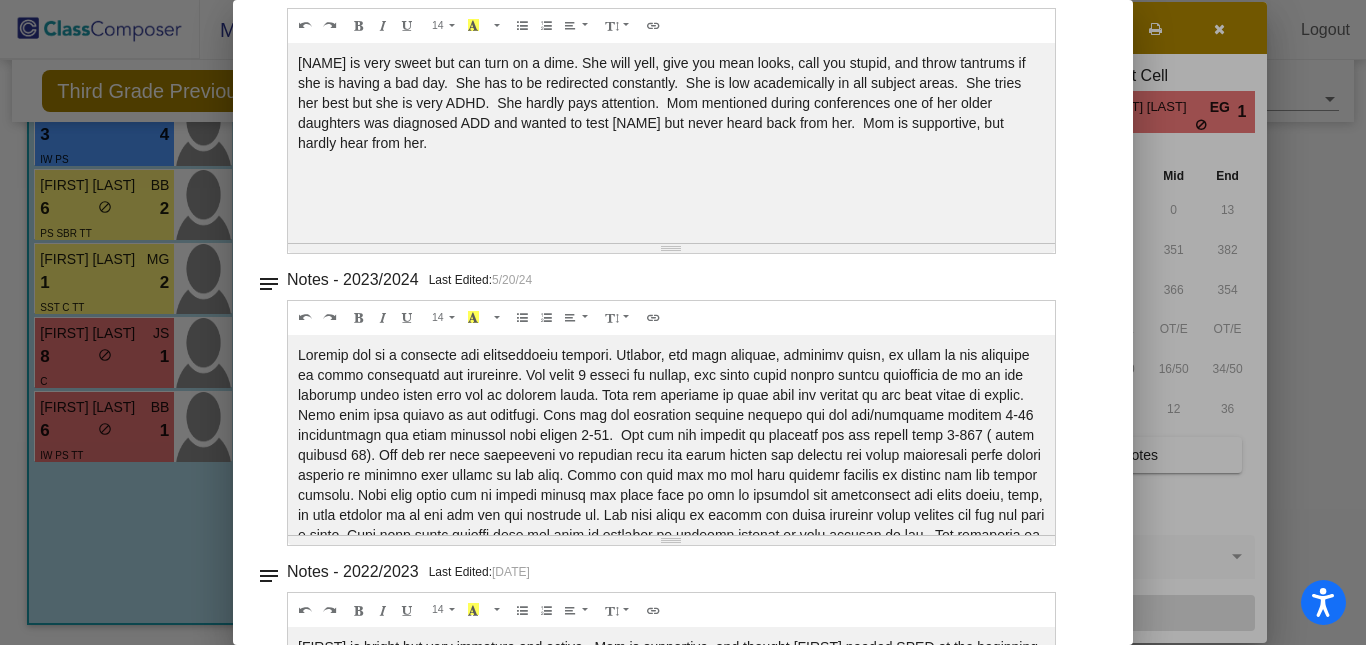 scroll, scrollTop: 176, scrollLeft: 0, axis: vertical 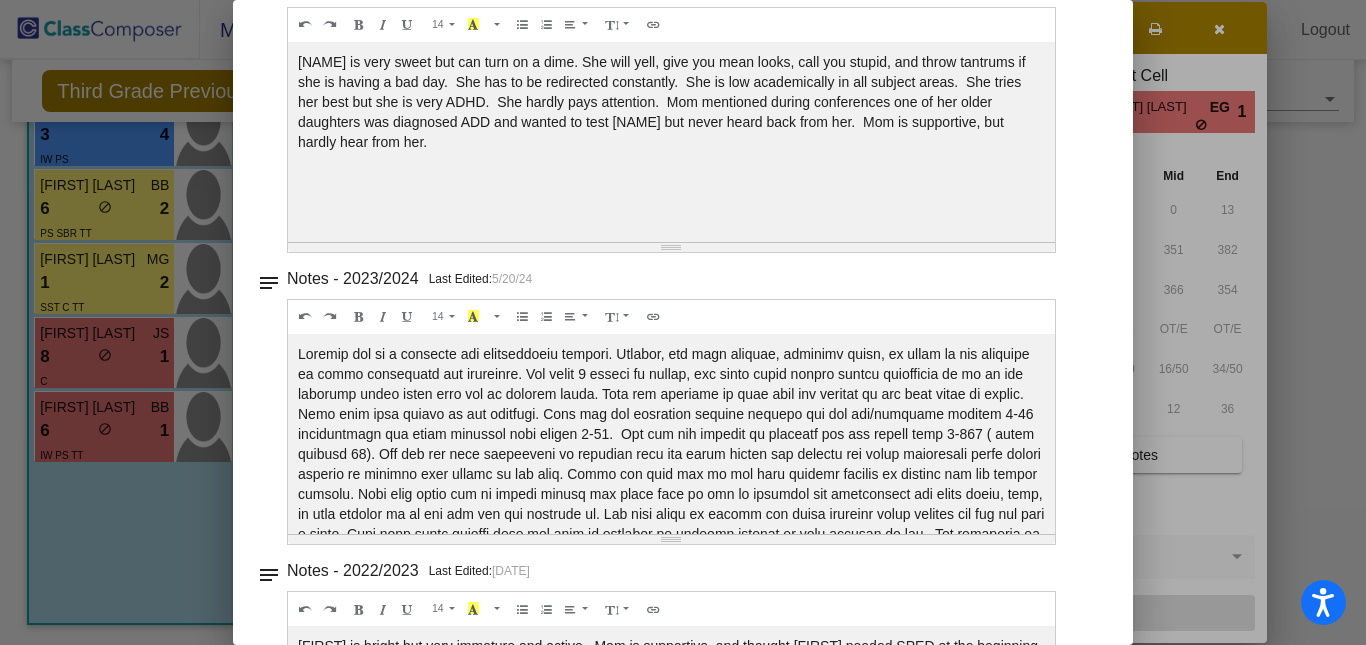 click at bounding box center (683, 322) 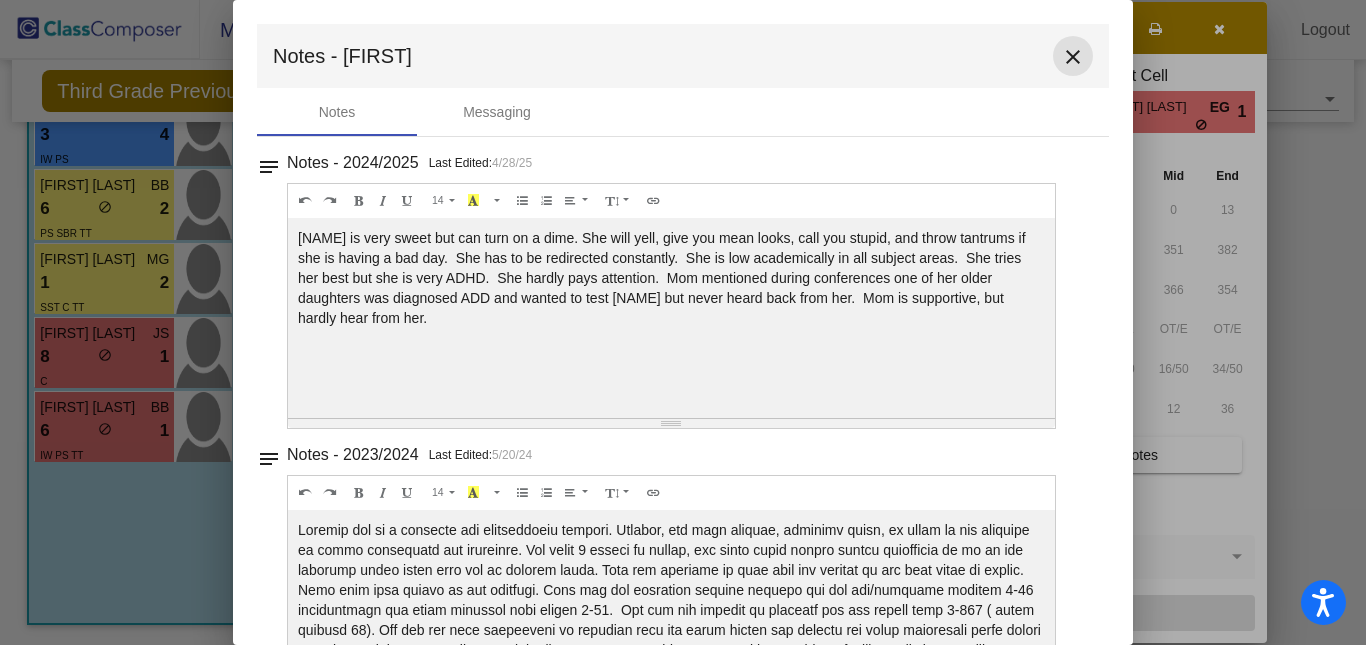 click on "close" at bounding box center (1073, 56) 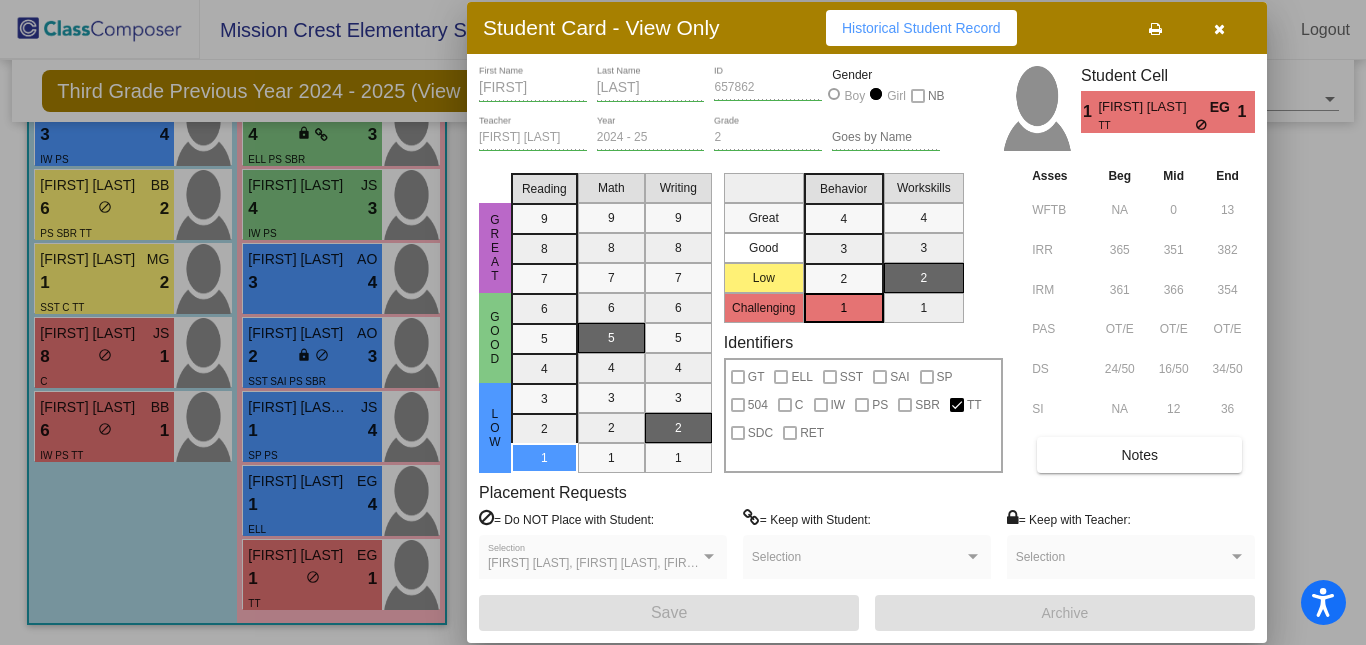click at bounding box center [683, 322] 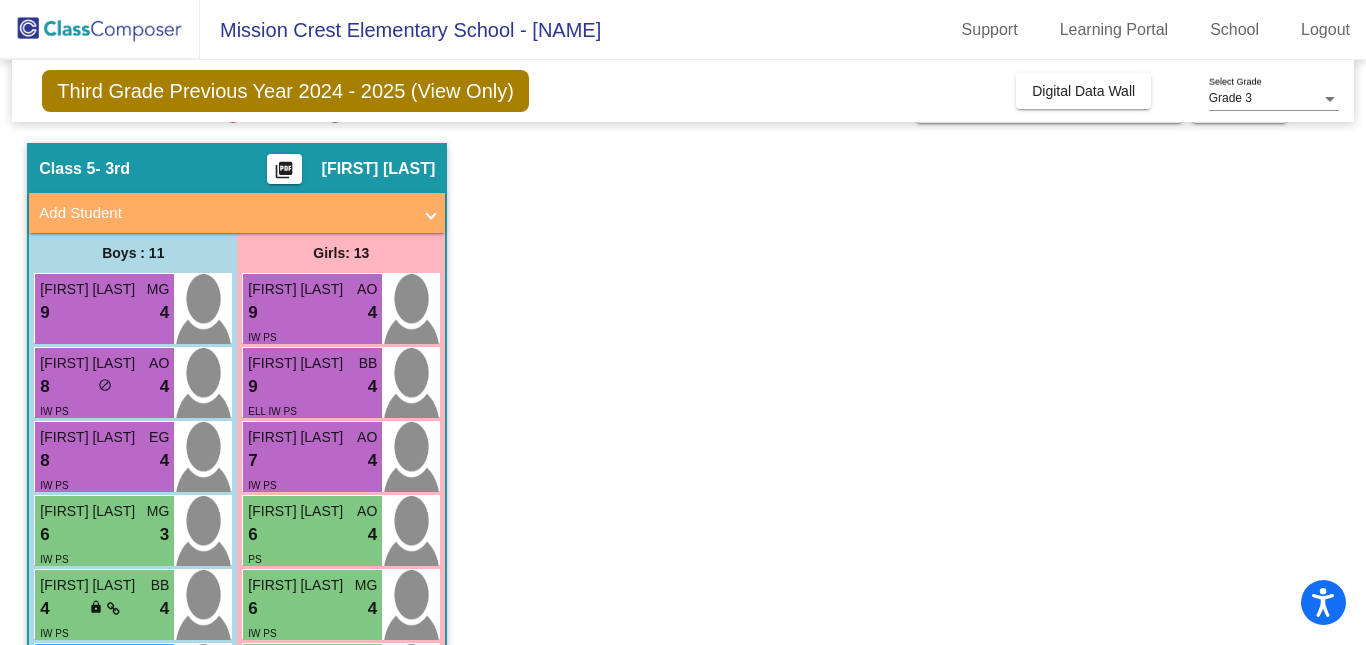 scroll, scrollTop: 0, scrollLeft: 0, axis: both 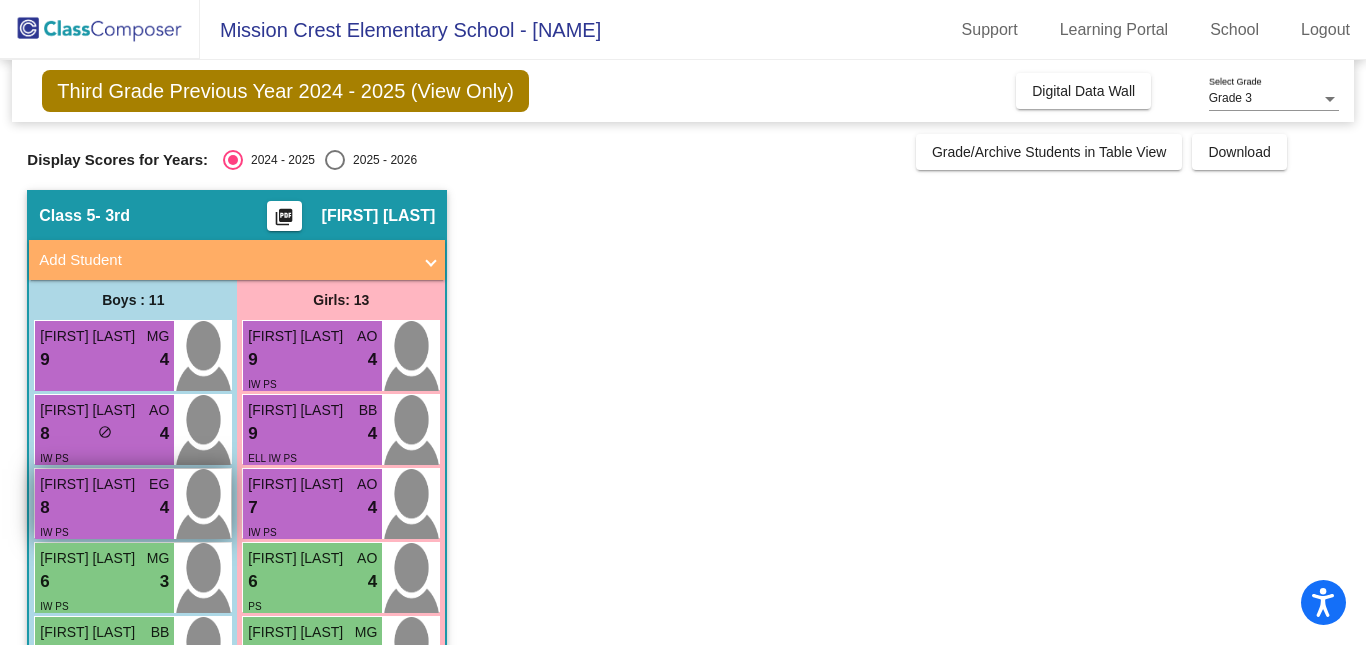 click on "8 lock do_not_disturb_alt 4" at bounding box center [104, 508] 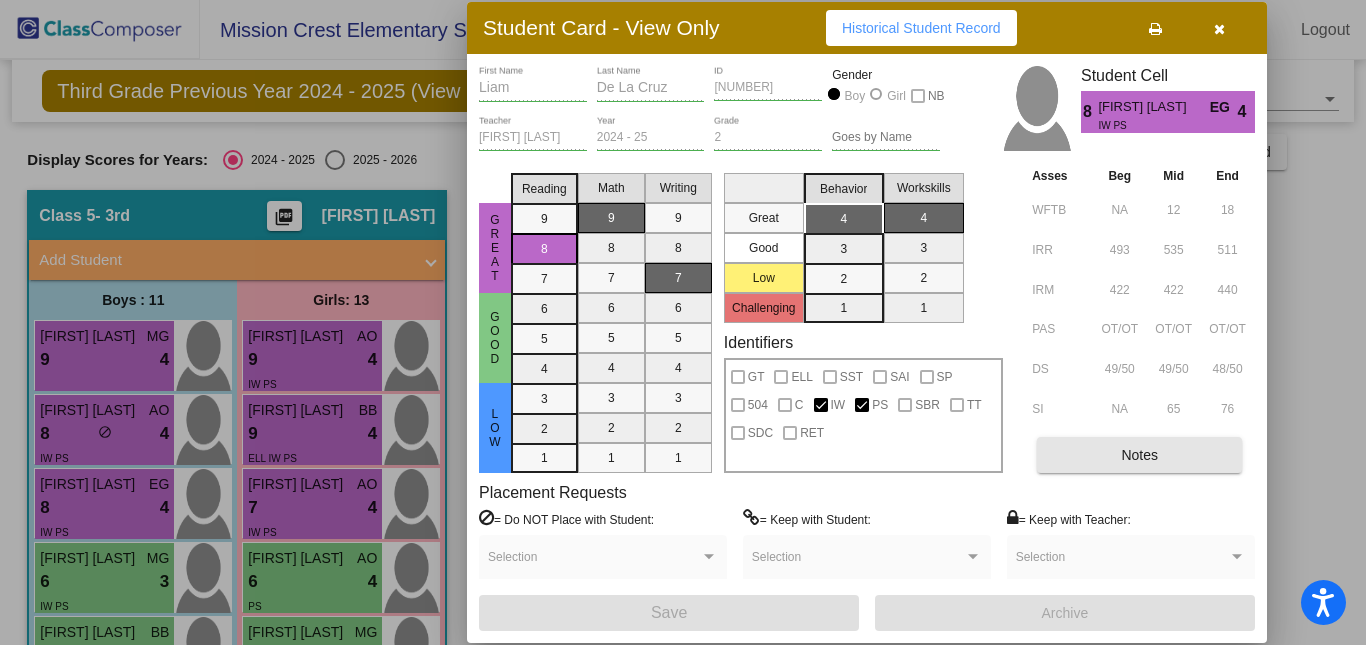 click on "Notes" at bounding box center (1139, 455) 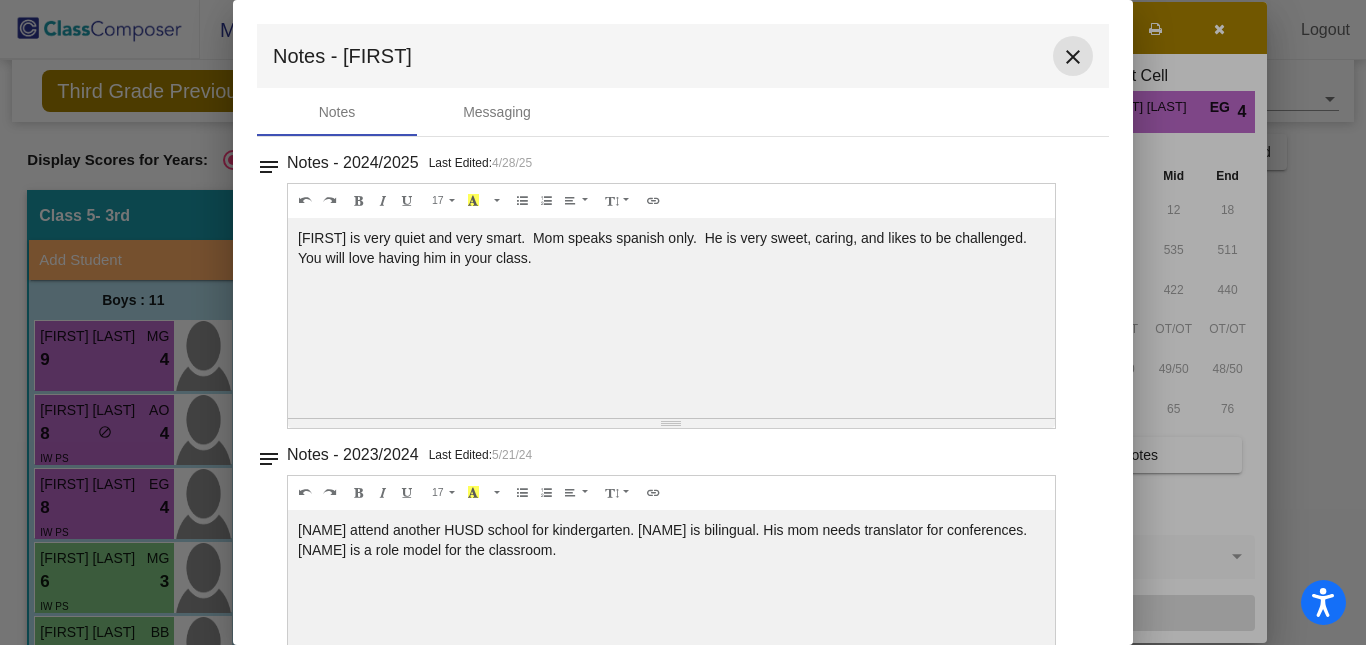 click on "close" at bounding box center [1073, 56] 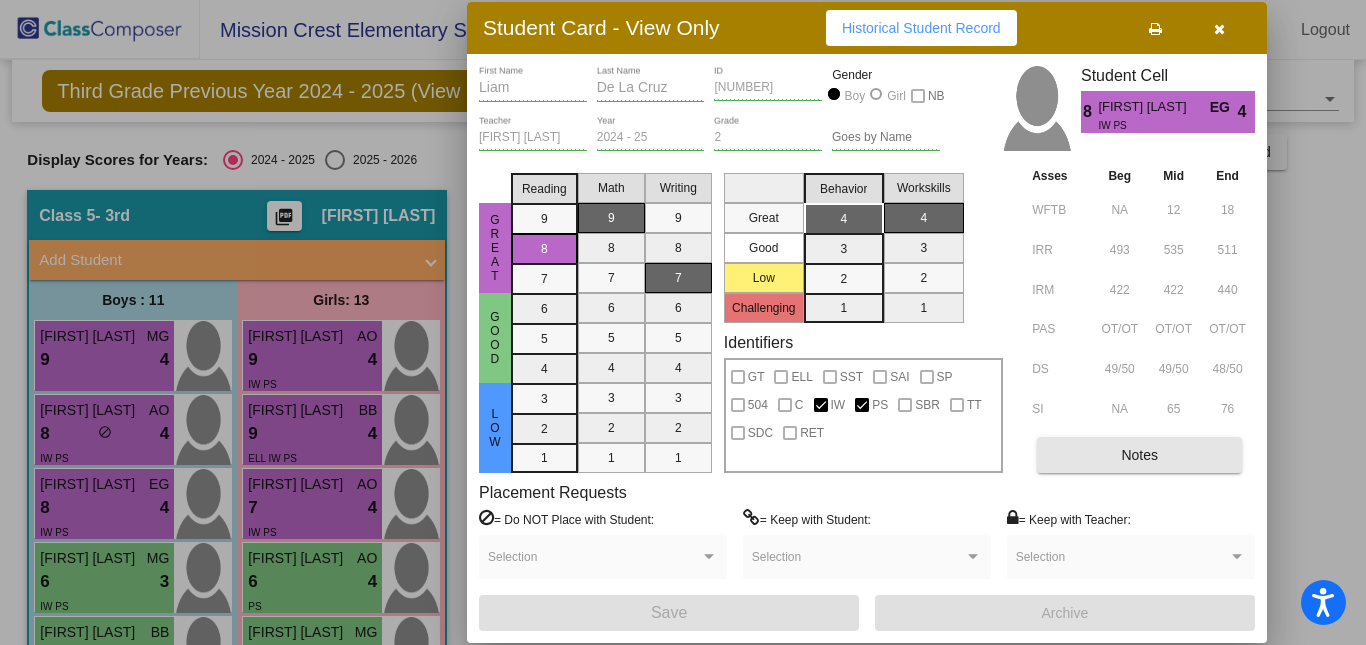 click on "Notes" at bounding box center (1139, 455) 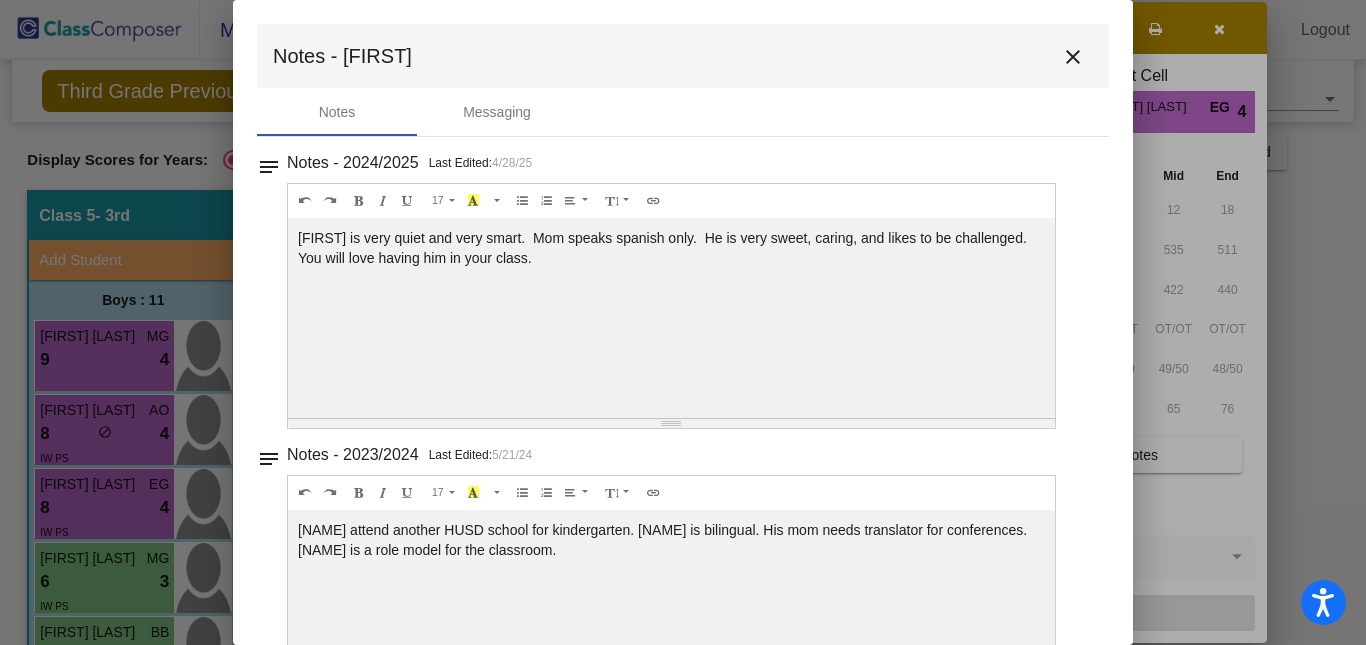 click on "close" at bounding box center (1073, 57) 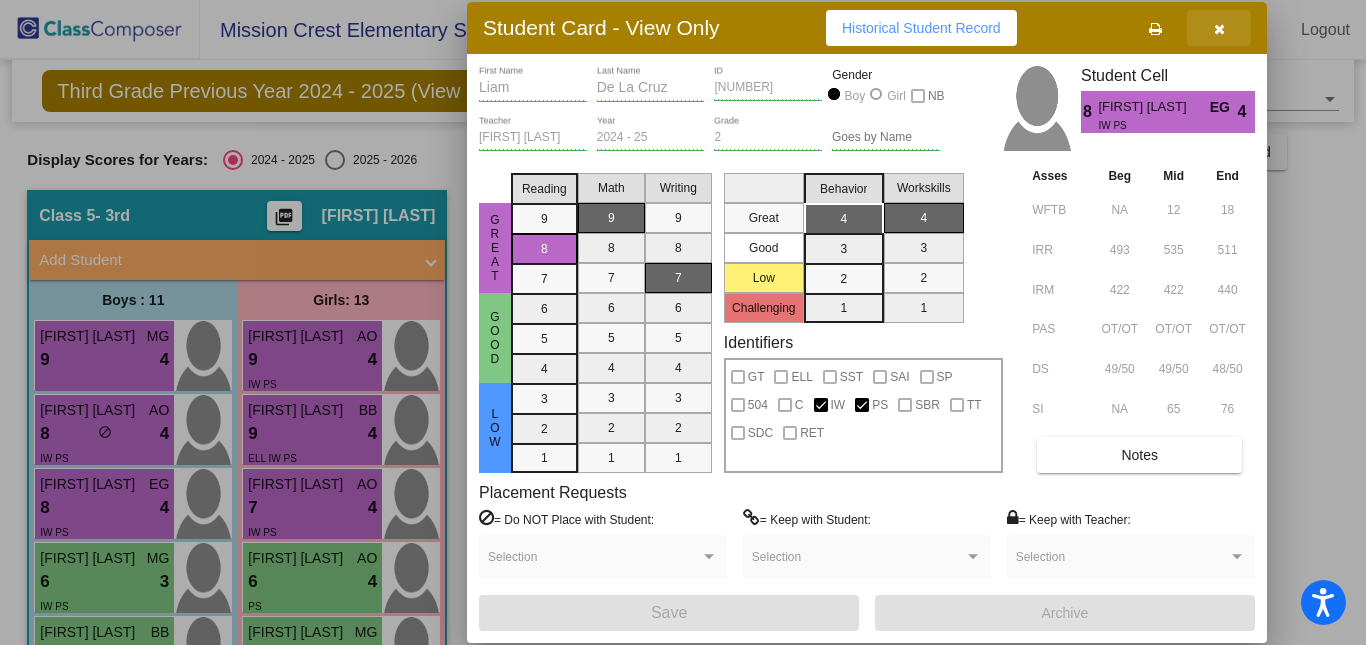 click at bounding box center (1219, 29) 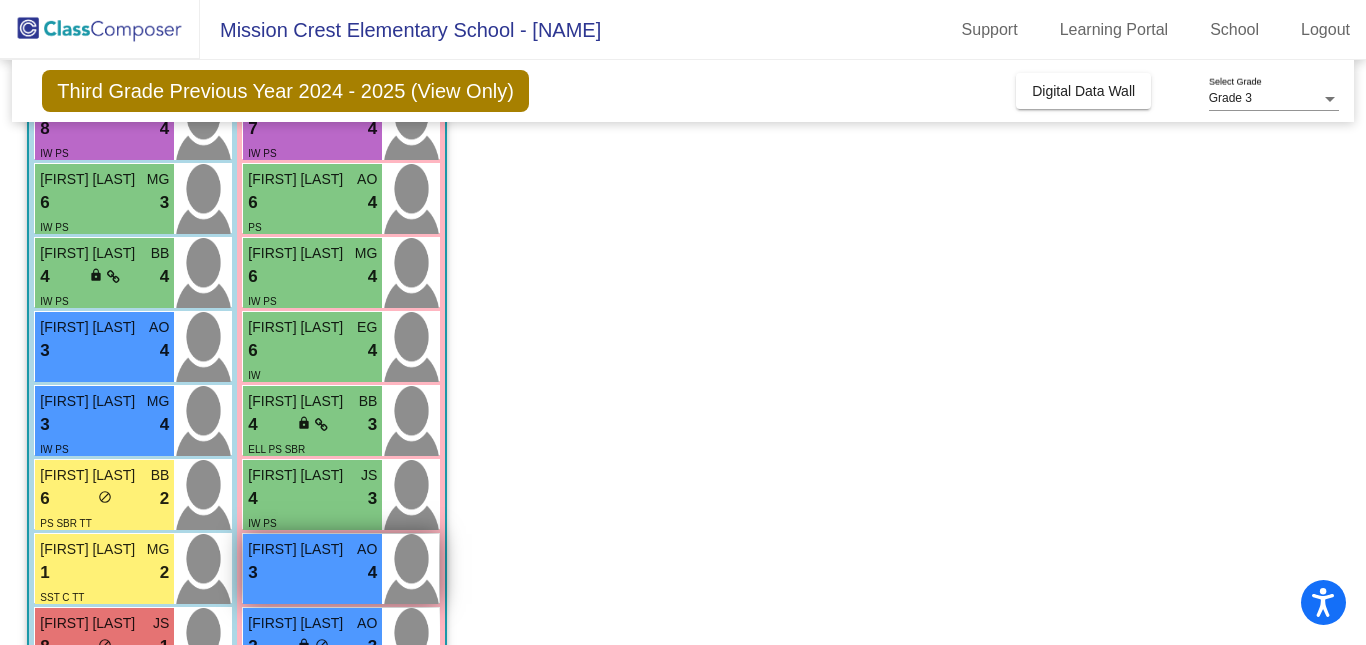 scroll, scrollTop: 375, scrollLeft: 0, axis: vertical 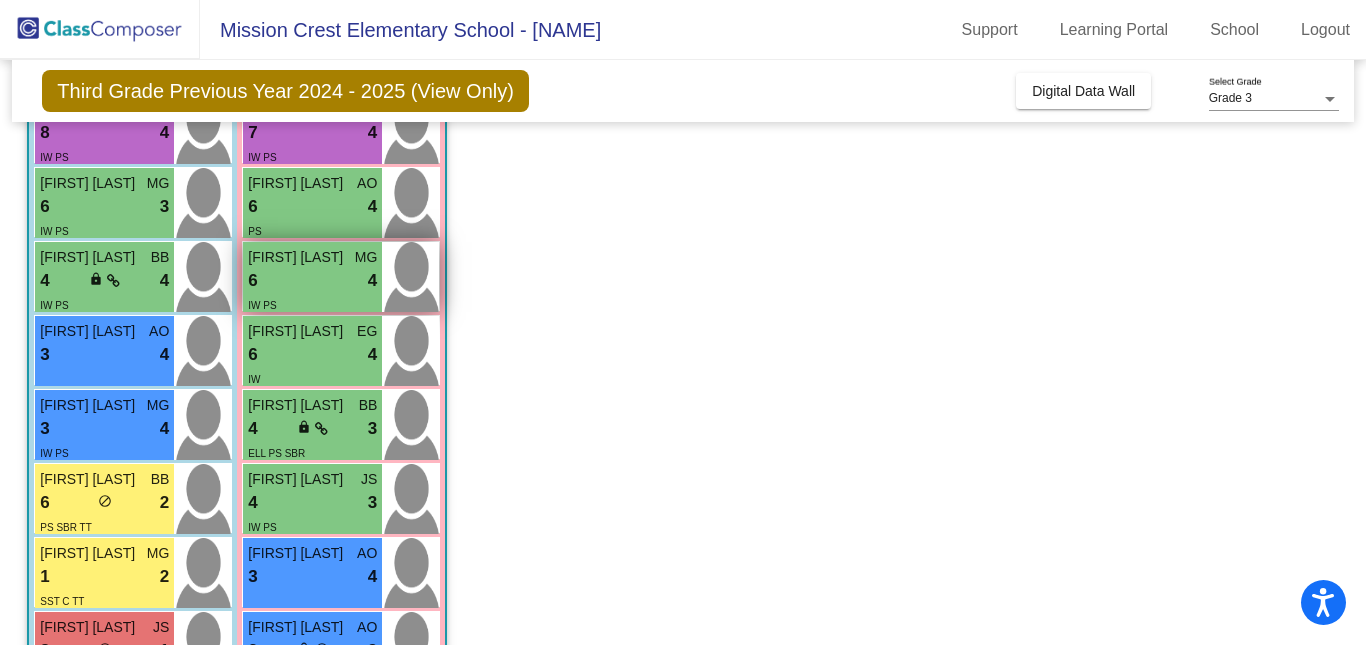 click on "6 lock do_not_disturb_alt 4" at bounding box center (312, 281) 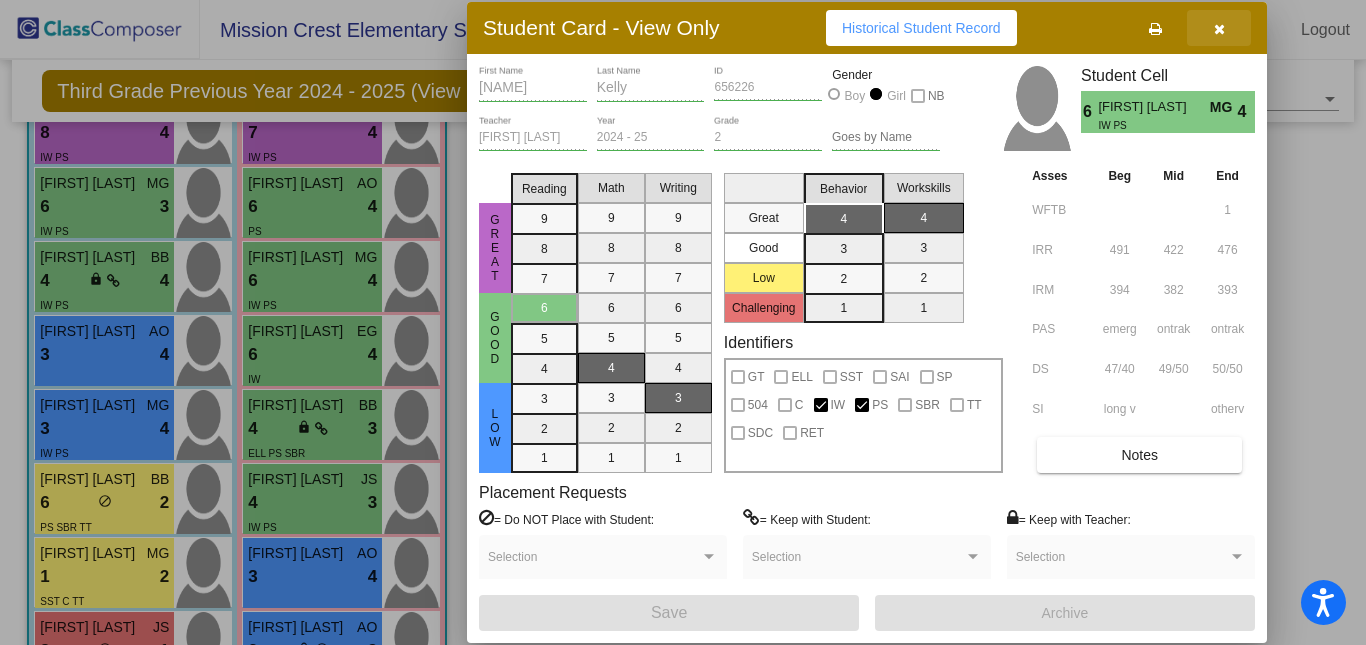 click at bounding box center [1219, 29] 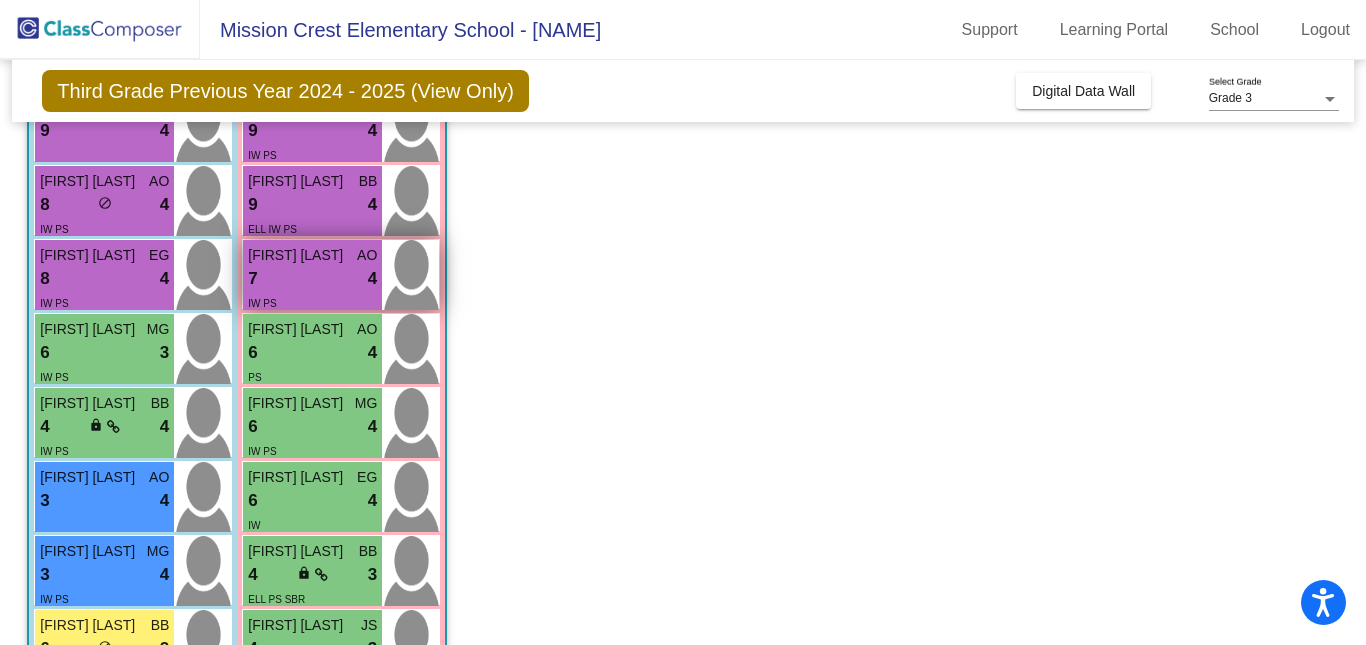 scroll, scrollTop: 234, scrollLeft: 0, axis: vertical 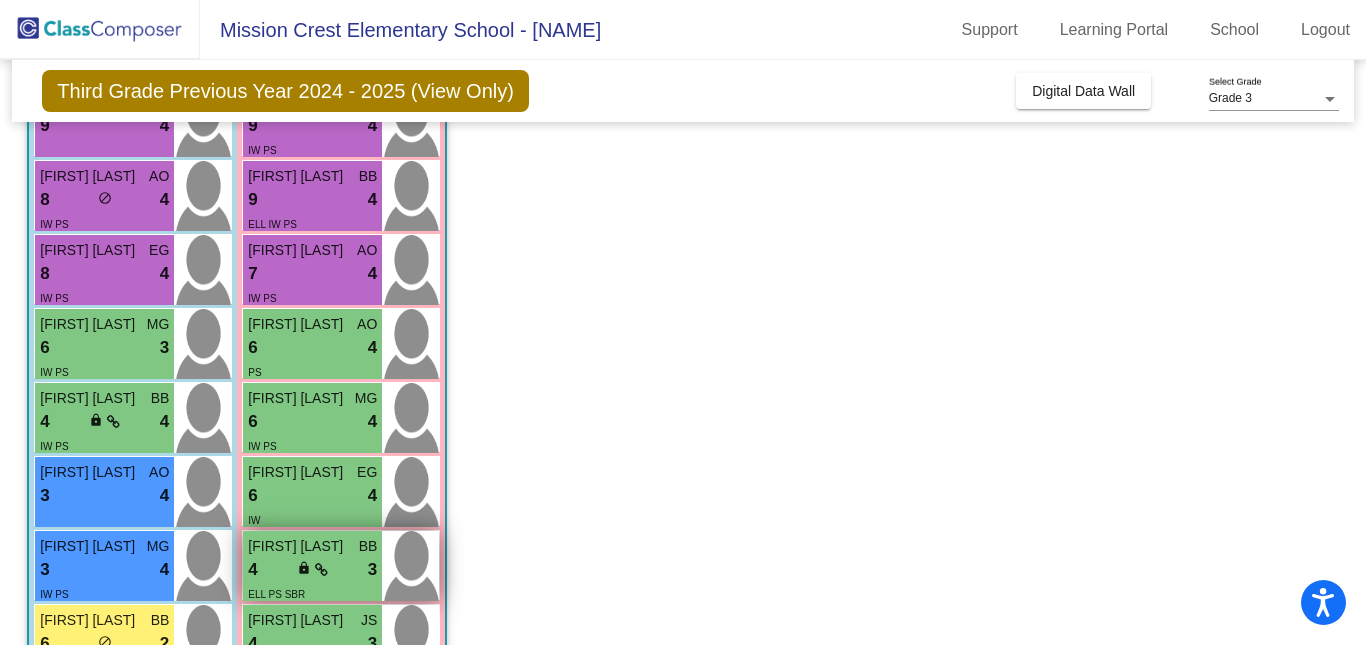 click at bounding box center (321, 570) 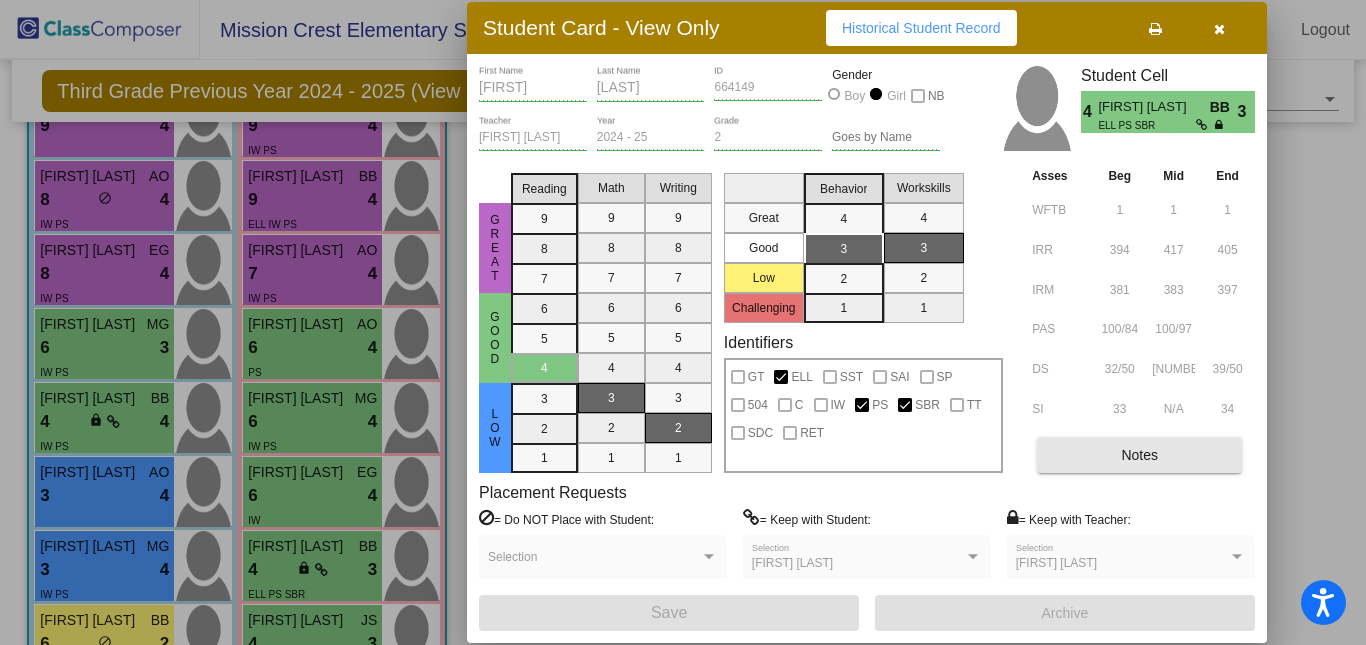 click on "Notes" at bounding box center [1139, 455] 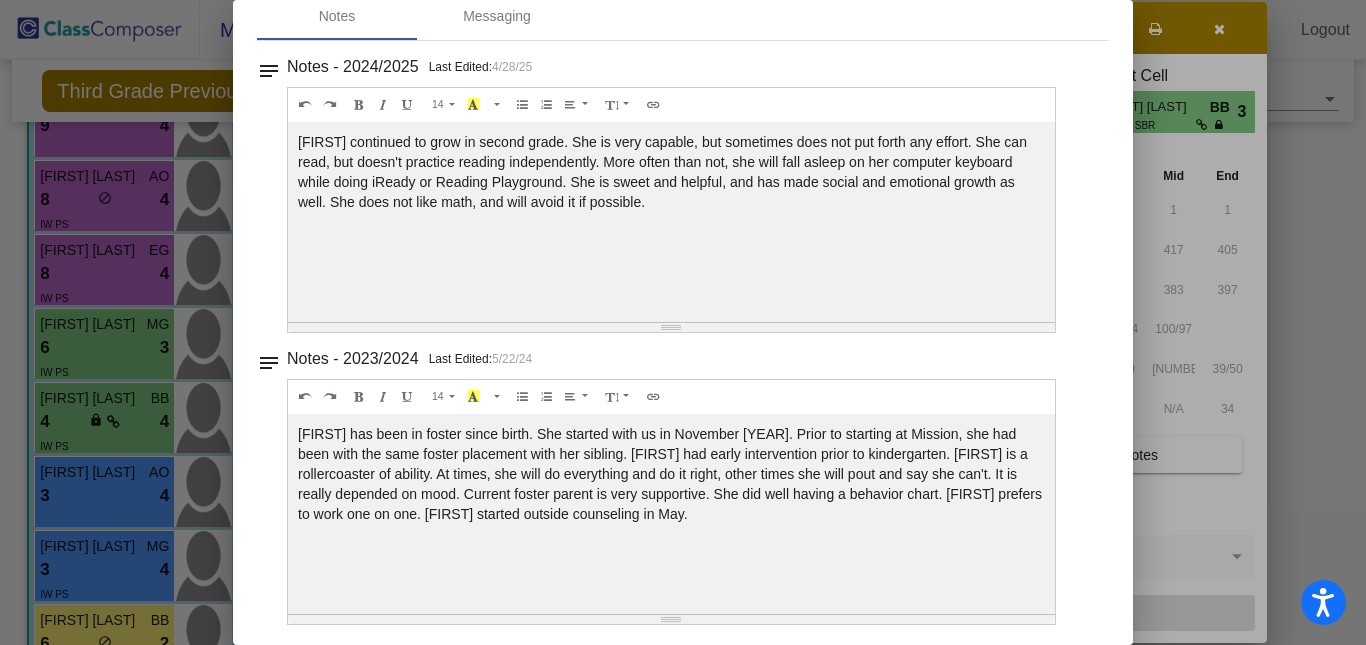 scroll, scrollTop: 0, scrollLeft: 0, axis: both 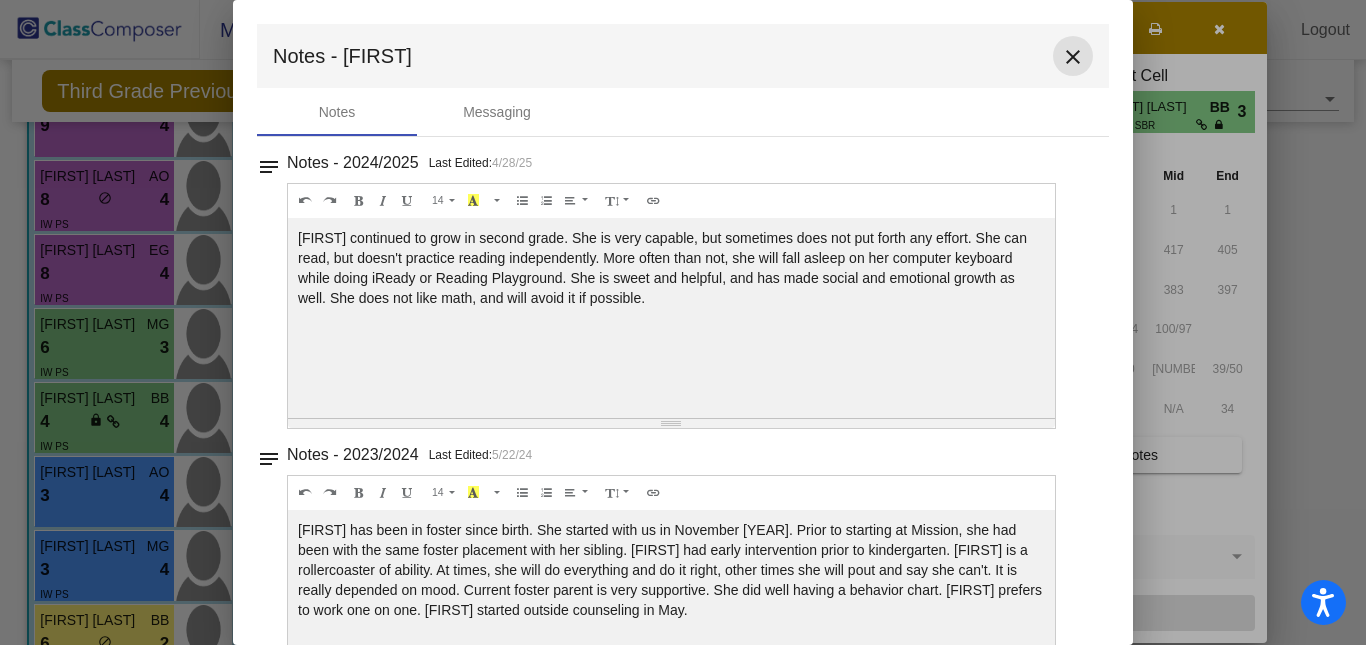 click on "close" at bounding box center (1073, 57) 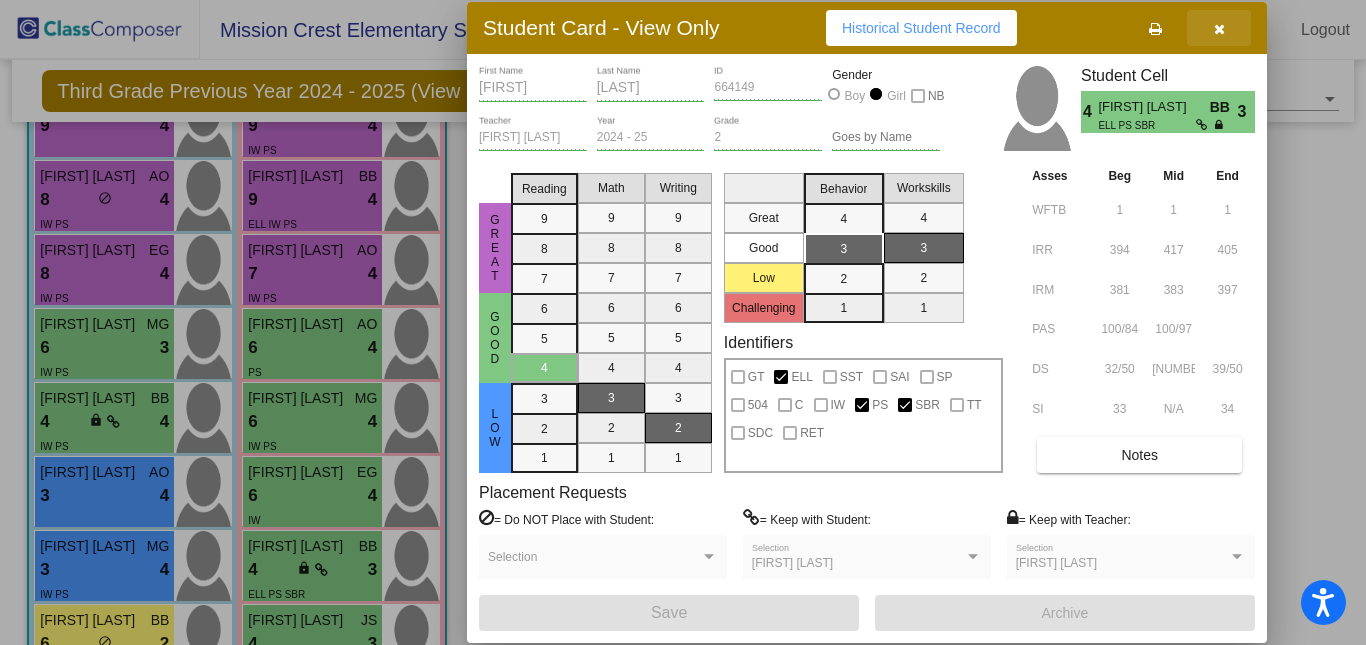 click at bounding box center (1219, 29) 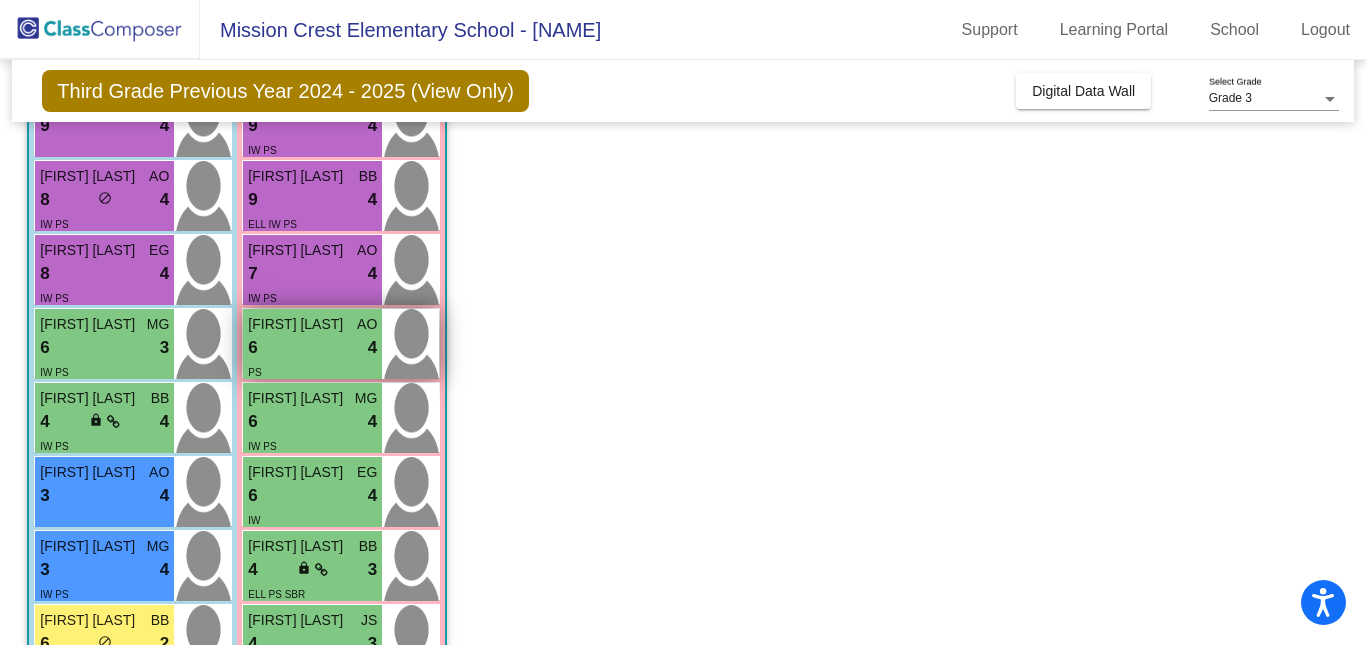 scroll, scrollTop: 669, scrollLeft: 0, axis: vertical 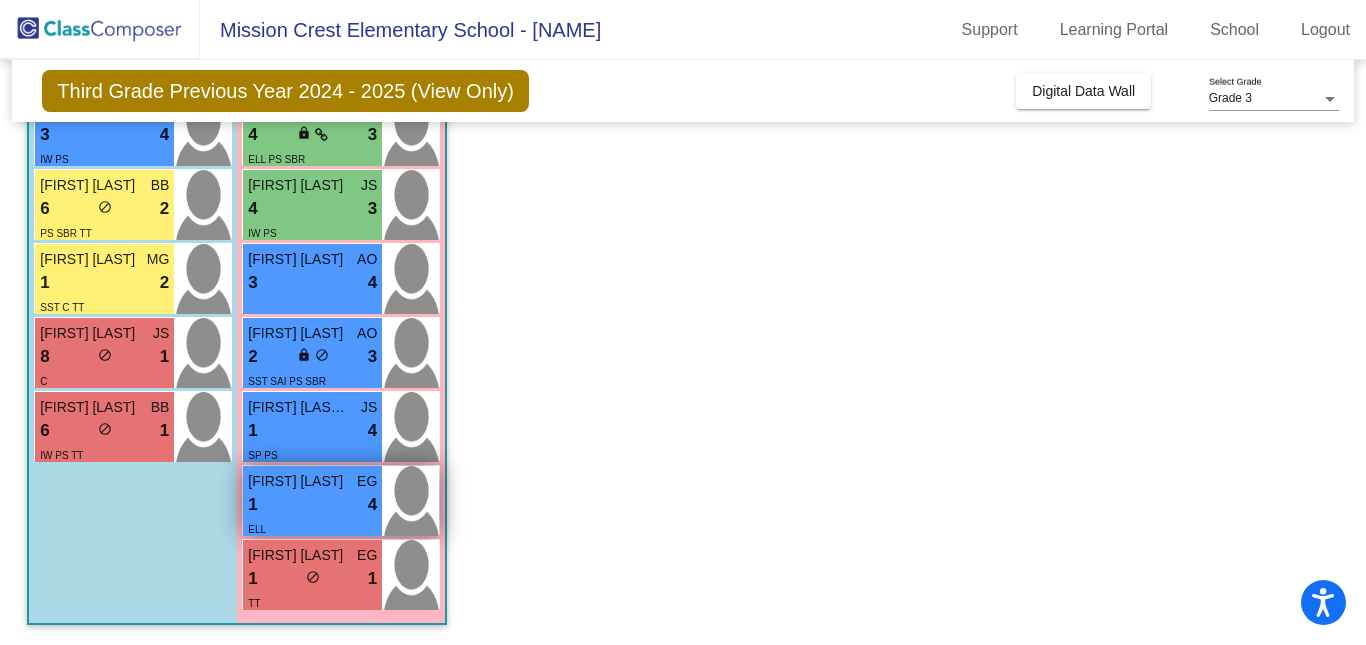 click on "1 lock do_not_disturb_alt 4" at bounding box center [312, 505] 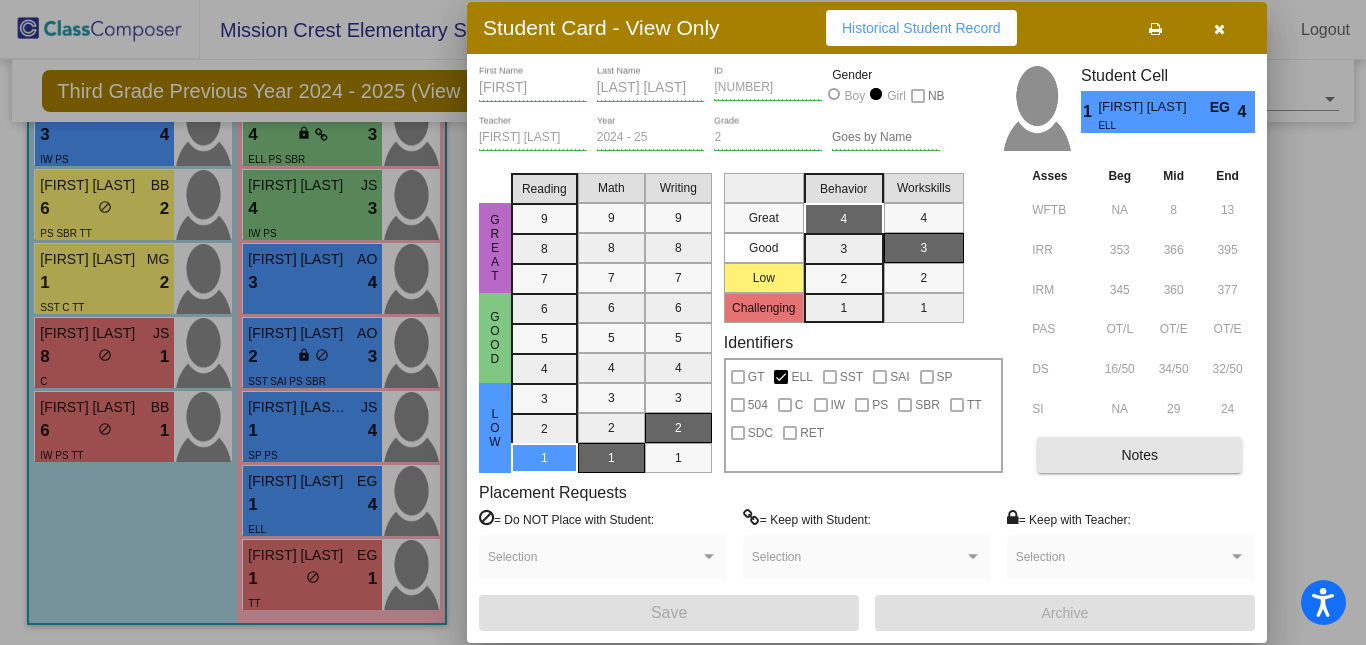 click on "Notes" at bounding box center [1139, 455] 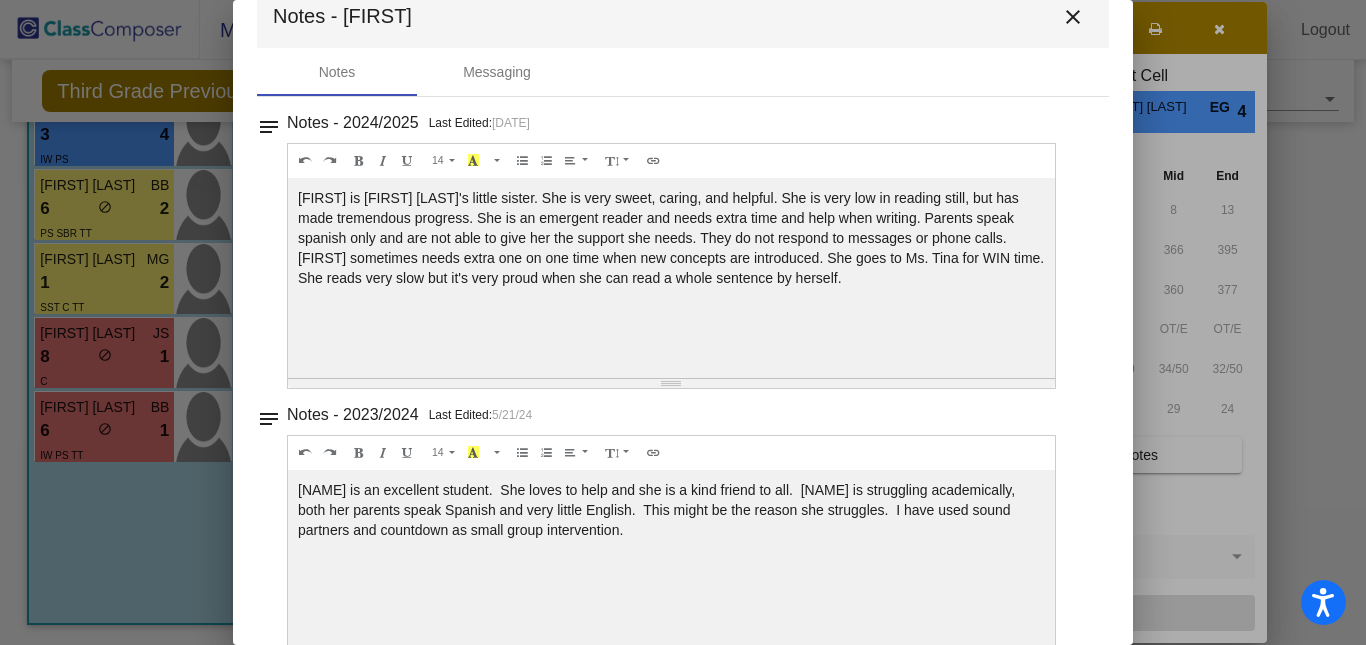 scroll, scrollTop: 41, scrollLeft: 0, axis: vertical 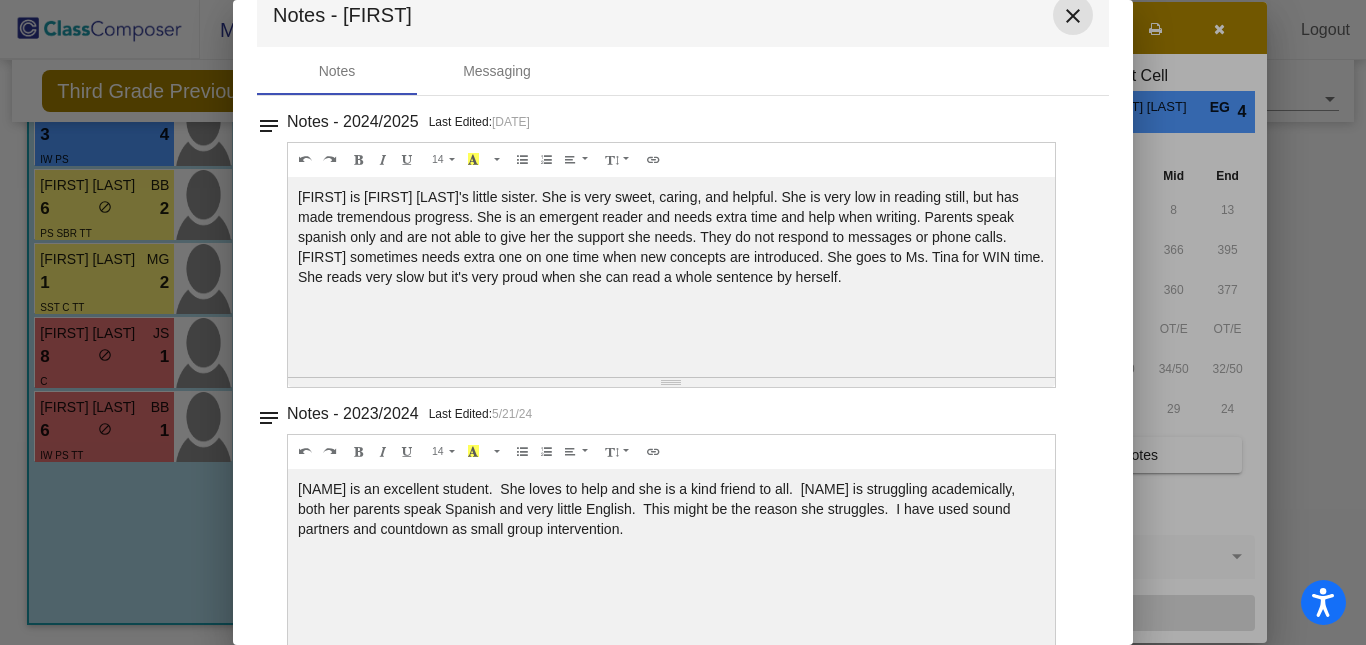 click on "close" at bounding box center [1073, 16] 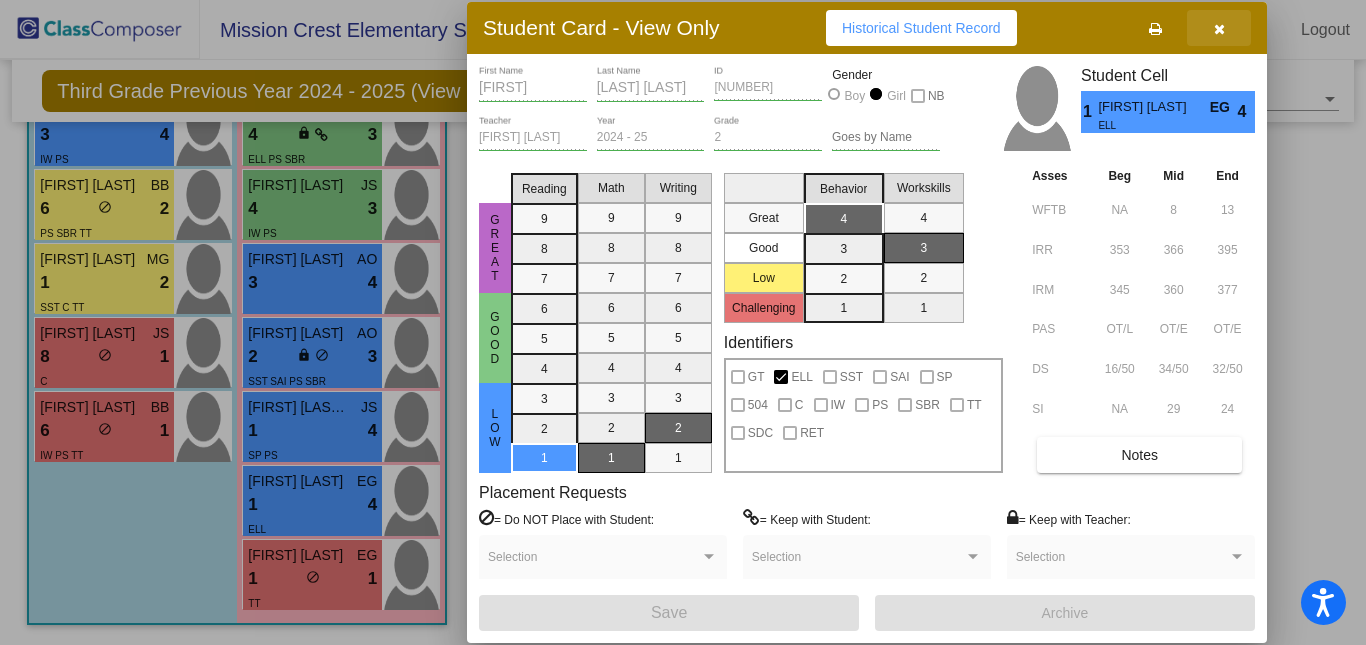 click at bounding box center [1219, 28] 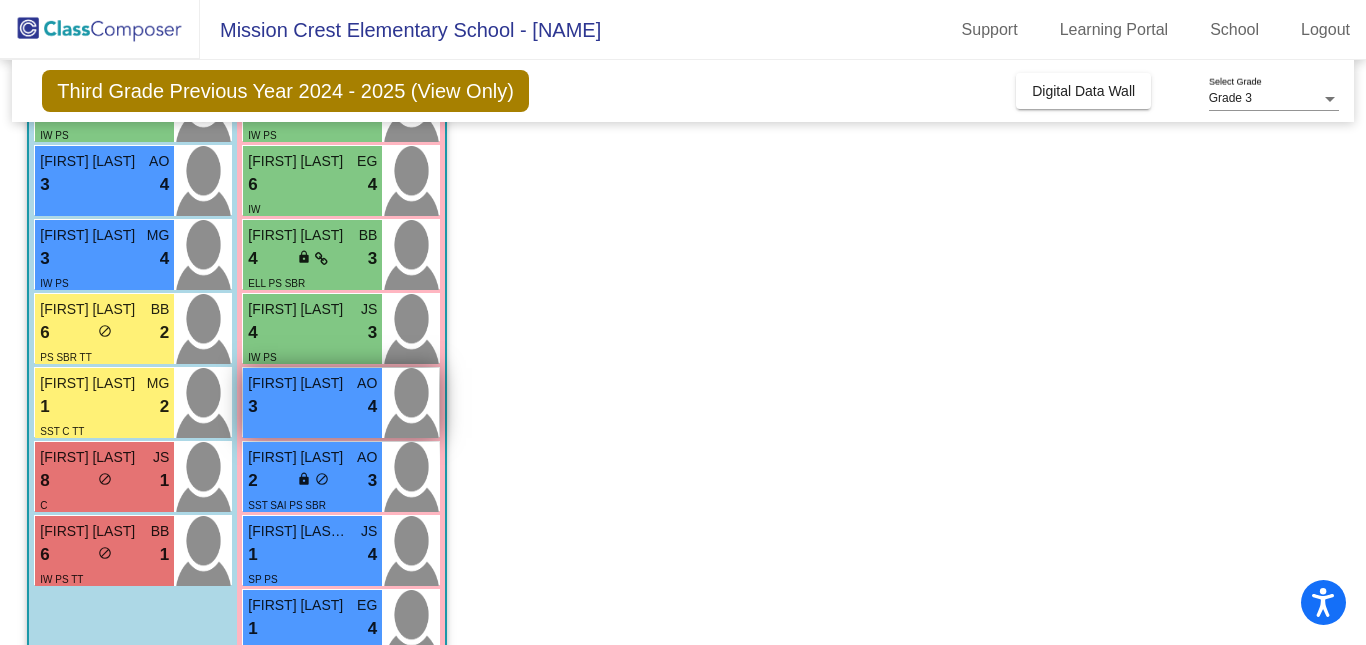 scroll, scrollTop: 544, scrollLeft: 0, axis: vertical 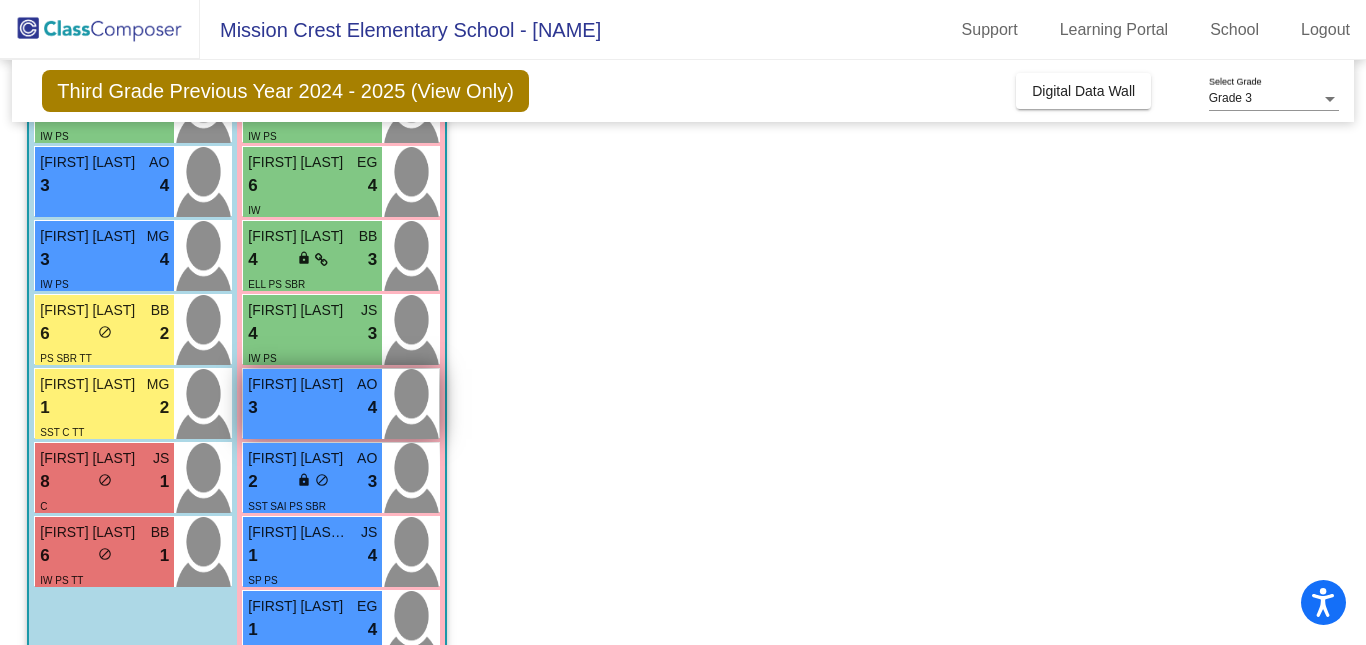 click on "Norman Leilani" at bounding box center [298, 310] 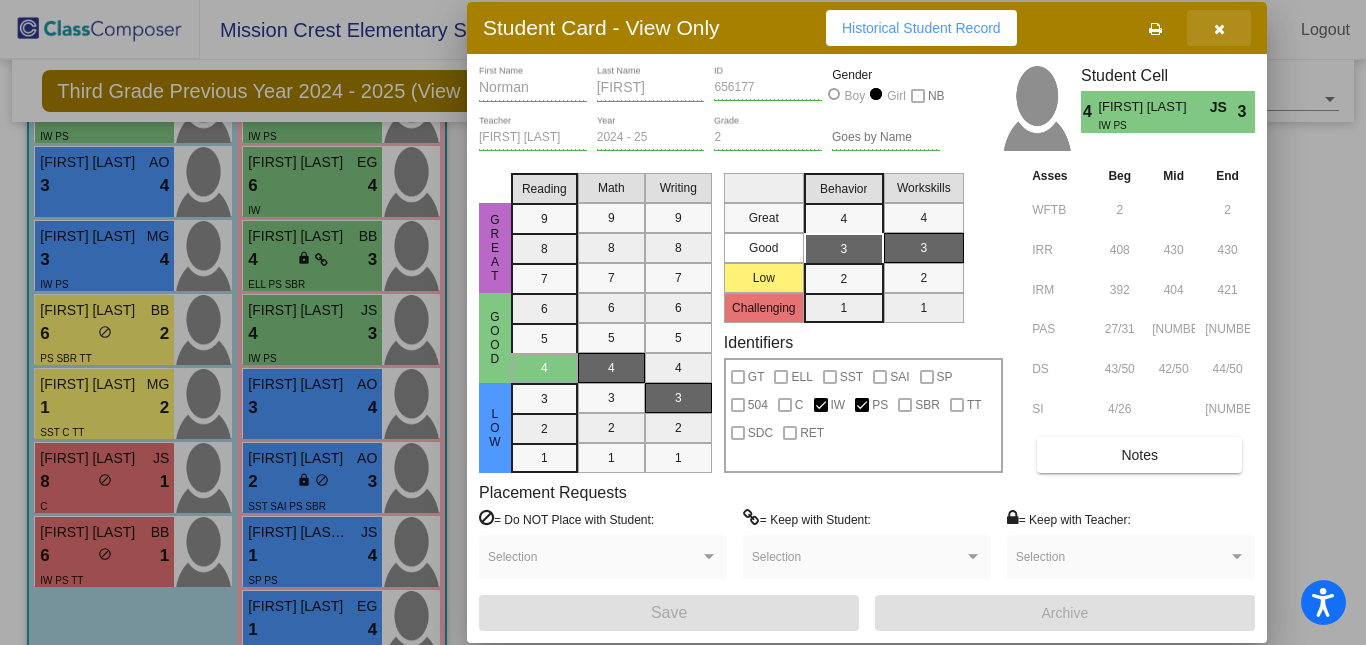 click at bounding box center [1219, 29] 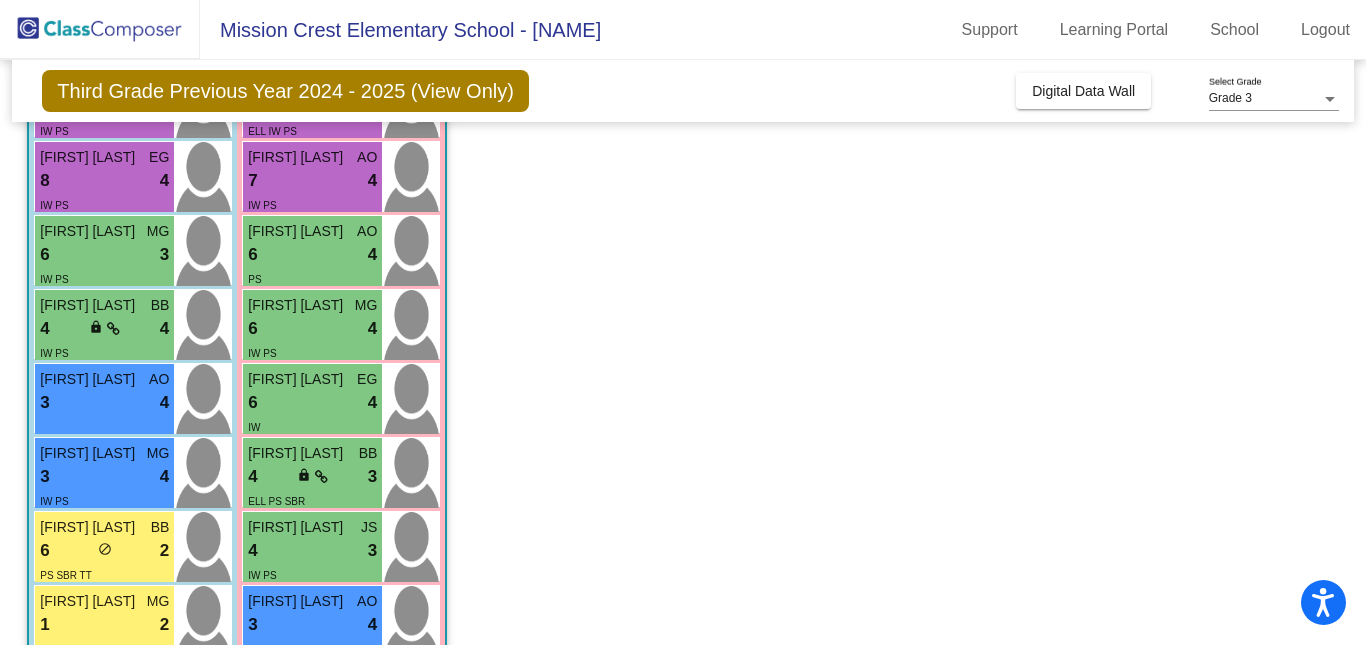 scroll, scrollTop: 326, scrollLeft: 0, axis: vertical 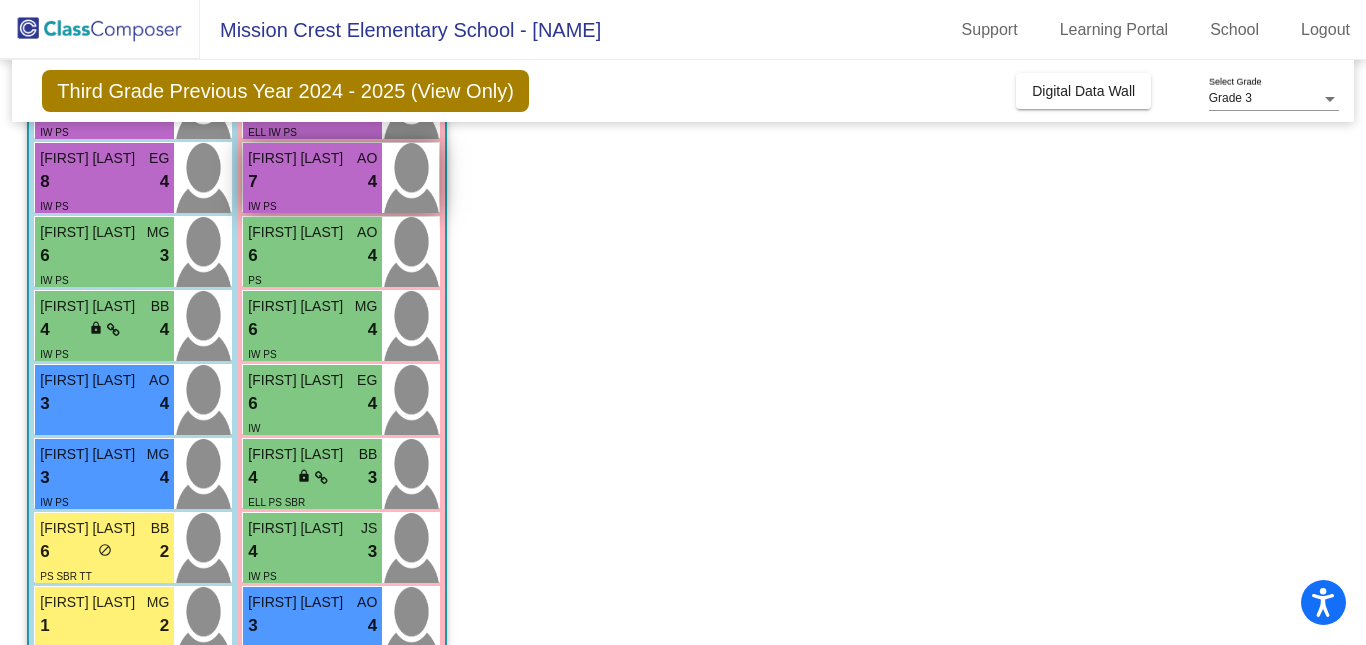 click on "Valerie Sanchez" at bounding box center (298, 158) 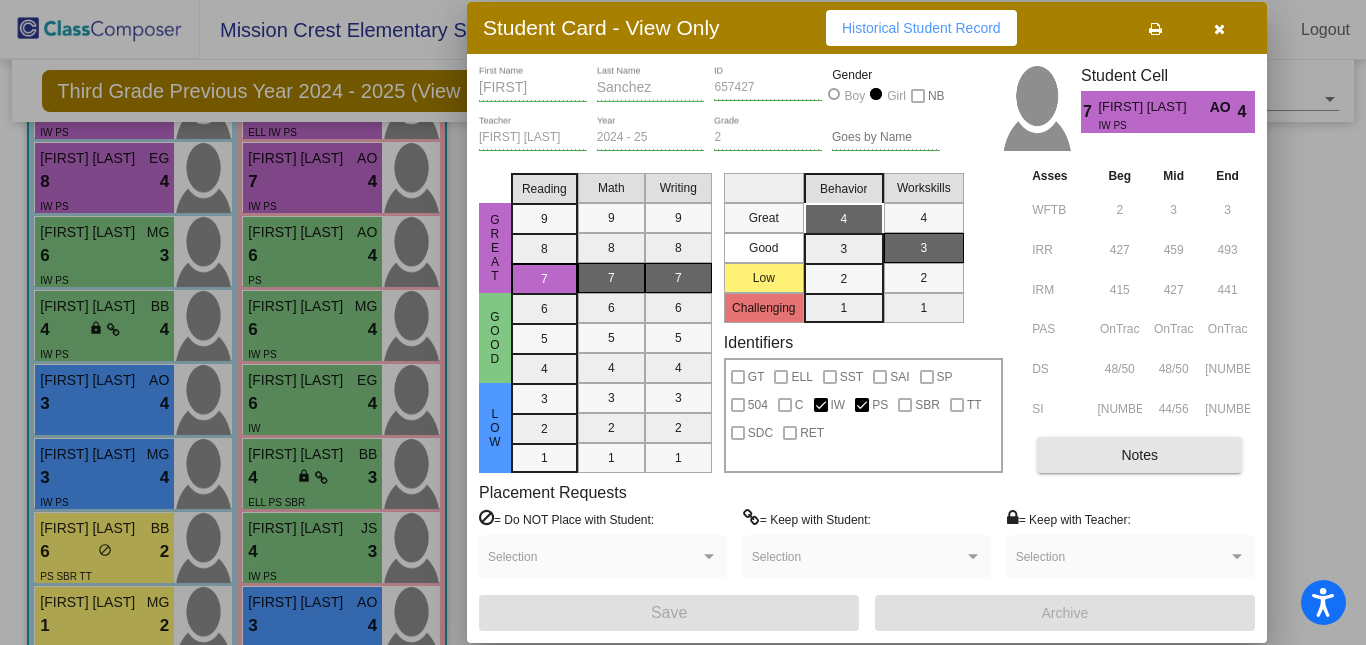 click on "Notes" at bounding box center (1139, 455) 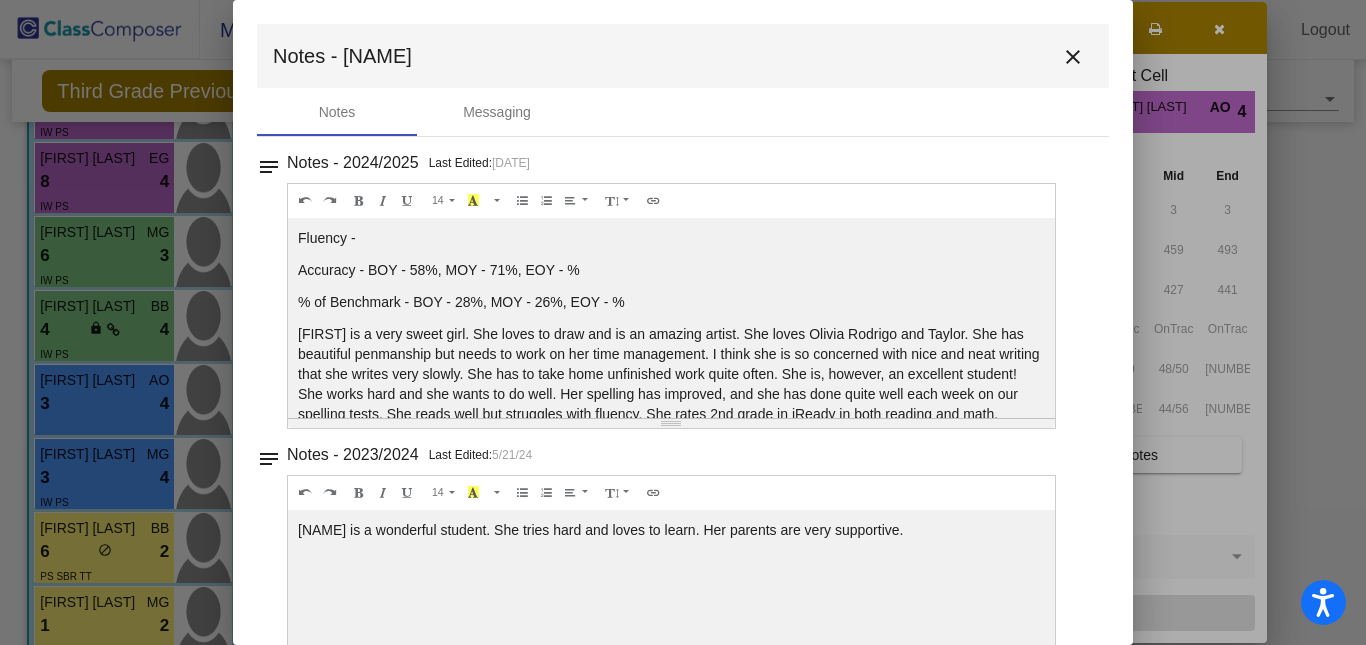 drag, startPoint x: 1093, startPoint y: 460, endPoint x: 848, endPoint y: 354, distance: 266.94757 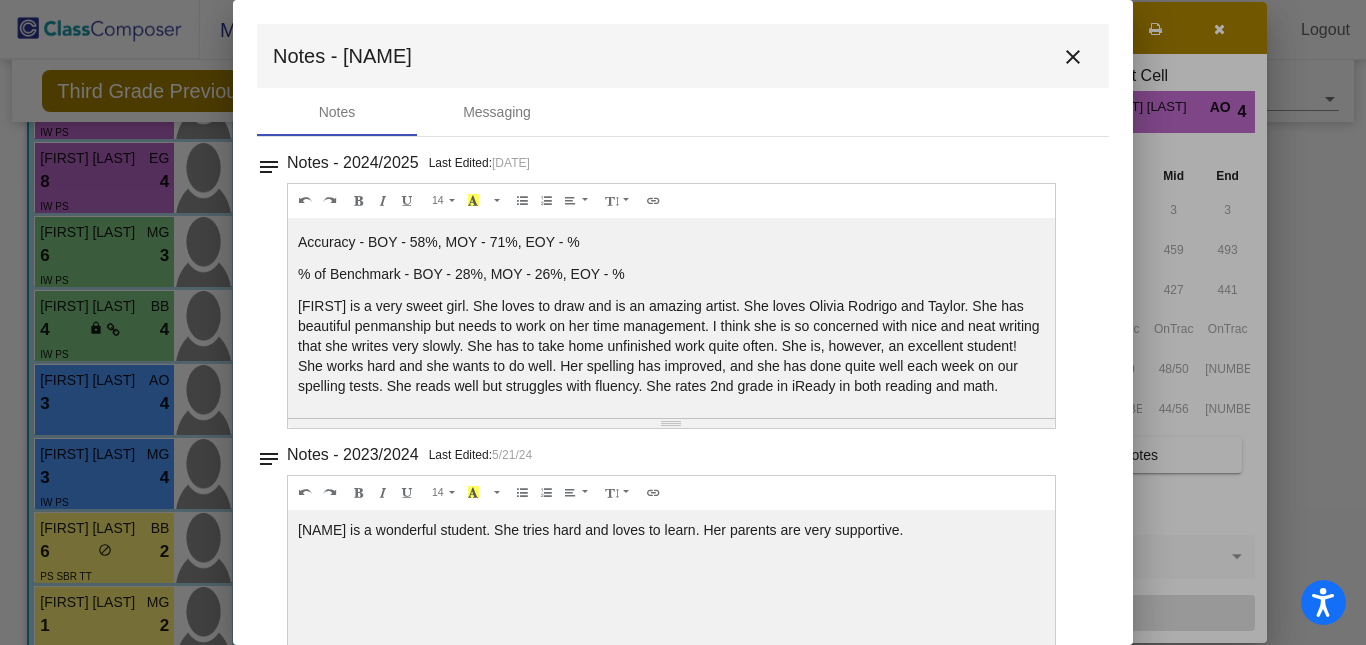 scroll, scrollTop: 48, scrollLeft: 0, axis: vertical 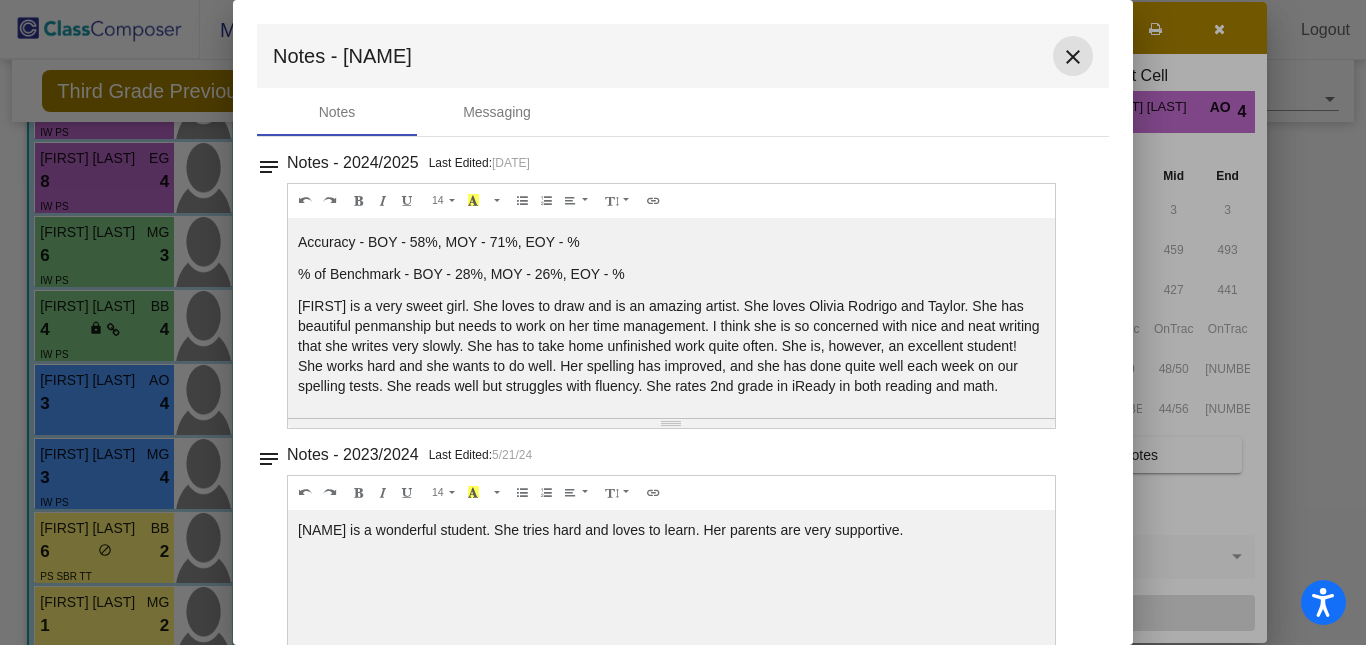 click on "close" at bounding box center (1073, 57) 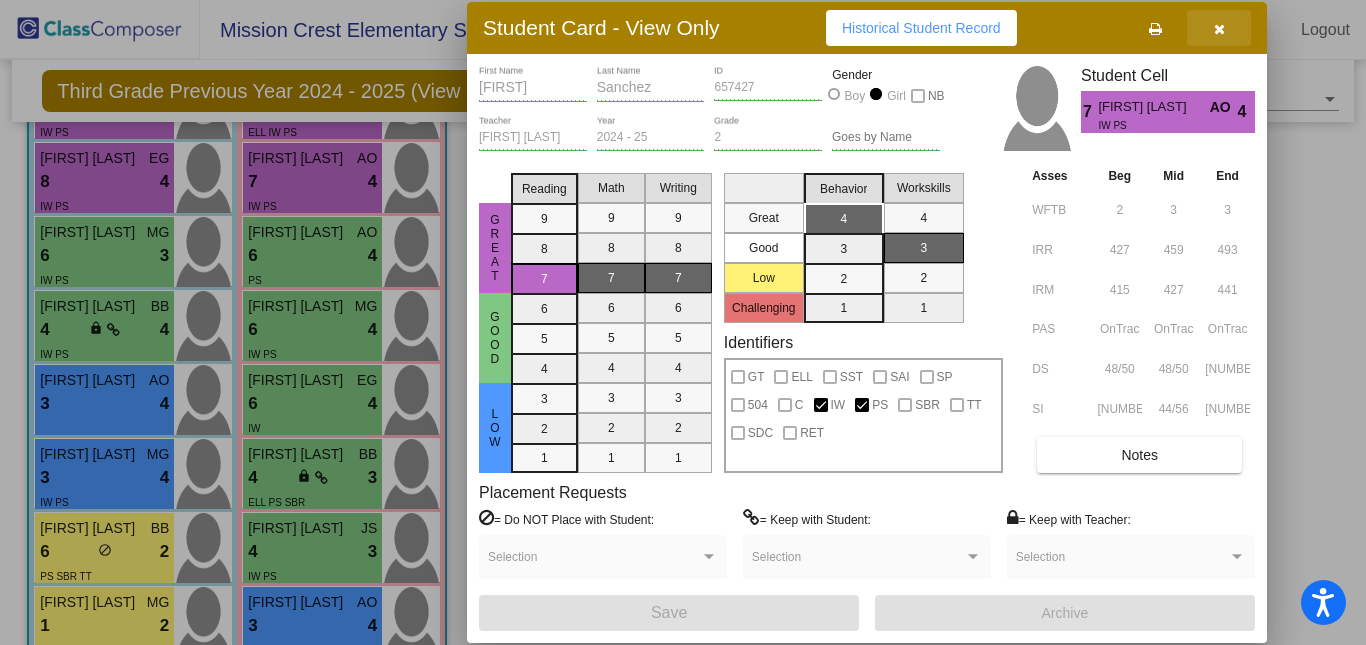 click at bounding box center [1219, 29] 